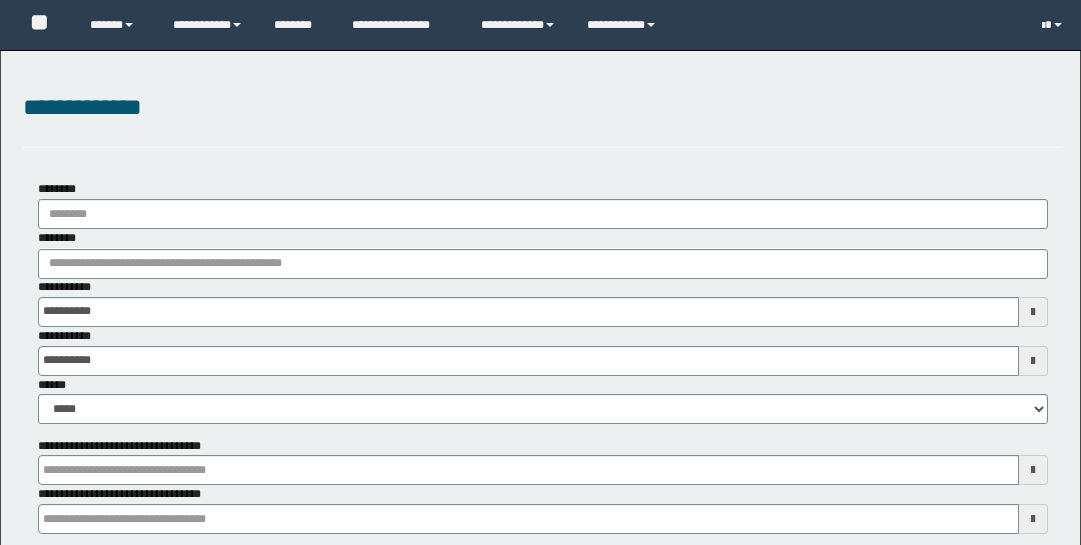 scroll, scrollTop: 0, scrollLeft: 0, axis: both 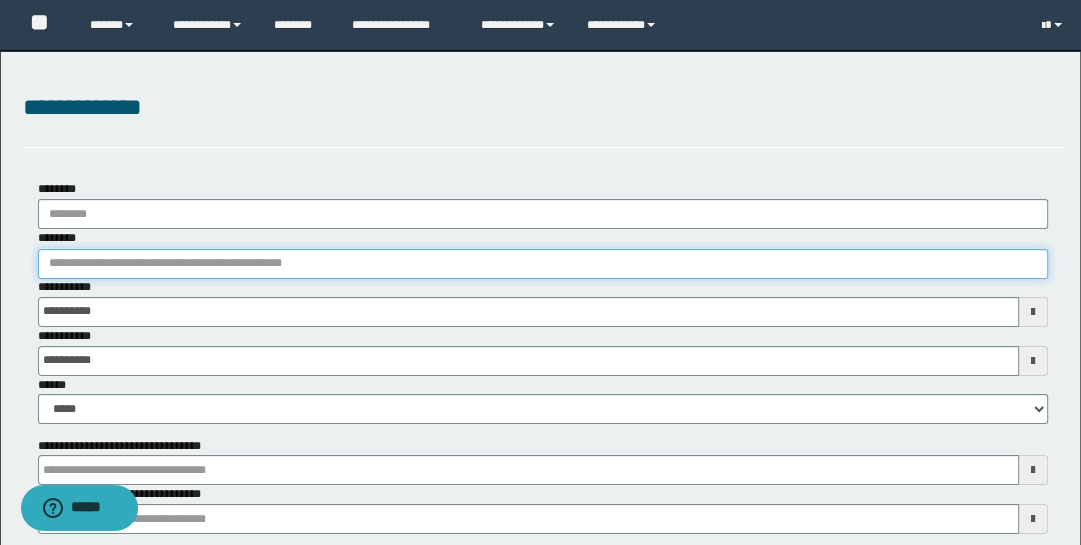 click on "********" at bounding box center (543, 264) 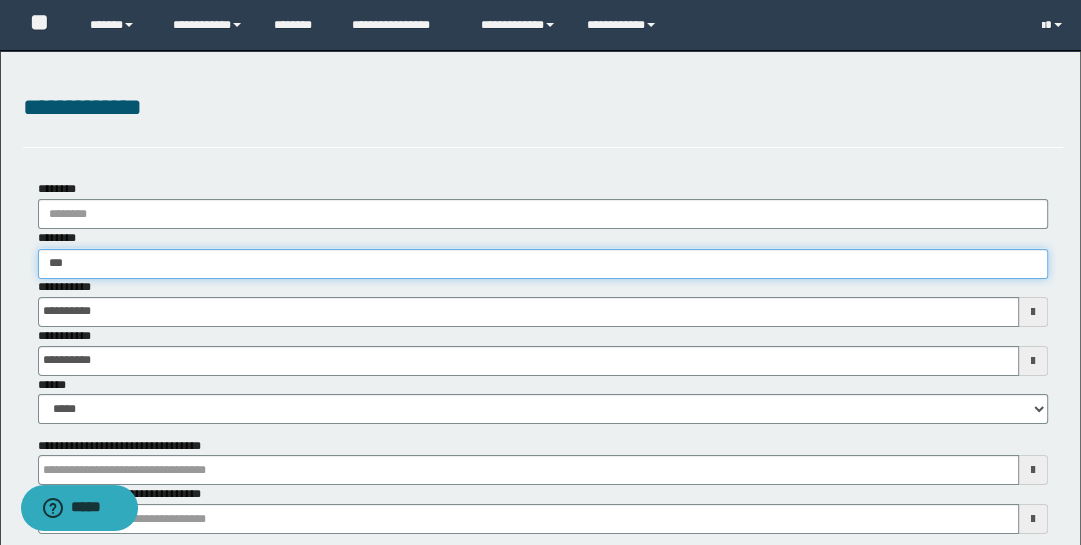type on "****" 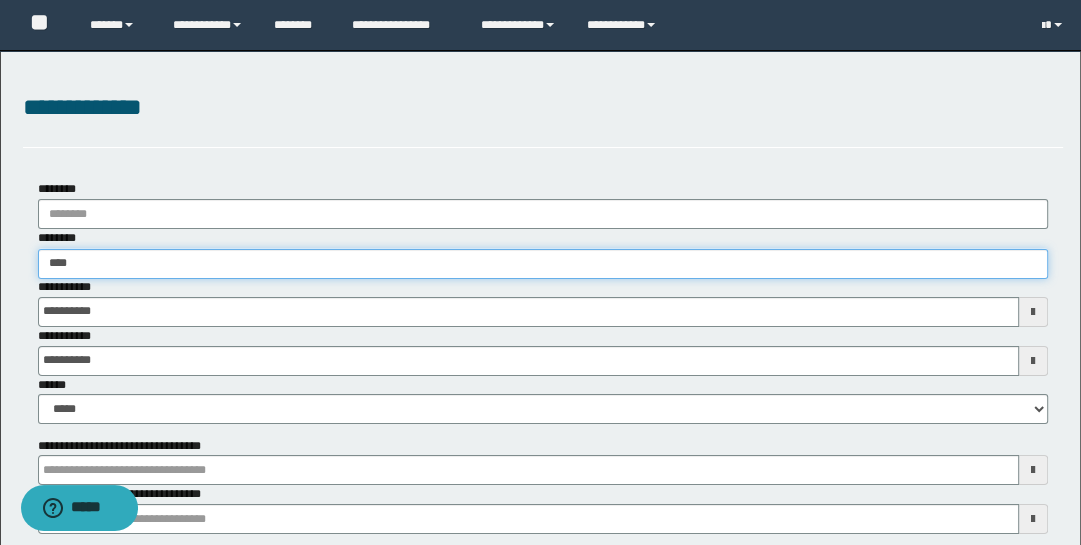 type on "****" 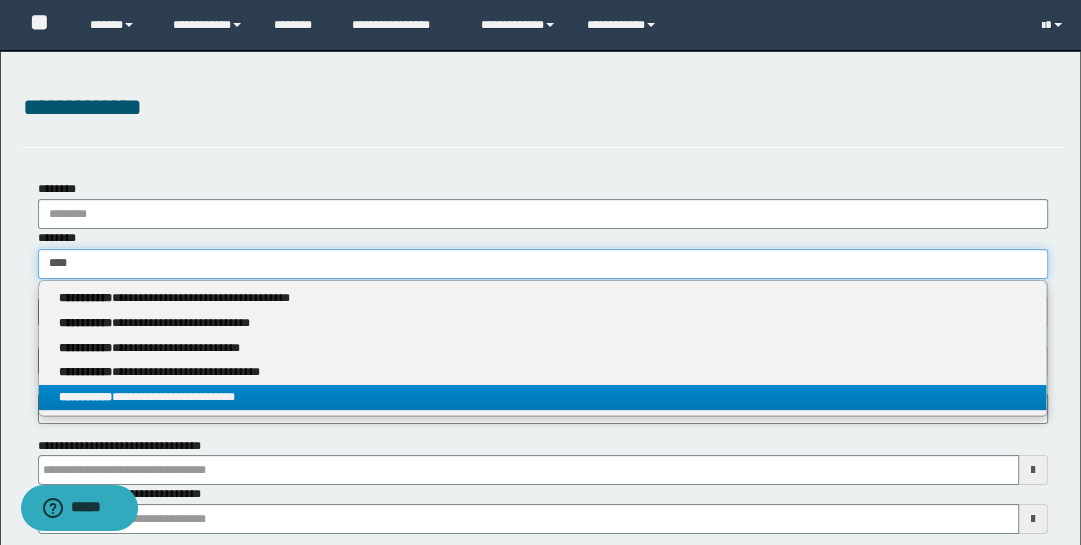 type on "****" 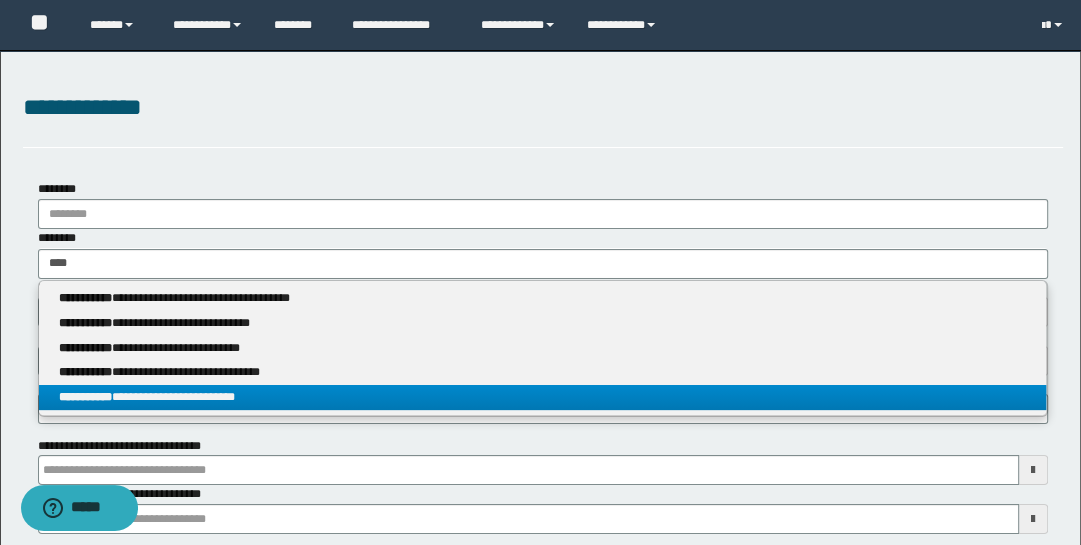 click on "**********" at bounding box center [543, 397] 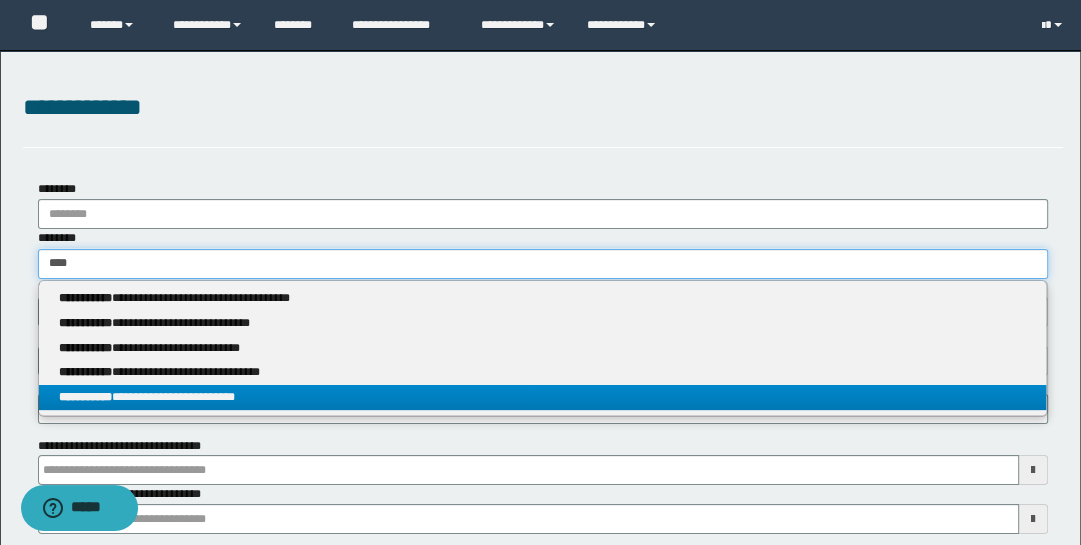 type 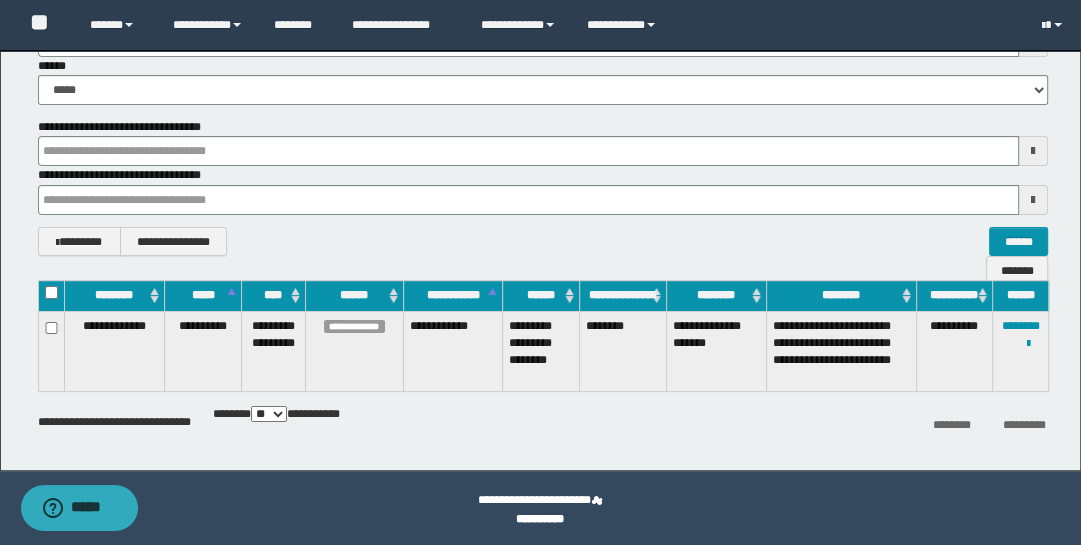 scroll, scrollTop: 322, scrollLeft: 0, axis: vertical 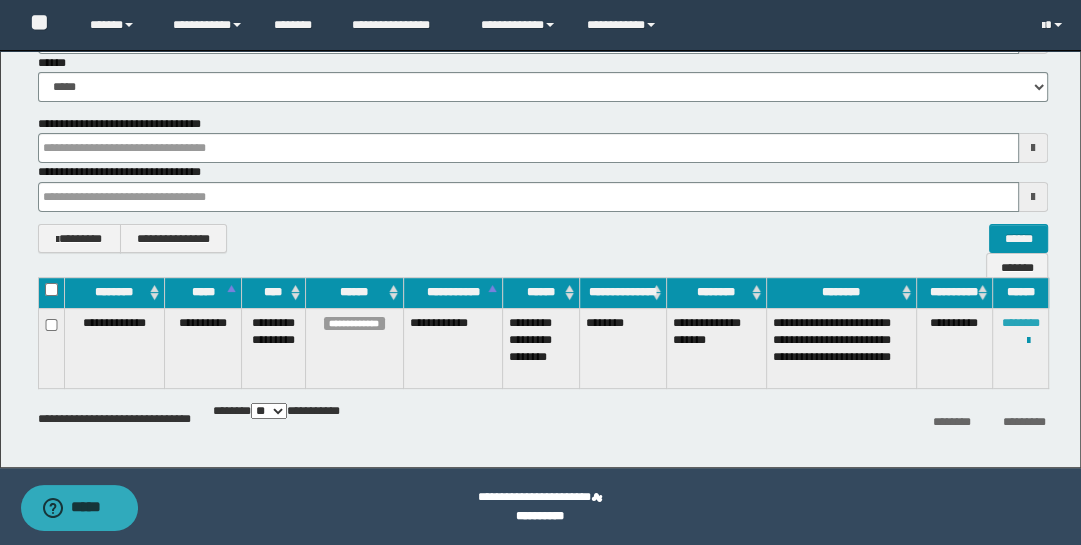 click on "********" at bounding box center [1021, 323] 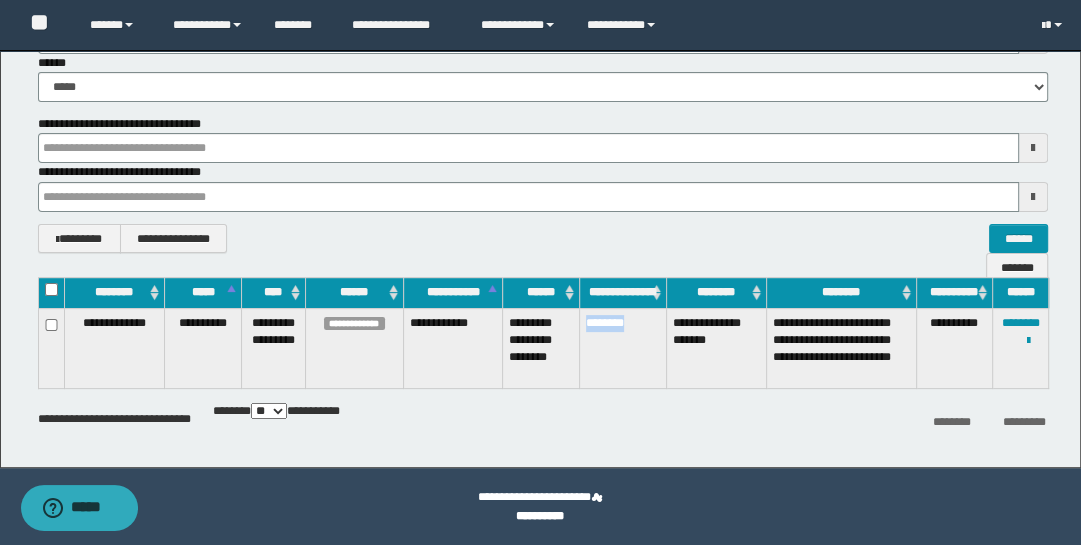 drag, startPoint x: 584, startPoint y: 322, endPoint x: 638, endPoint y: 333, distance: 55.108982 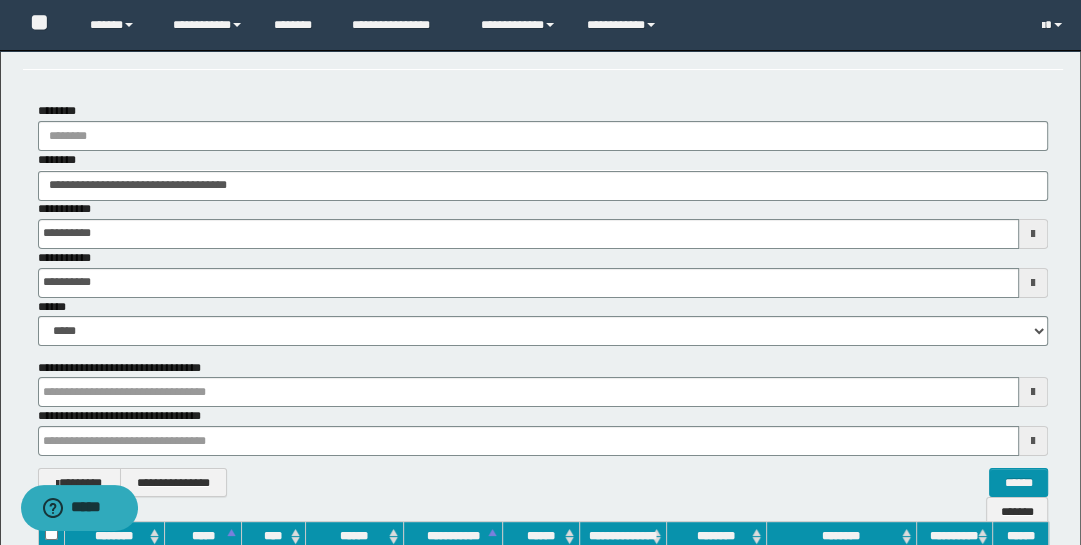 scroll, scrollTop: 0, scrollLeft: 0, axis: both 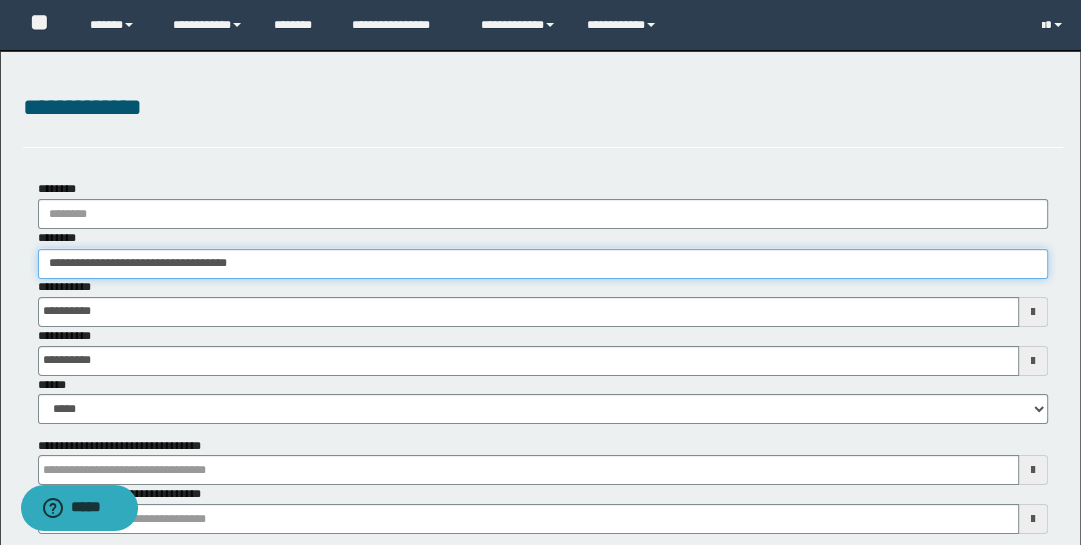drag, startPoint x: 300, startPoint y: 253, endPoint x: 3, endPoint y: 190, distance: 303.6083 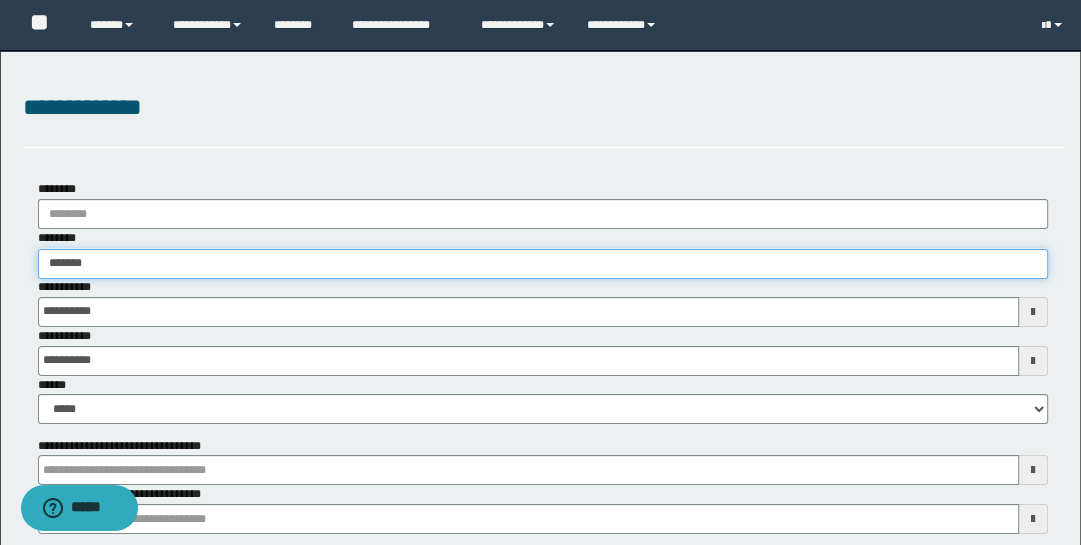 type on "********" 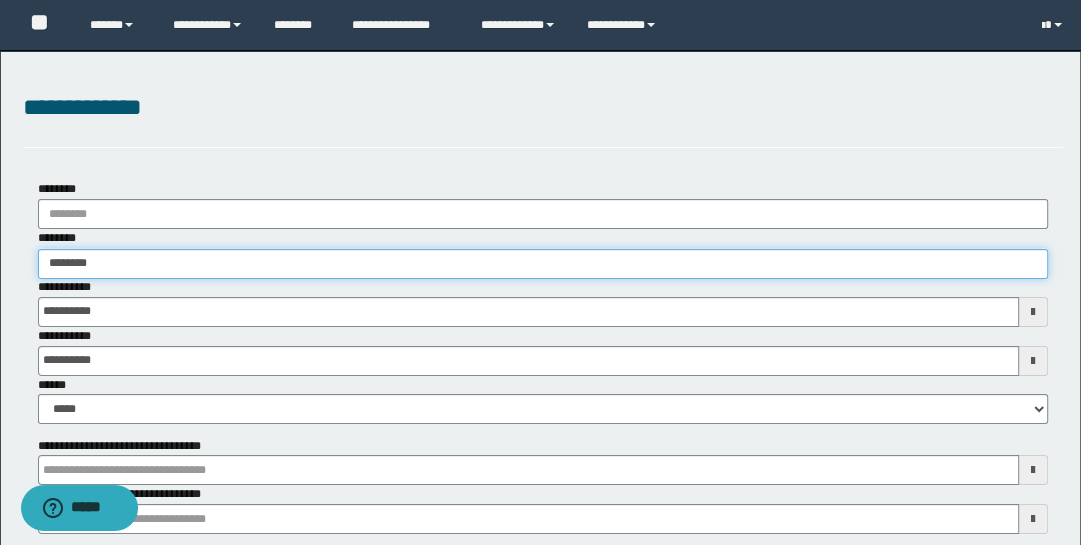 type on "********" 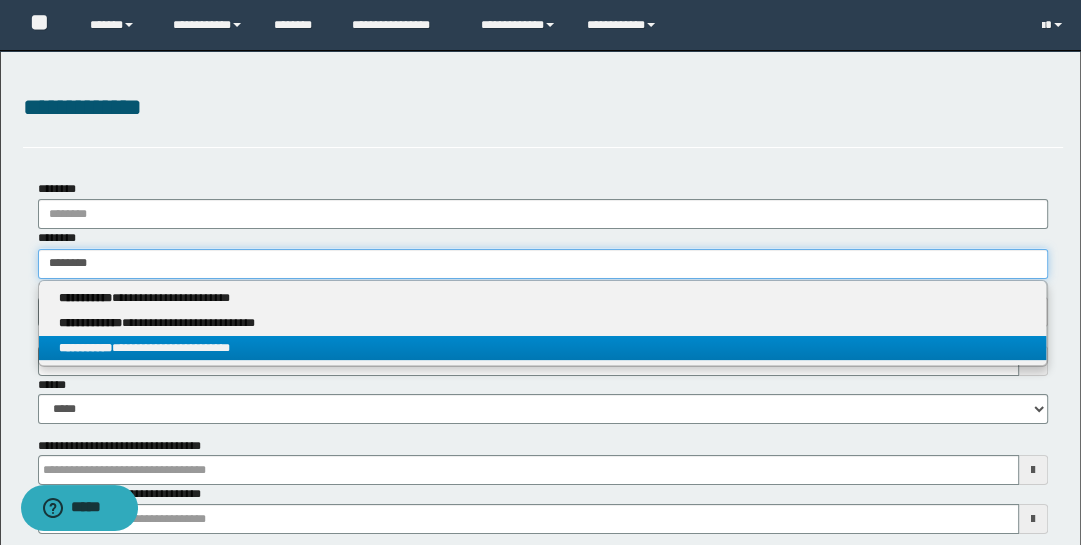 type on "********" 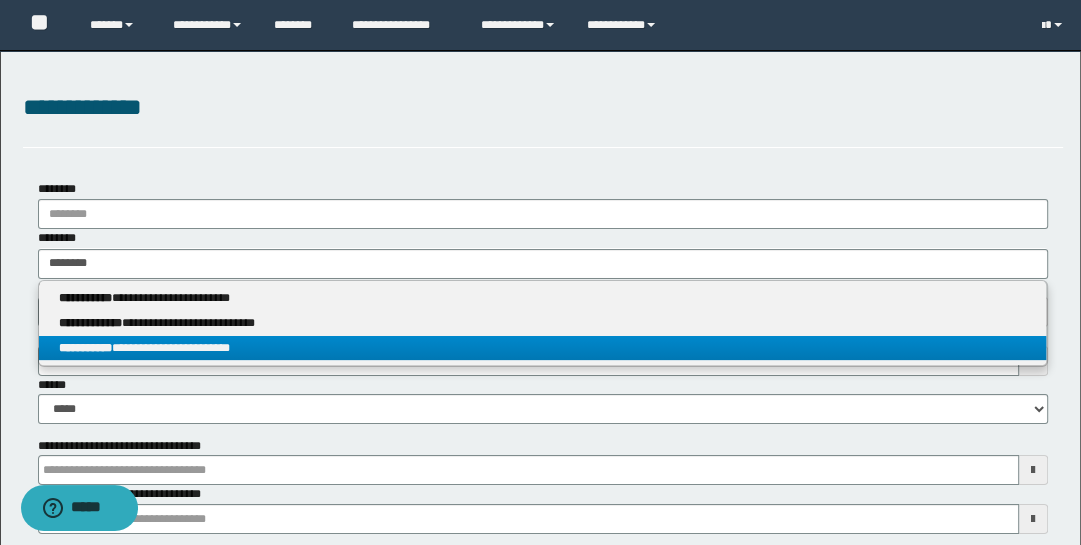 click on "**********" at bounding box center (543, 348) 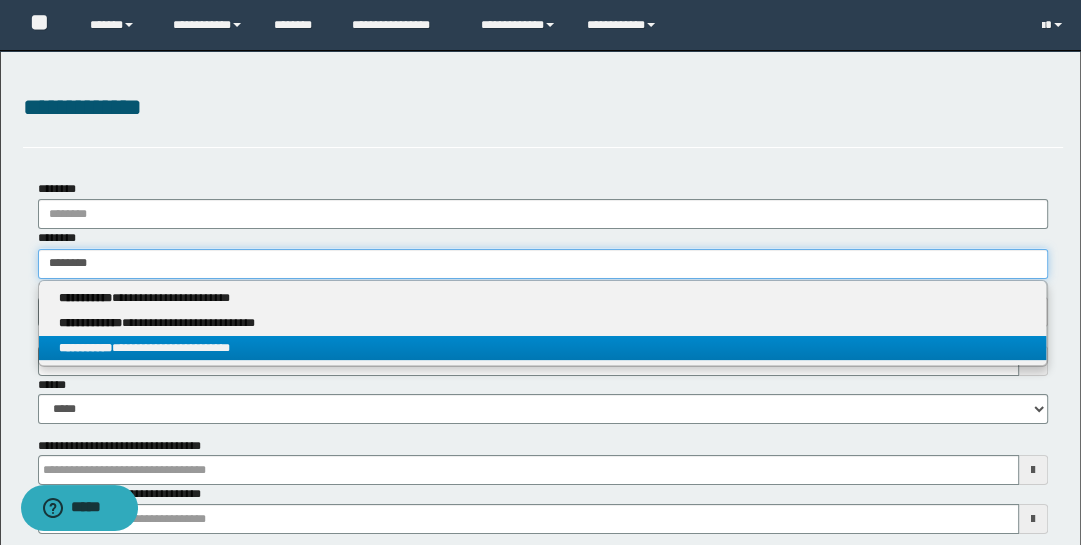 type 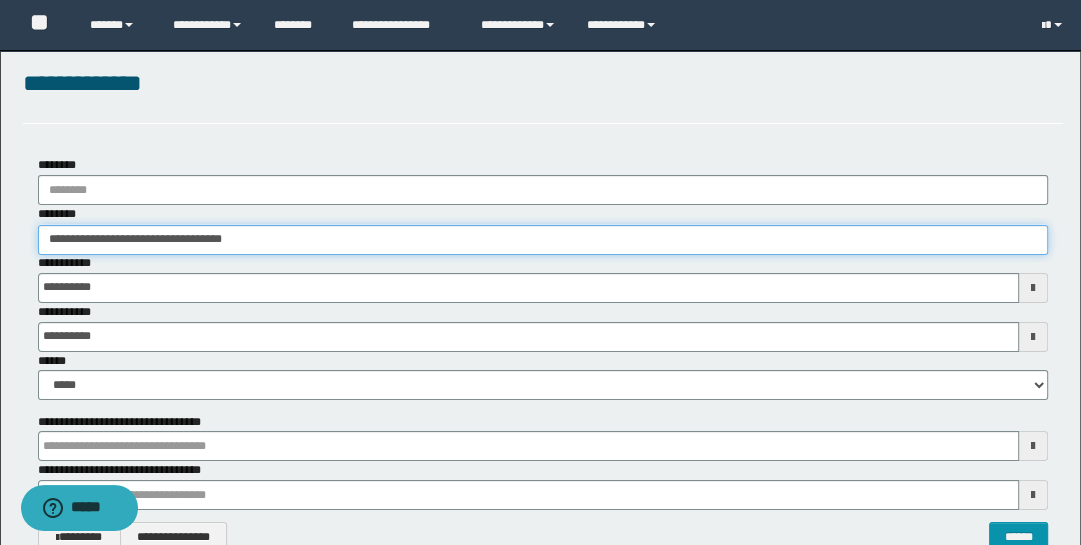 scroll, scrollTop: 289, scrollLeft: 0, axis: vertical 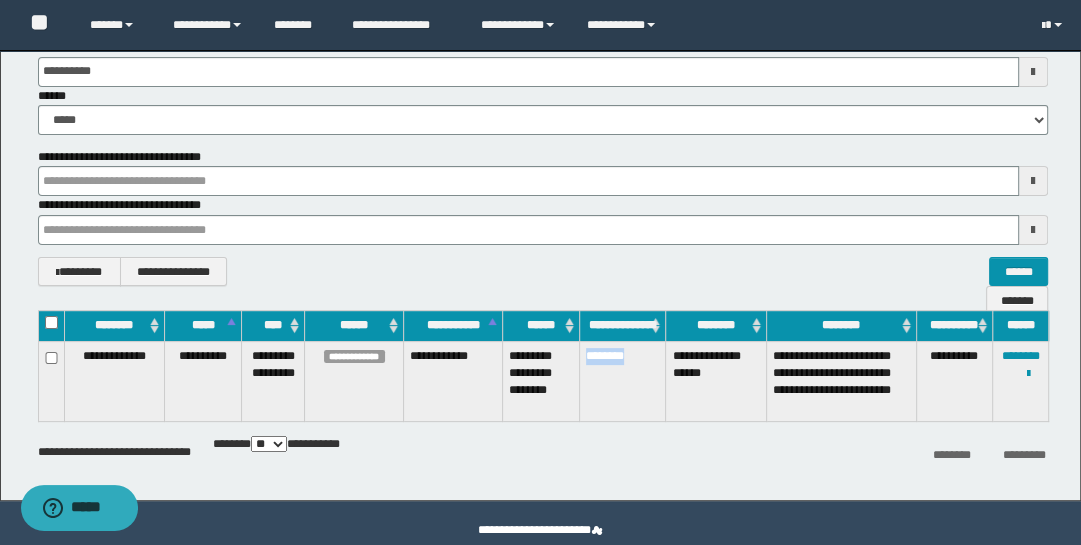drag, startPoint x: 582, startPoint y: 350, endPoint x: 643, endPoint y: 376, distance: 66.309875 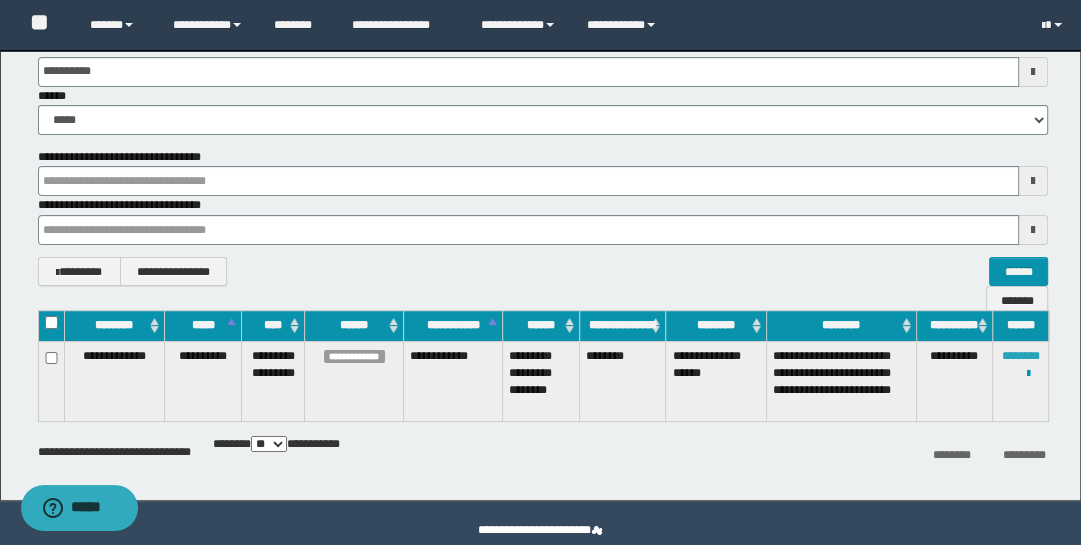 click on "********" at bounding box center [1021, 356] 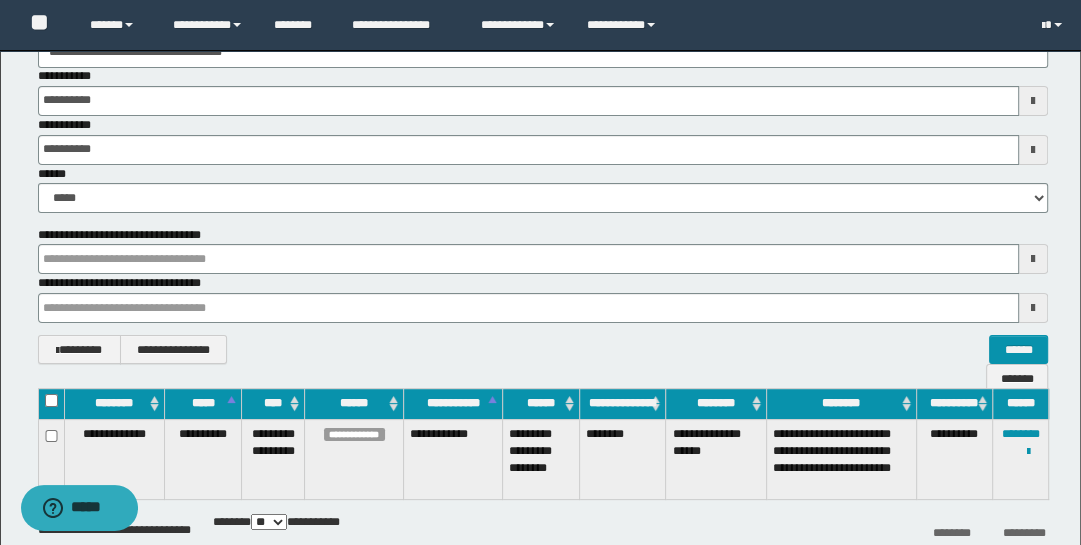 scroll, scrollTop: 29, scrollLeft: 0, axis: vertical 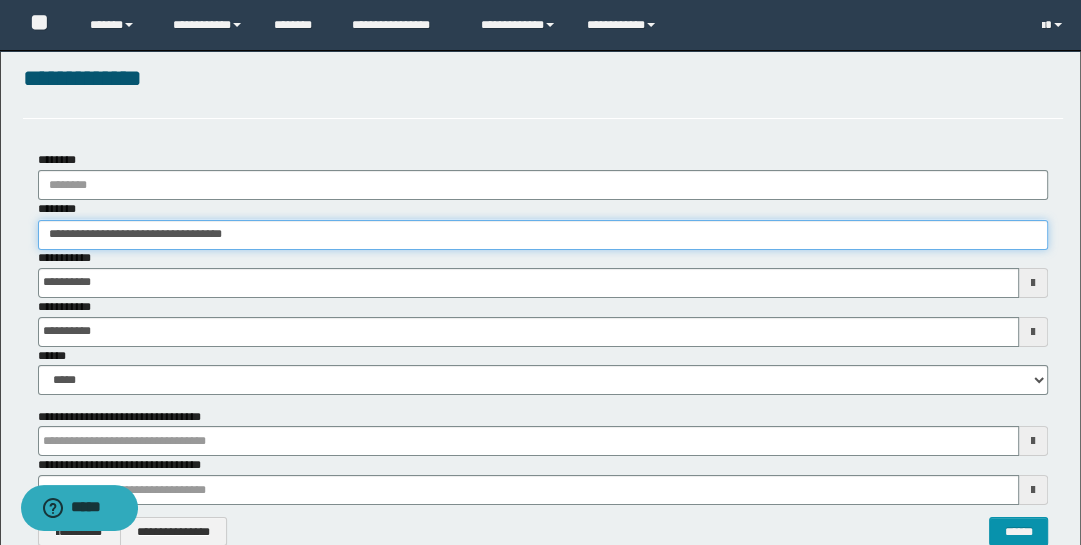 drag, startPoint x: 306, startPoint y: 239, endPoint x: -32, endPoint y: 190, distance: 341.5333 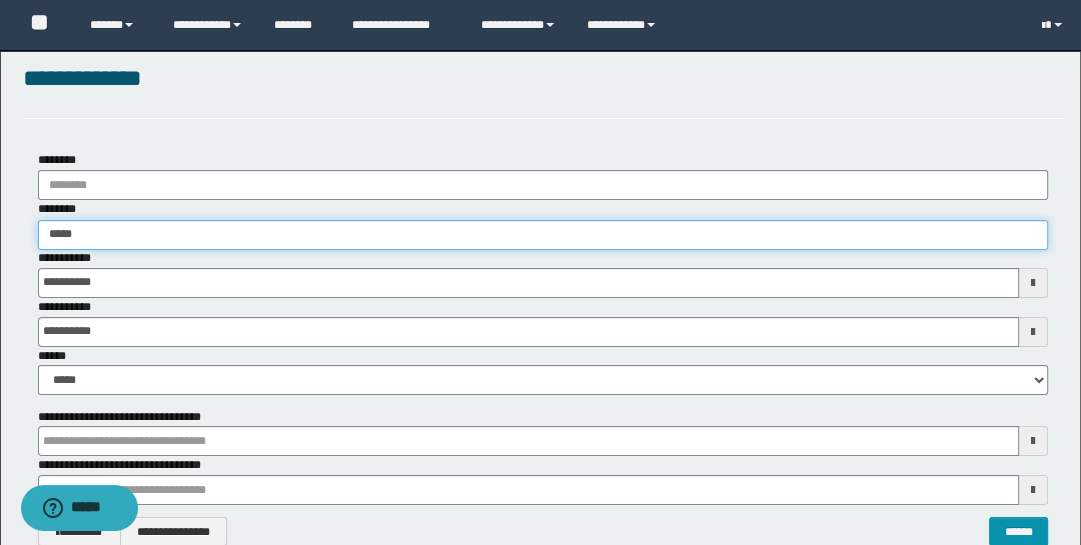 type on "******" 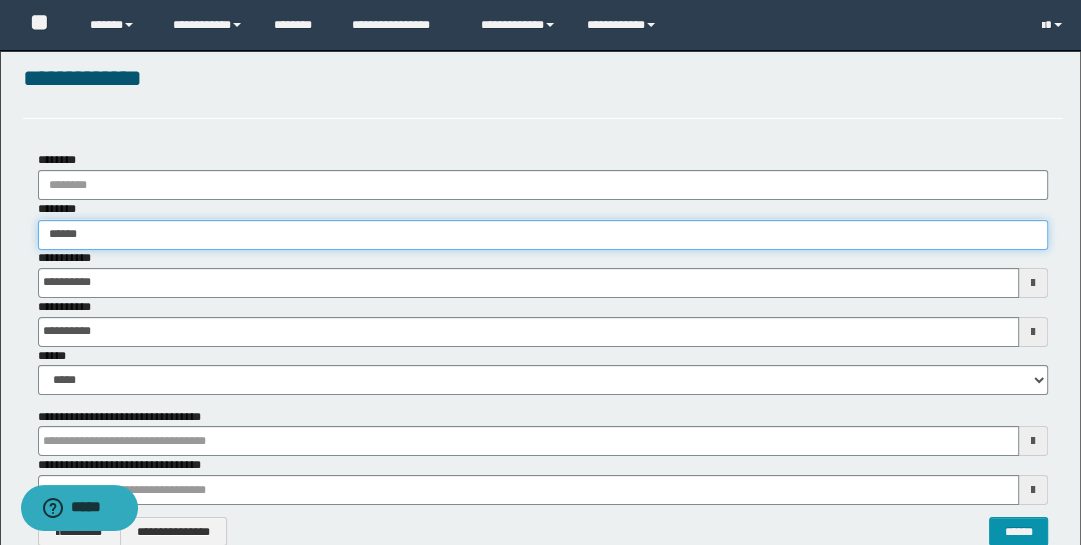 type on "******" 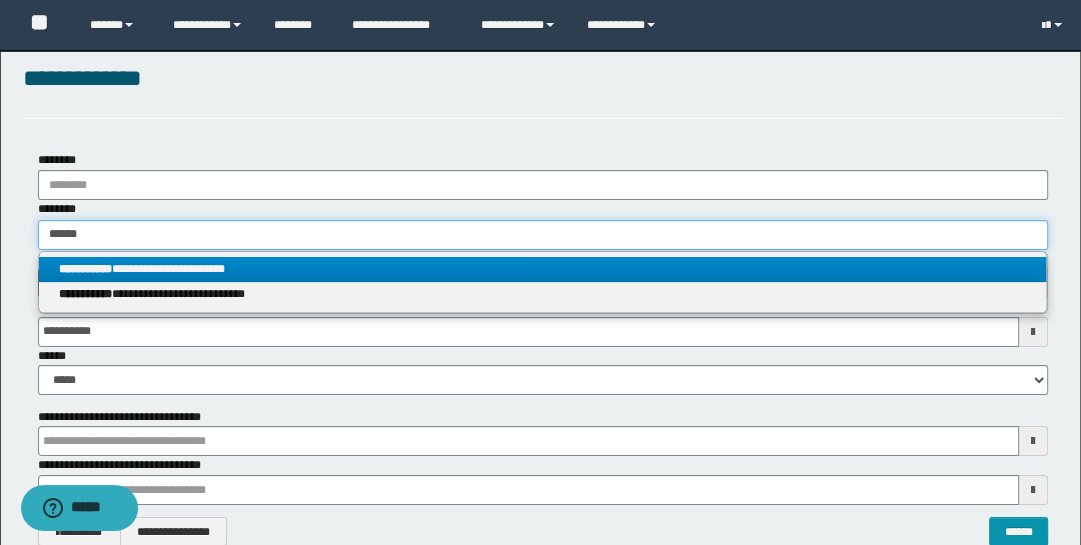 type on "******" 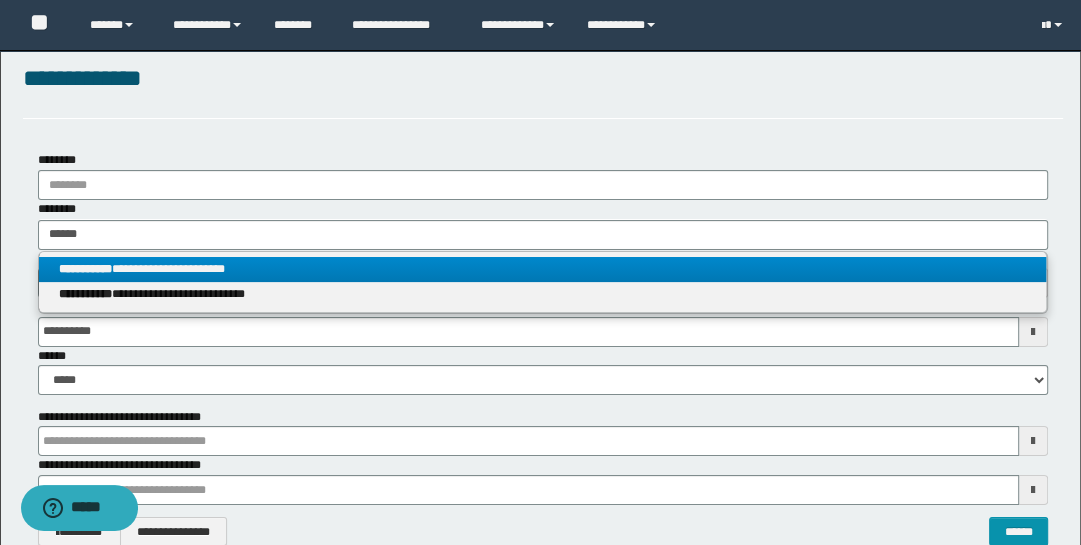 click on "**********" at bounding box center [543, 269] 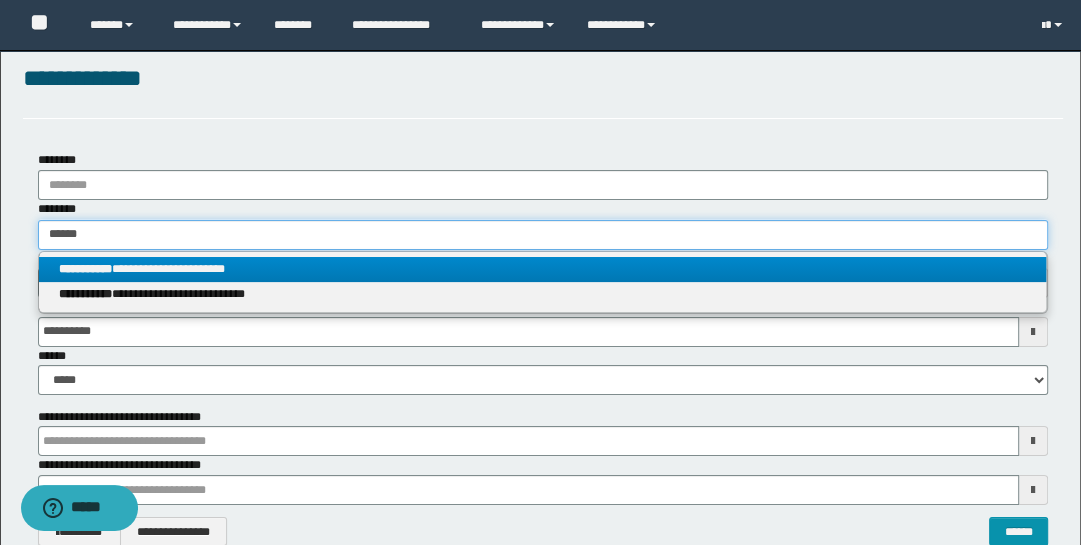 type 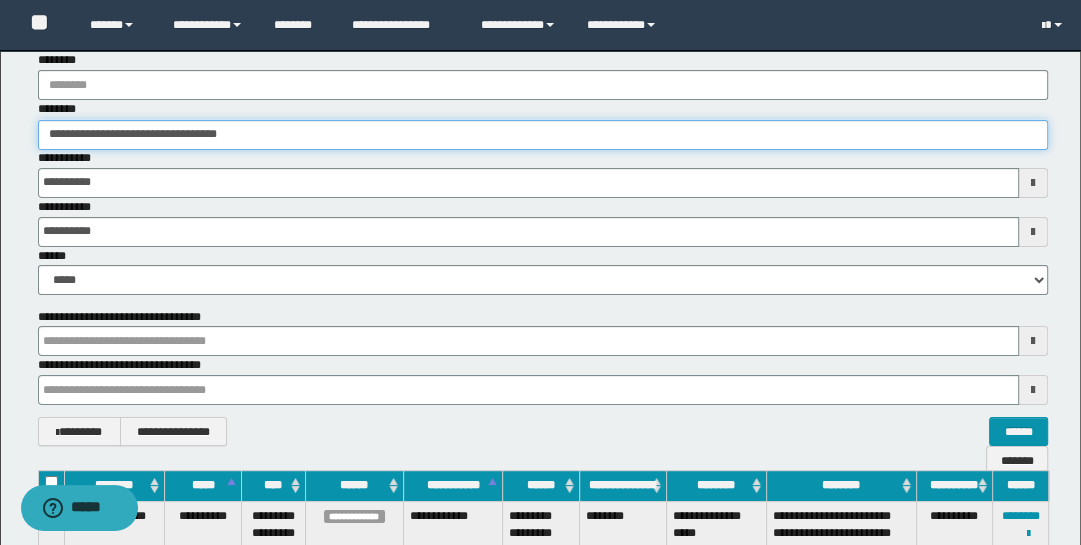 scroll, scrollTop: 322, scrollLeft: 0, axis: vertical 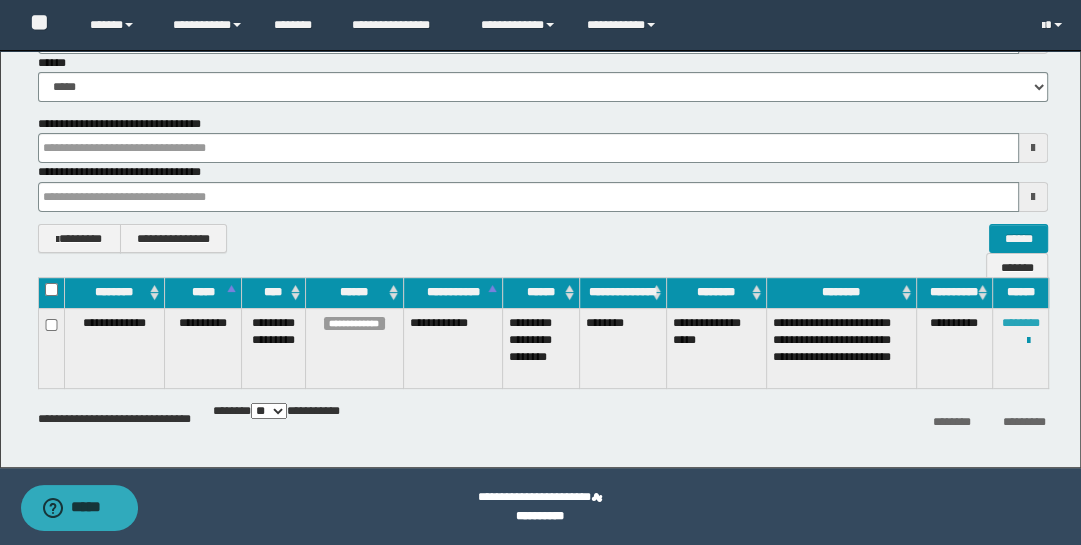 click on "********" at bounding box center [1021, 323] 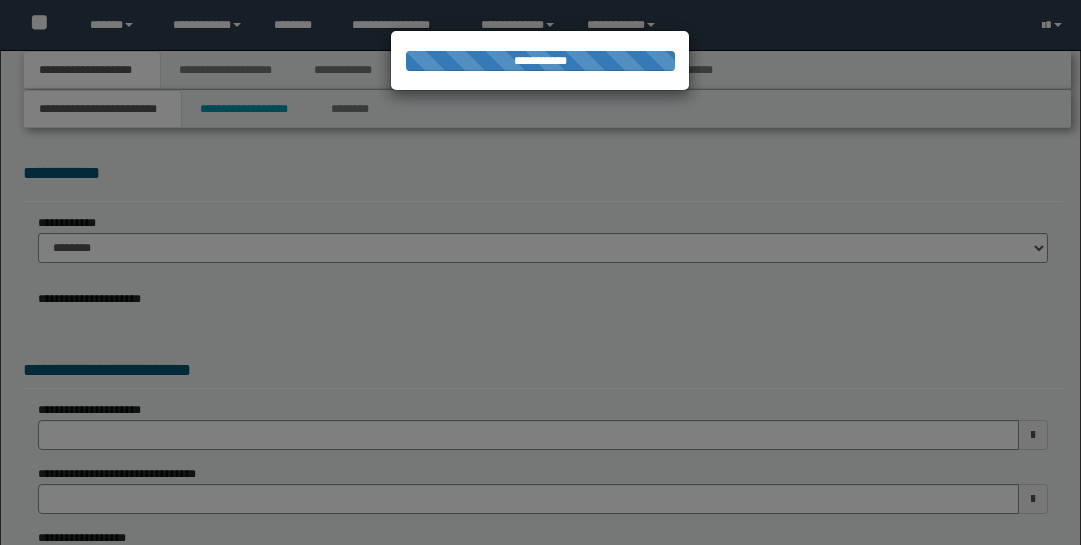 scroll, scrollTop: 0, scrollLeft: 0, axis: both 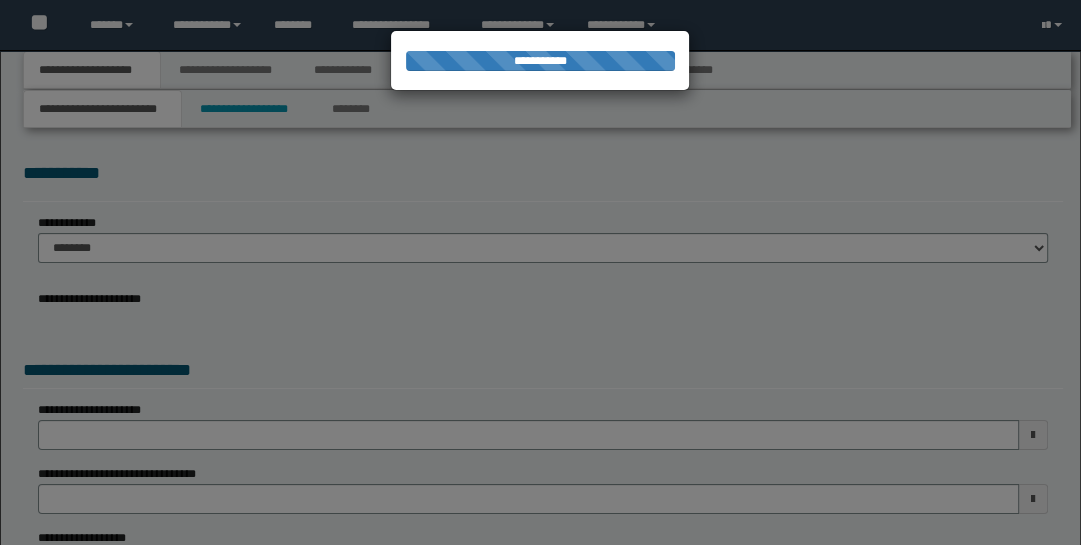 type on "**********" 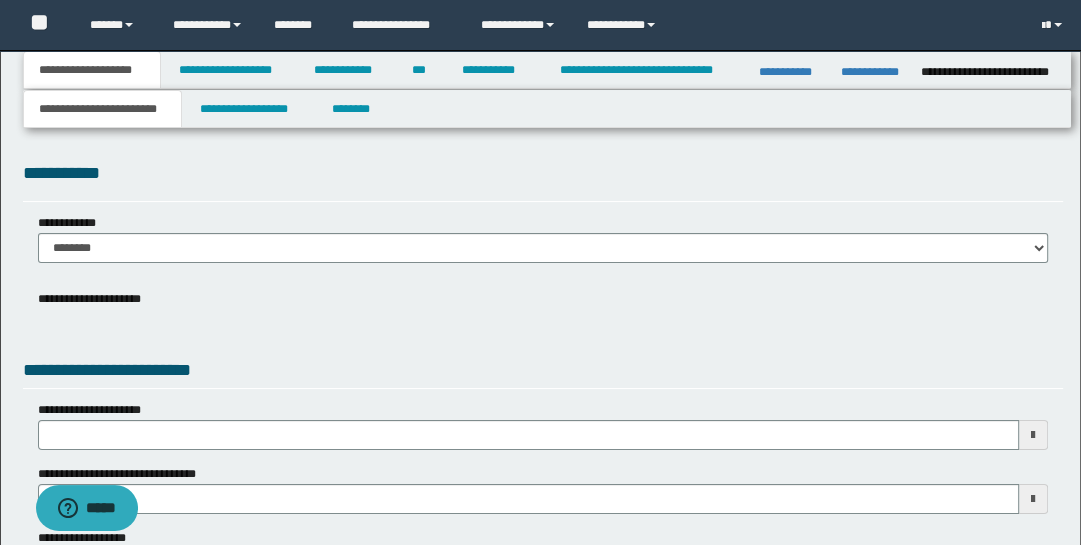 scroll, scrollTop: 0, scrollLeft: 0, axis: both 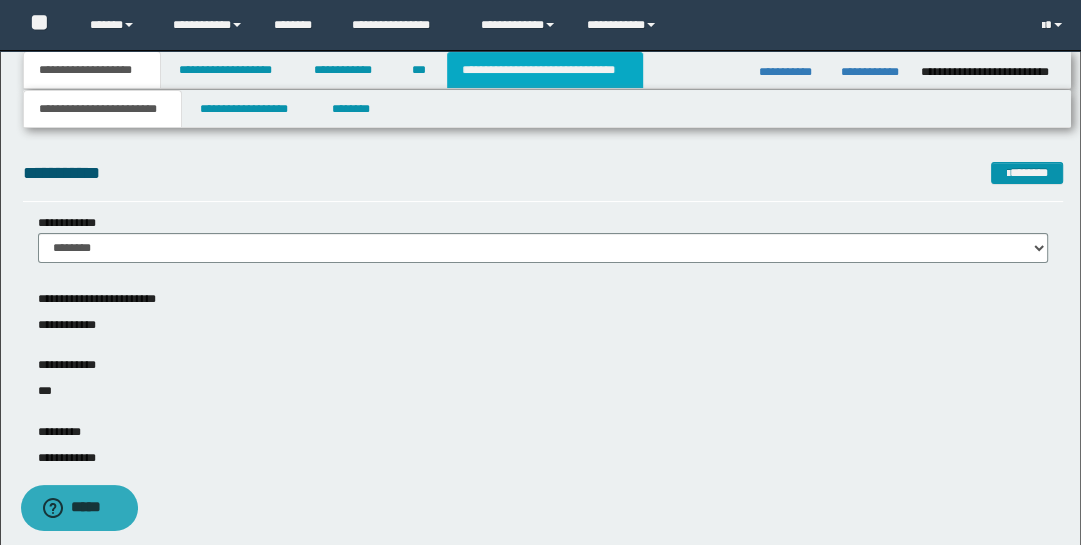 click on "**********" at bounding box center (545, 70) 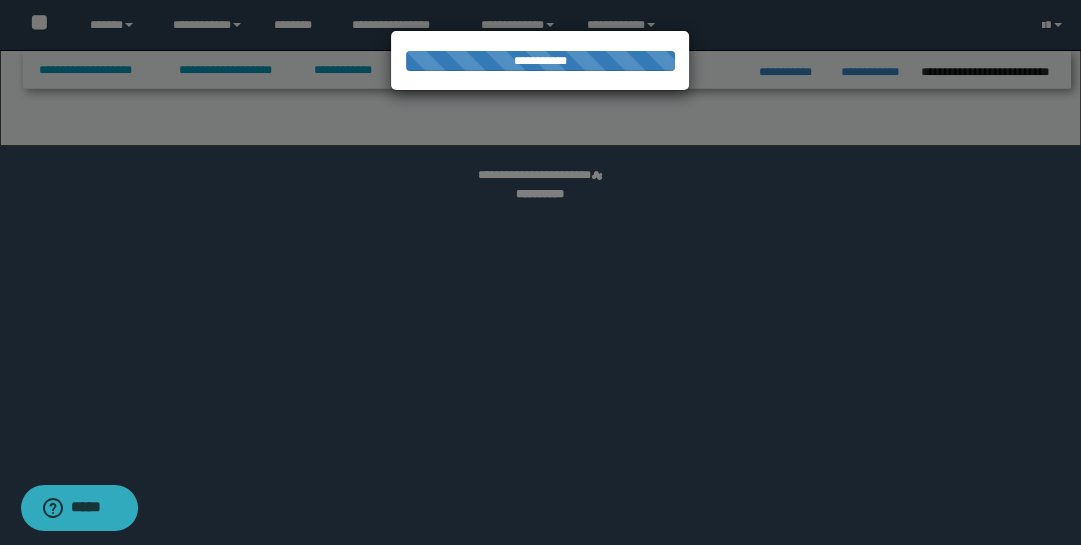 select on "*" 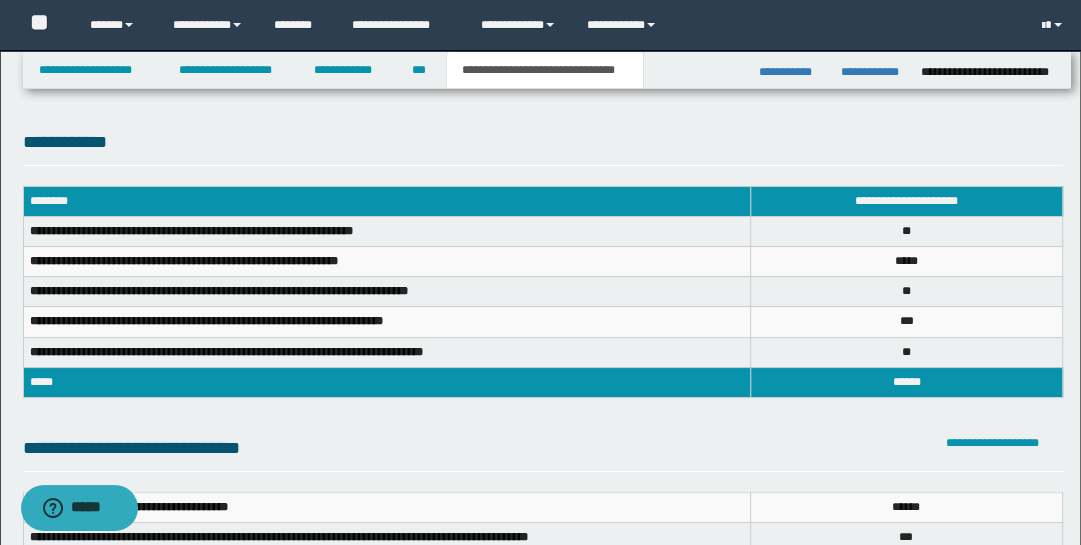 scroll, scrollTop: 0, scrollLeft: 0, axis: both 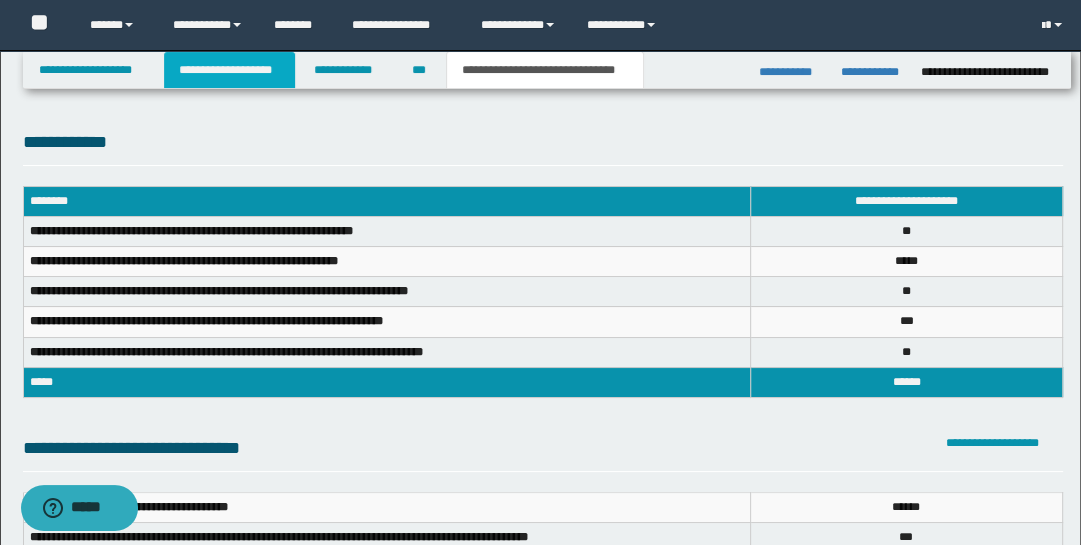 click on "**********" at bounding box center [229, 70] 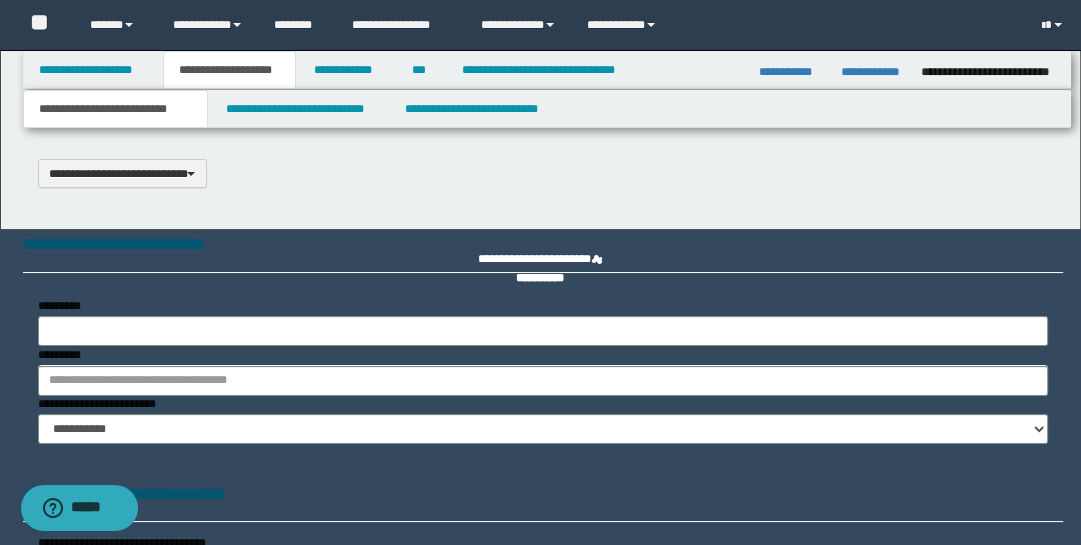 type on "**********" 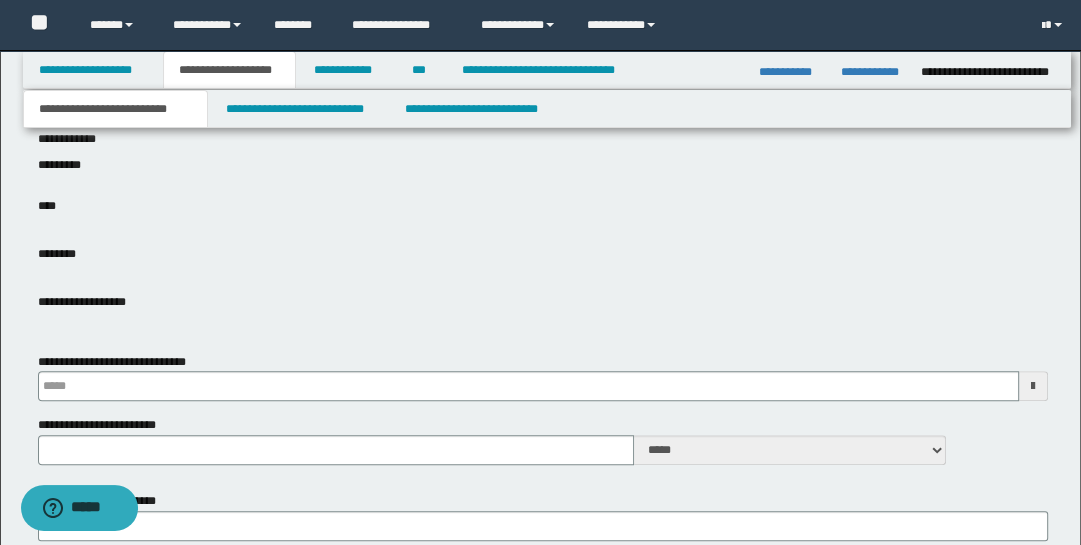 scroll, scrollTop: 828, scrollLeft: 0, axis: vertical 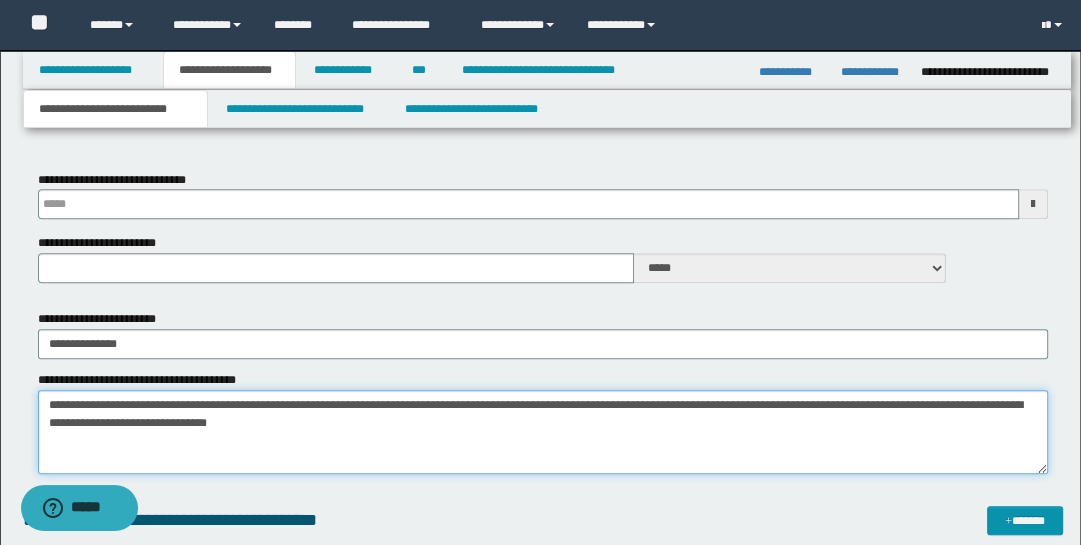 drag, startPoint x: 1016, startPoint y: 400, endPoint x: 1059, endPoint y: 431, distance: 53.009434 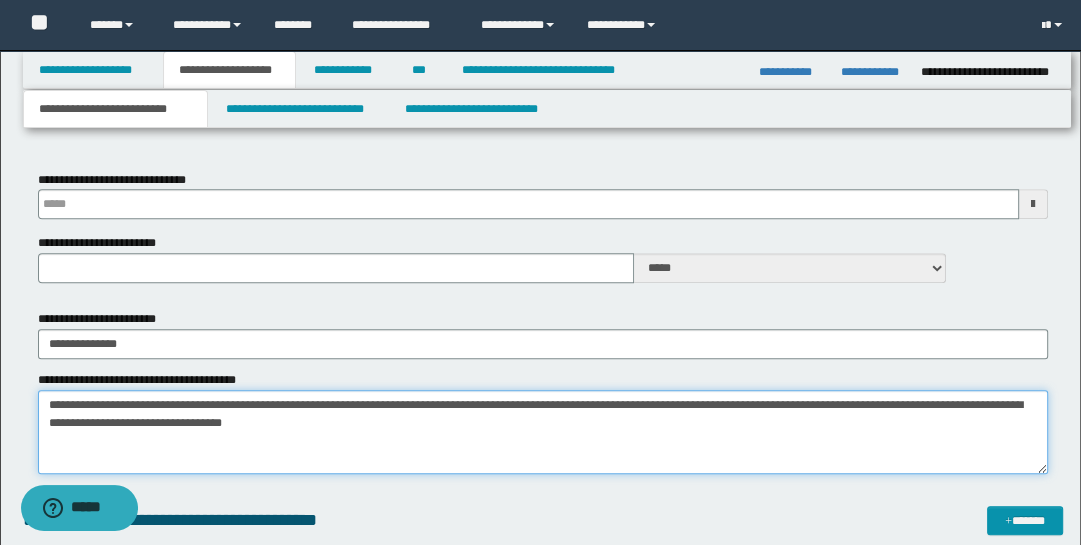 click on "**********" at bounding box center (543, 432) 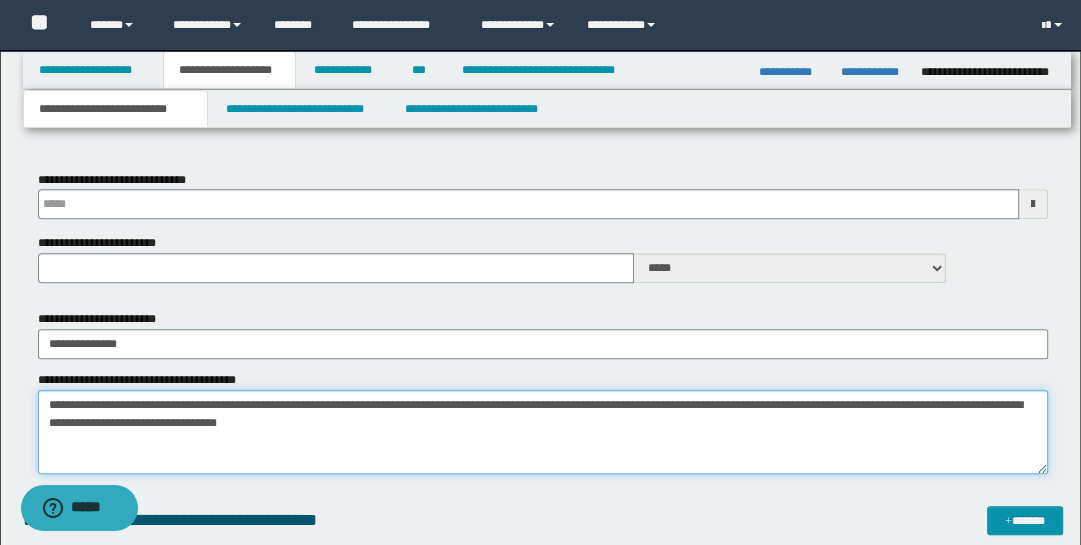 type on "**********" 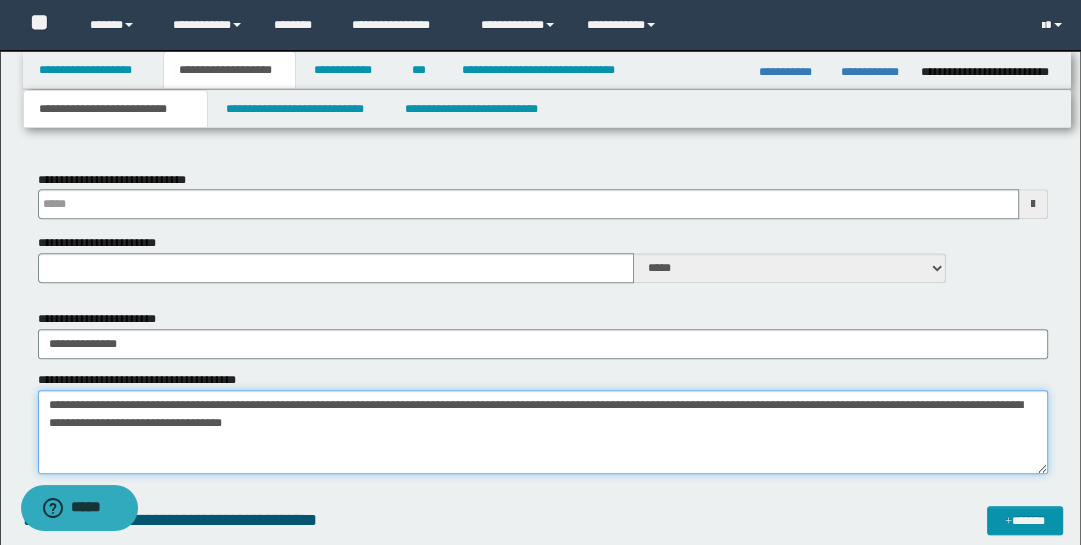 type 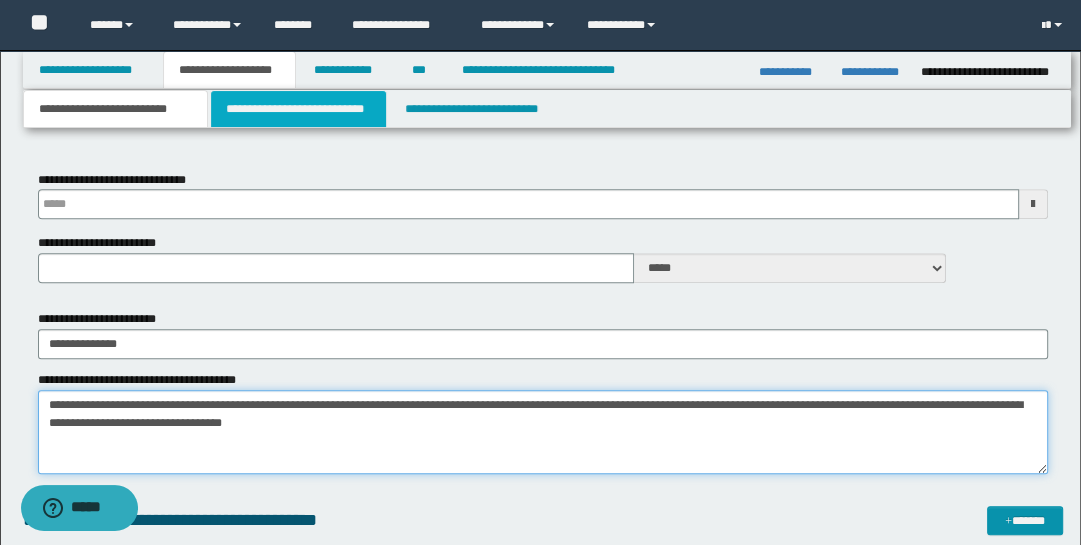 type on "**********" 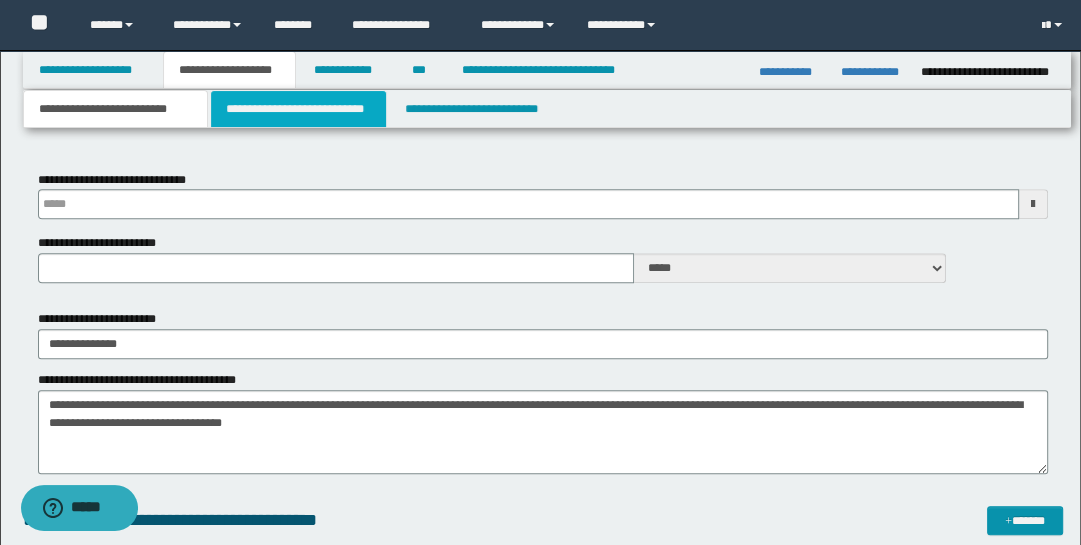 click on "**********" at bounding box center (299, 109) 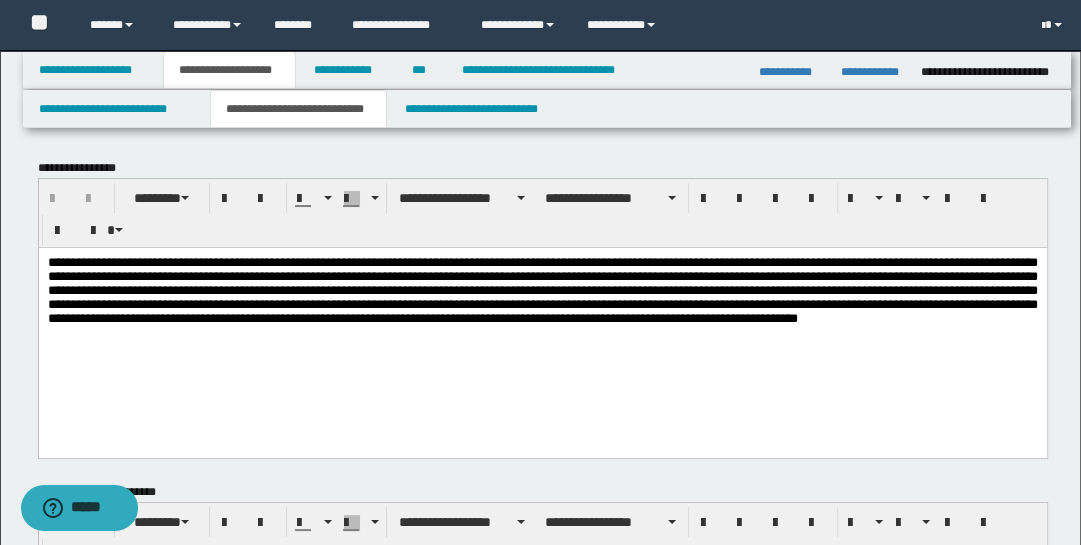 scroll, scrollTop: 0, scrollLeft: 0, axis: both 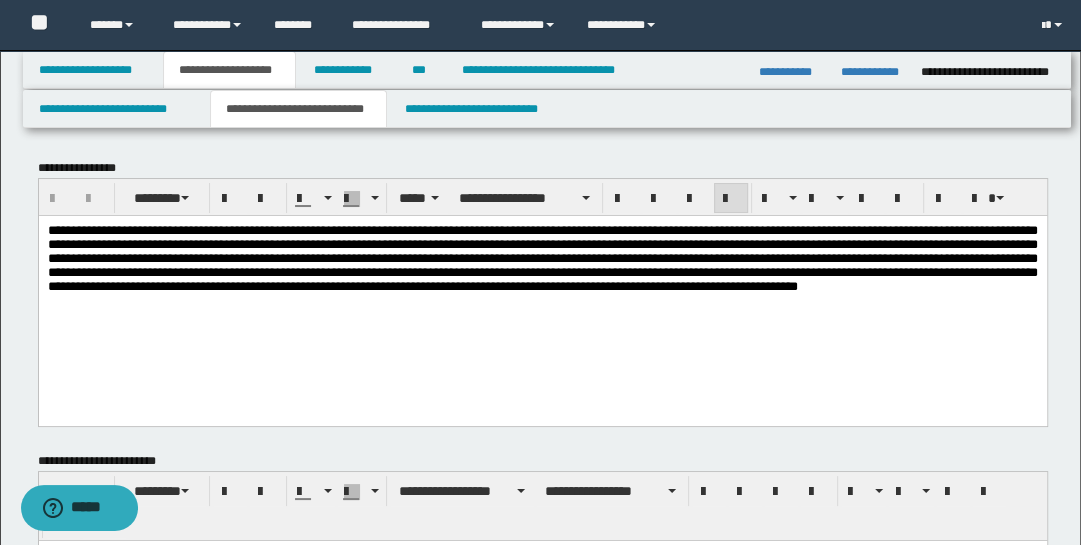drag, startPoint x: 448, startPoint y: 358, endPoint x: 448, endPoint y: 392, distance: 34 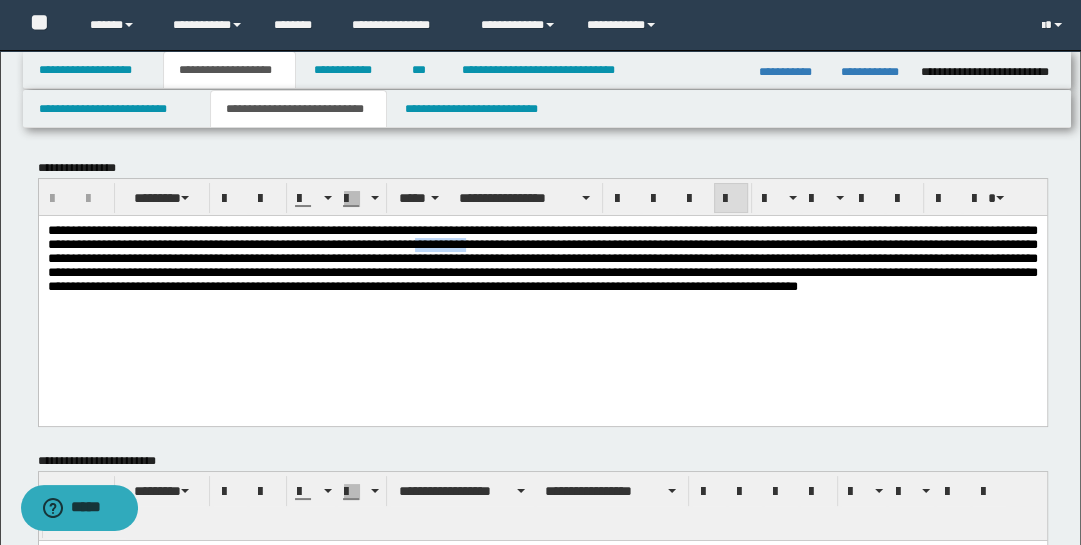 type 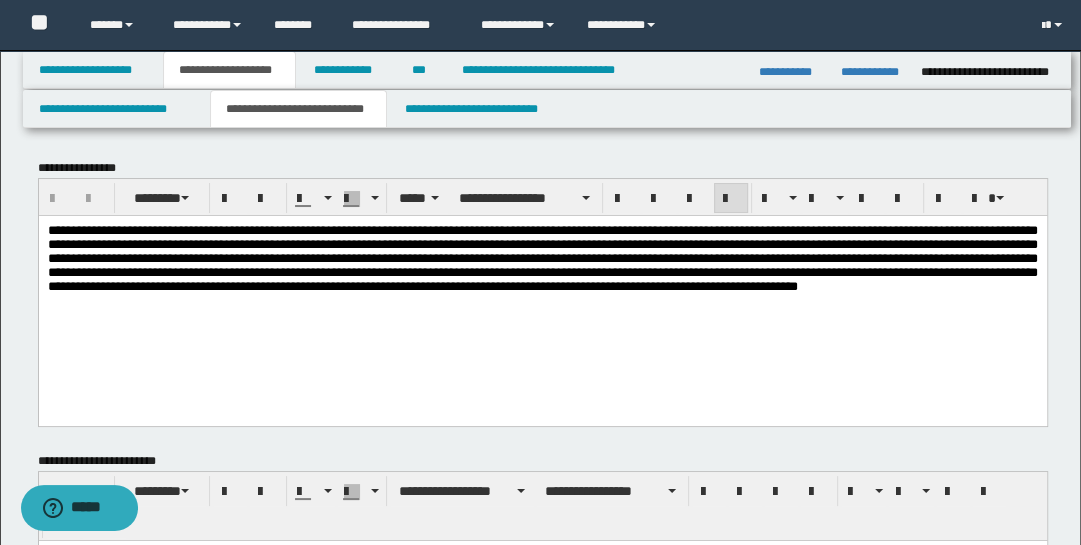 click on "**********" at bounding box center [542, 257] 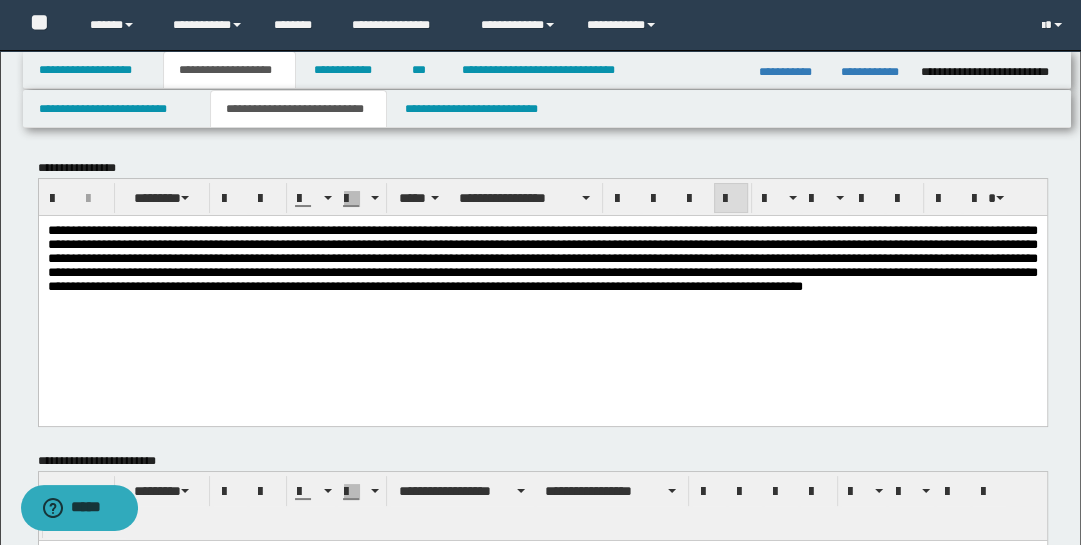 click on "**********" at bounding box center (542, 257) 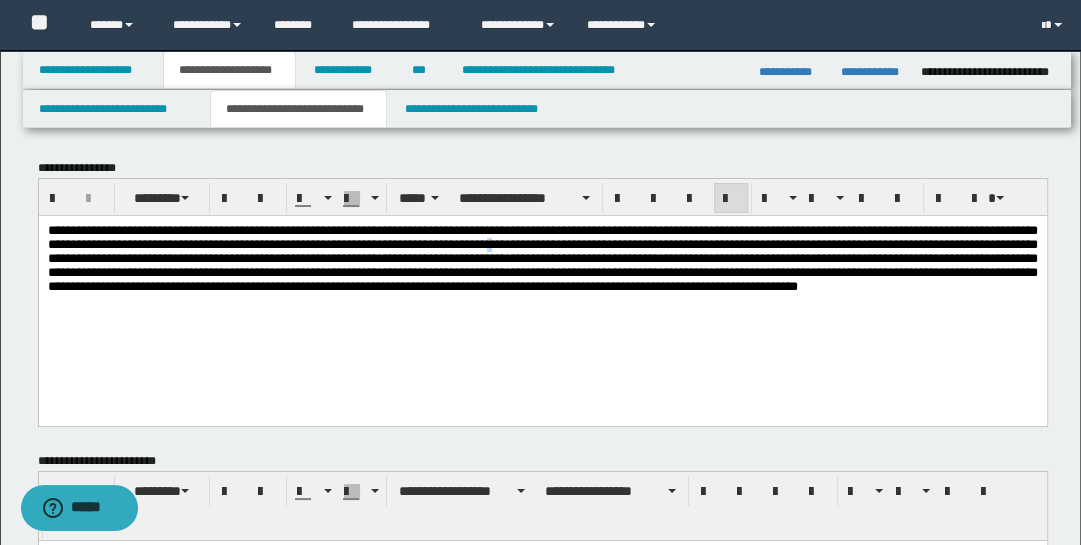 click on "**********" at bounding box center (542, 257) 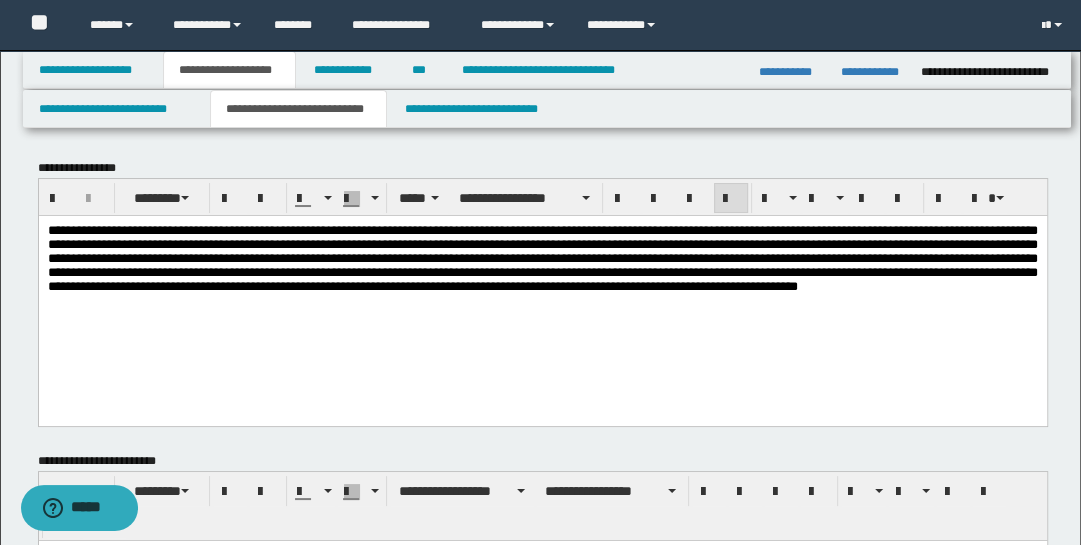 click on "**********" at bounding box center (542, 257) 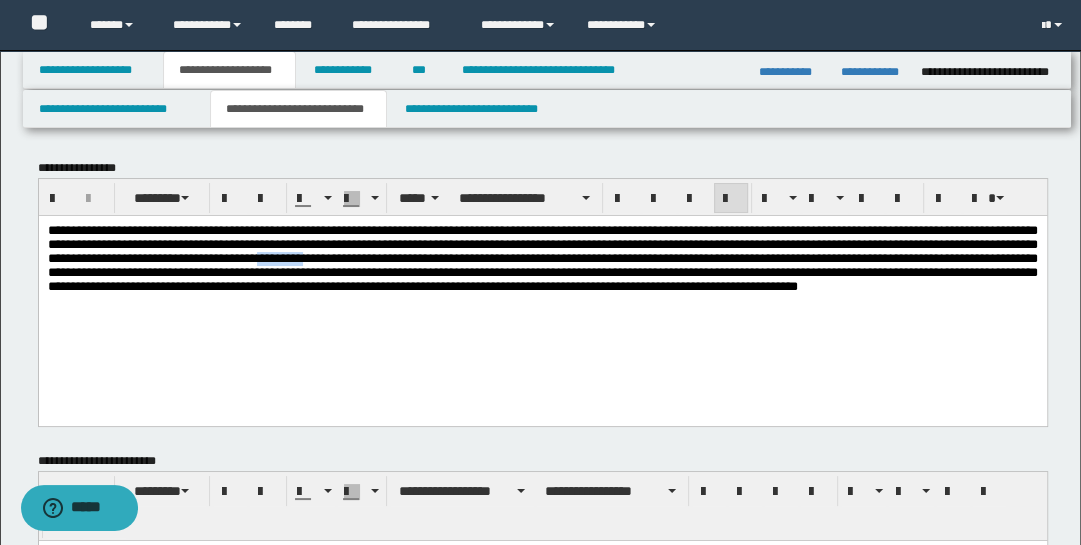 drag, startPoint x: 783, startPoint y: 259, endPoint x: 775, endPoint y: 272, distance: 15.264338 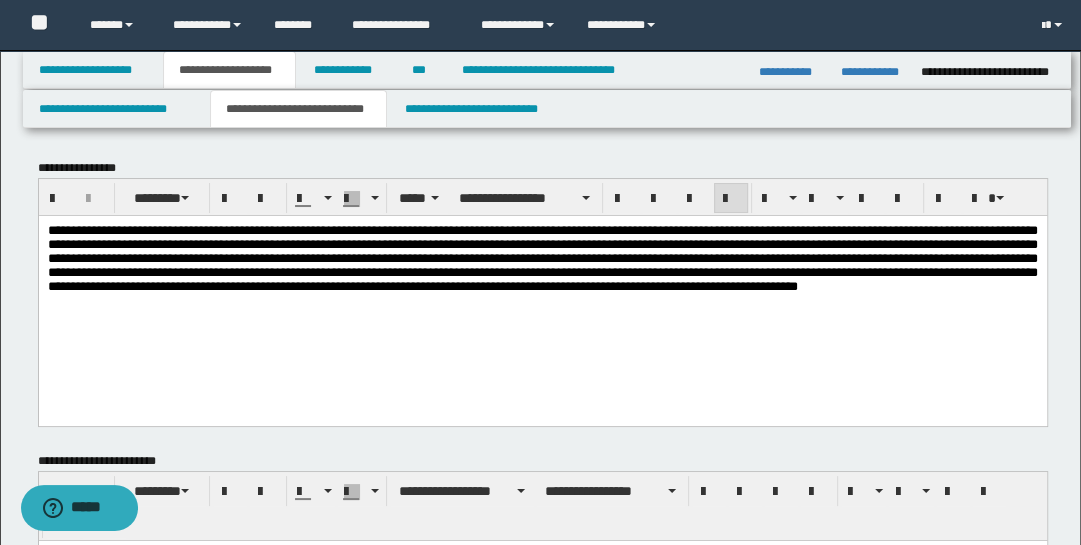 click on "**********" at bounding box center [542, 257] 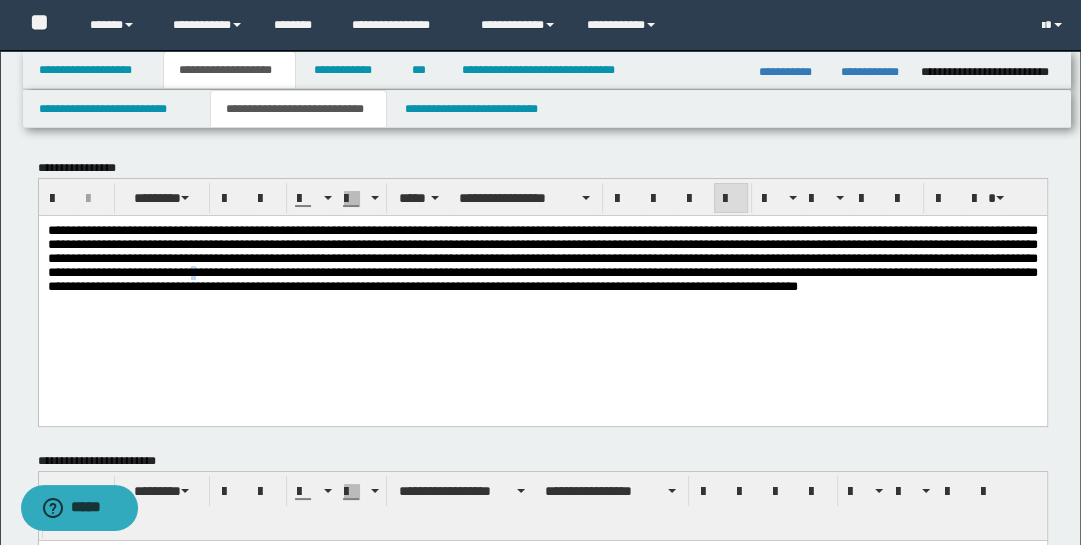click on "**********" at bounding box center (542, 257) 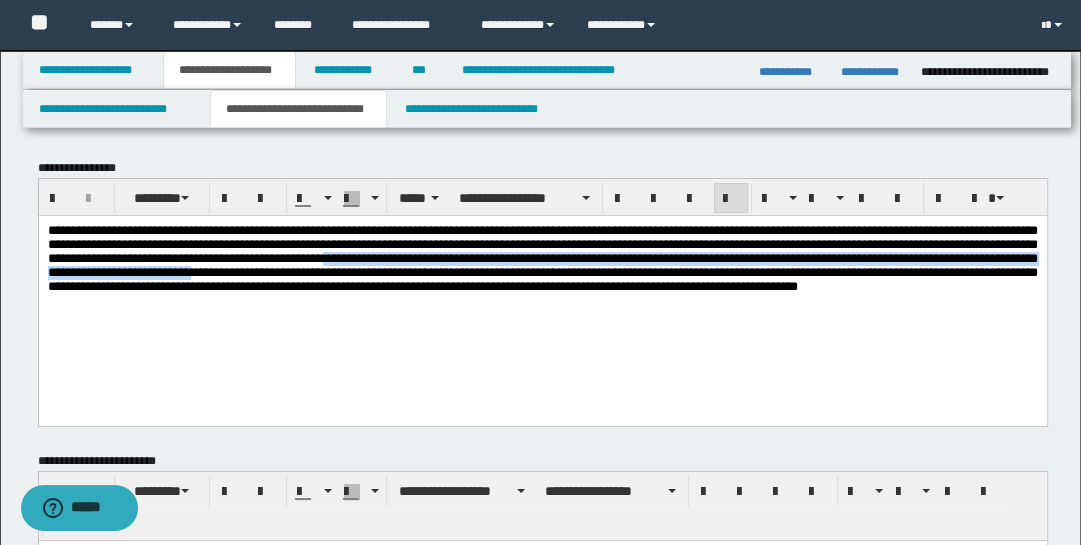 click on "**********" at bounding box center (542, 257) 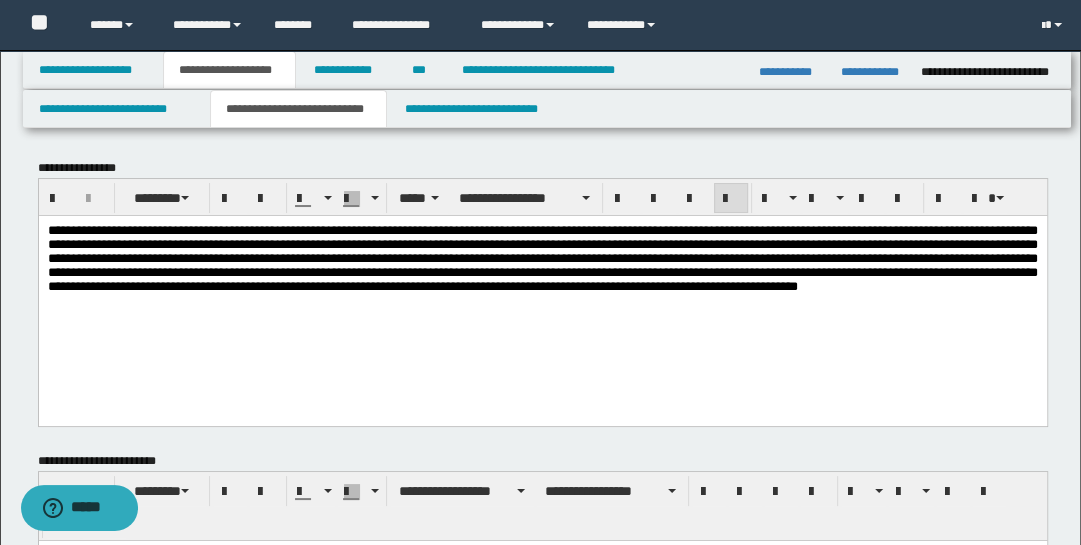 click on "**********" at bounding box center (542, 257) 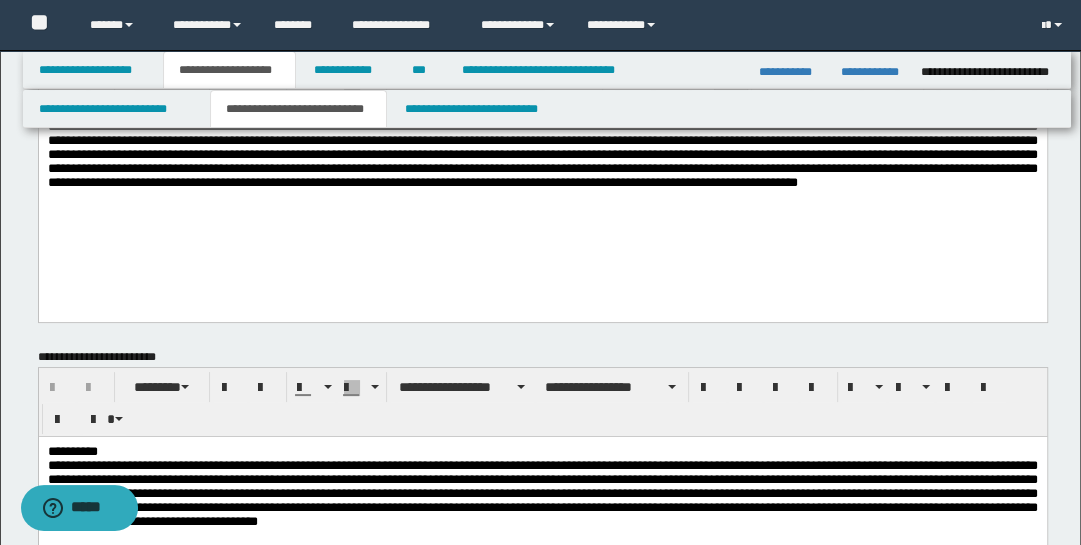 scroll, scrollTop: 209, scrollLeft: 0, axis: vertical 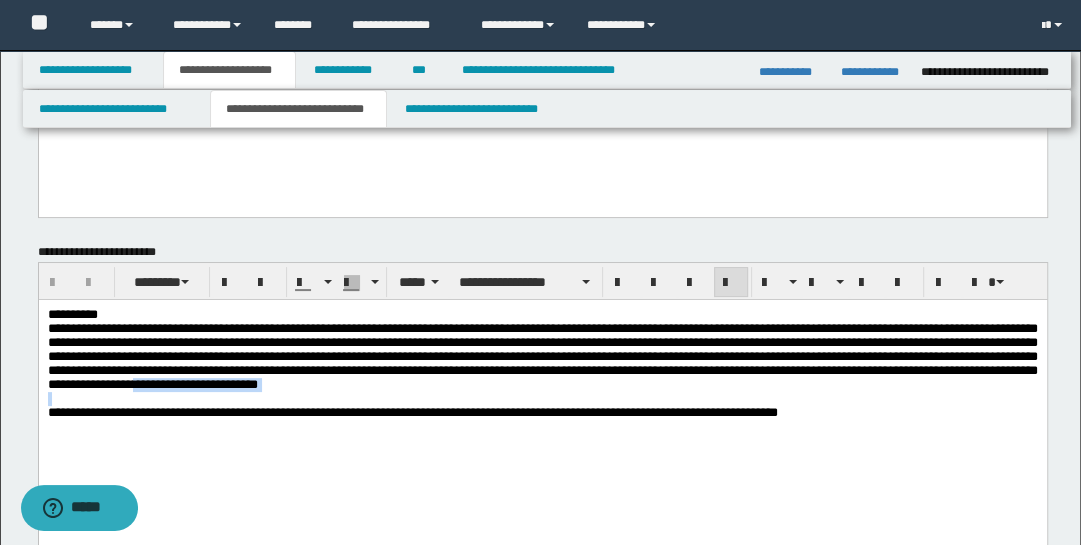 drag, startPoint x: 938, startPoint y: 391, endPoint x: 938, endPoint y: 423, distance: 32 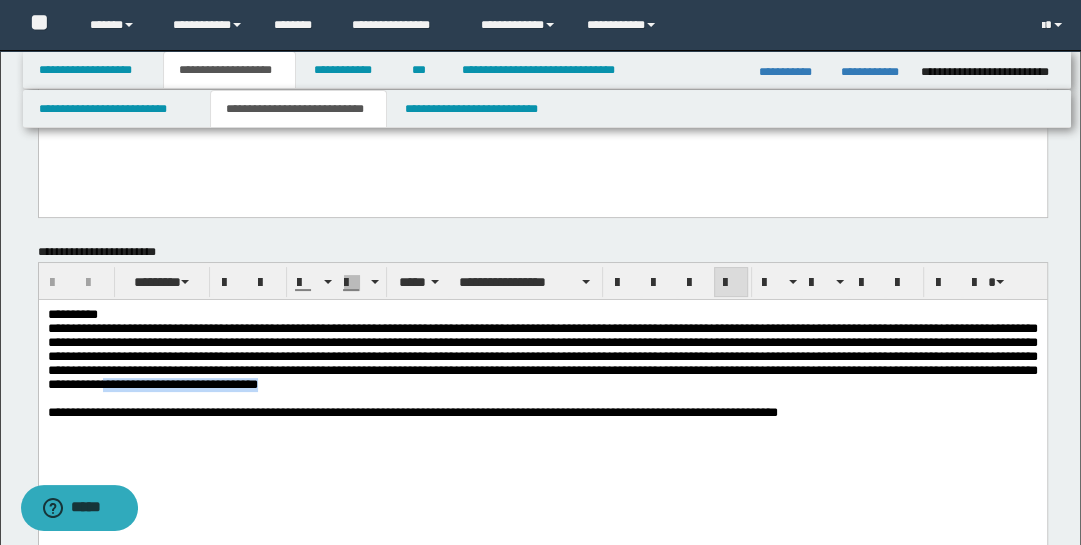 click on "**********" at bounding box center [542, 356] 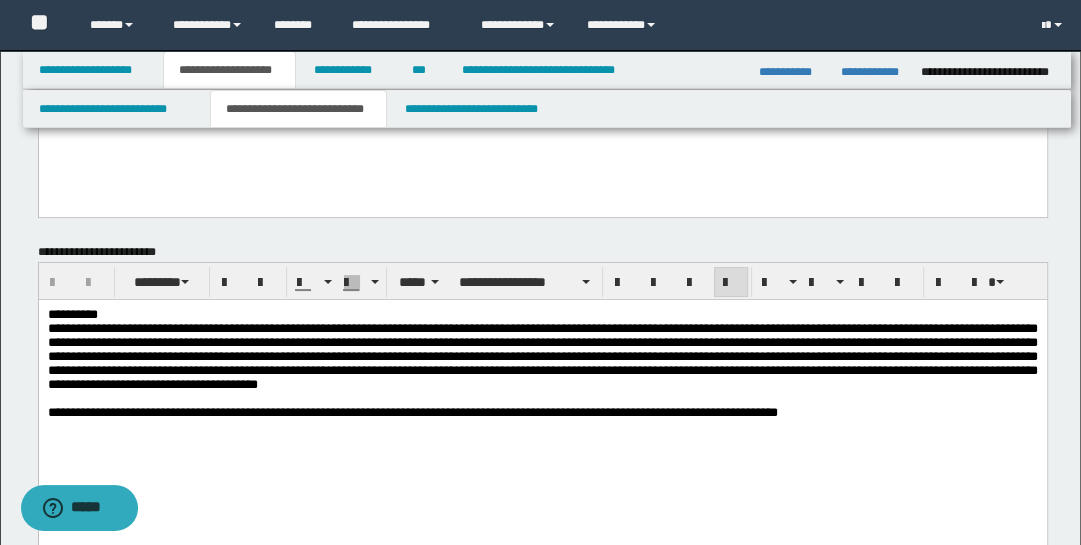 click on "**********" at bounding box center (542, 412) 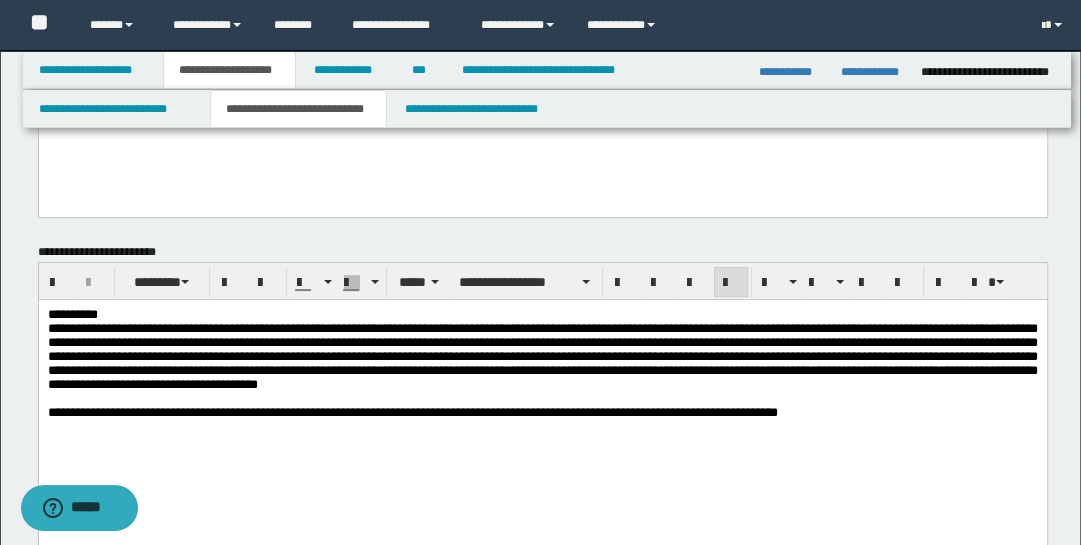 type 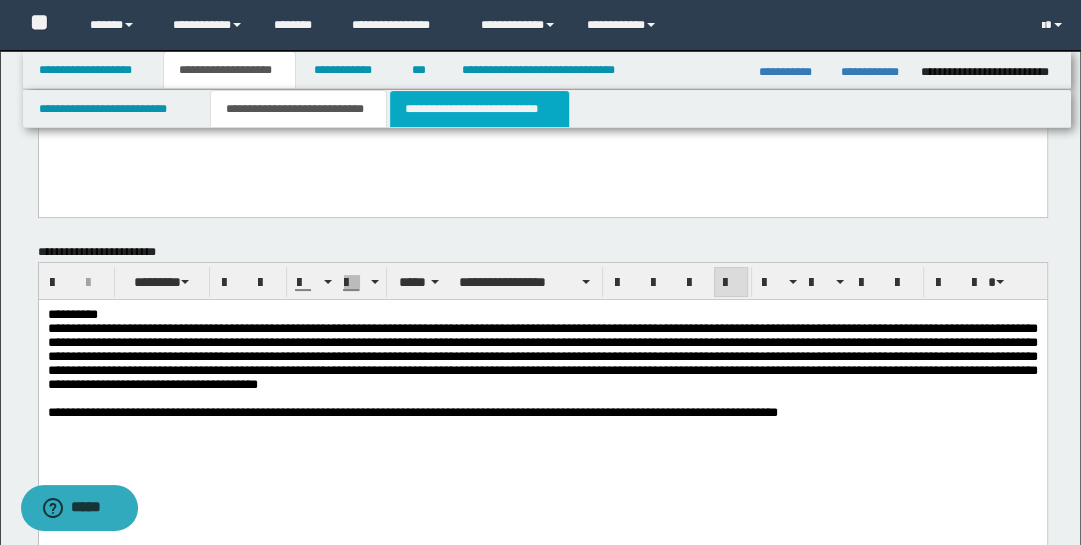 click on "**********" at bounding box center (479, 109) 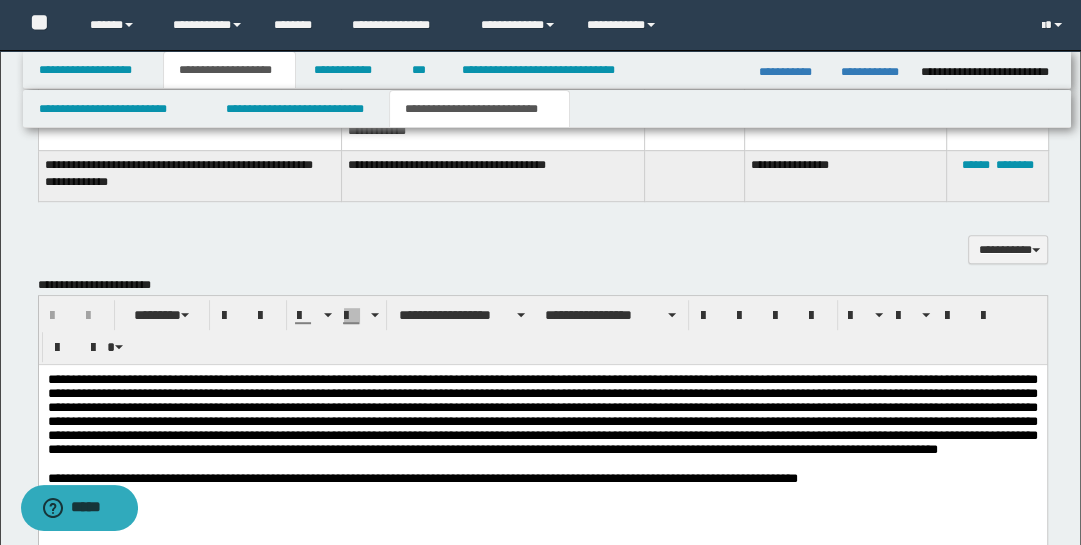 scroll, scrollTop: 763, scrollLeft: 0, axis: vertical 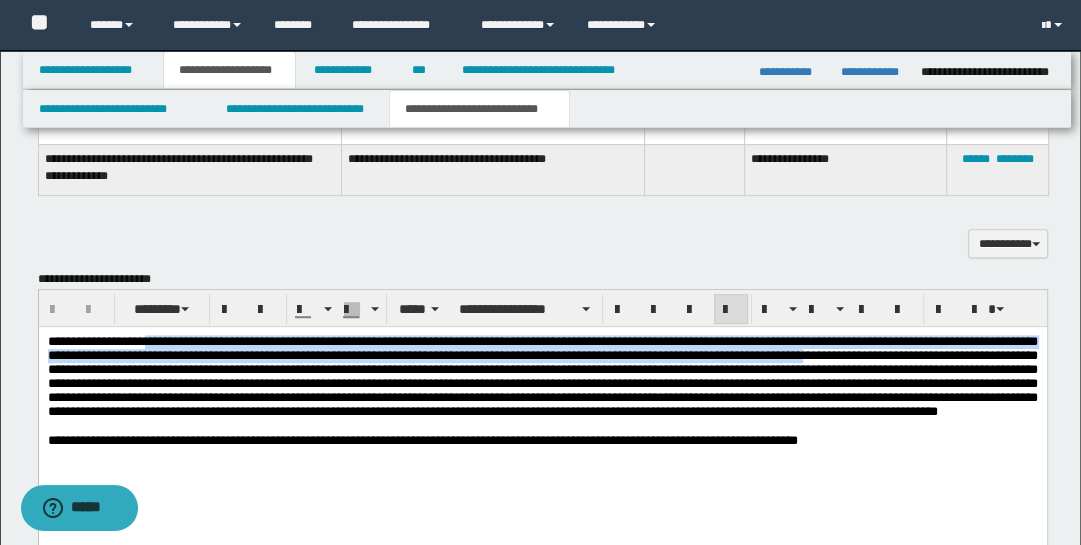 click at bounding box center (542, 376) 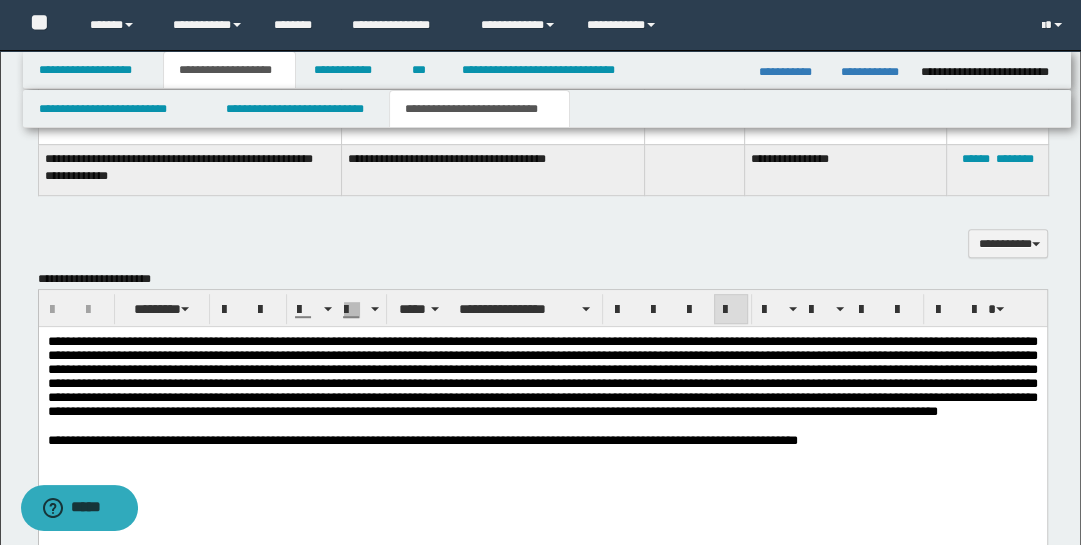 click at bounding box center (542, 376) 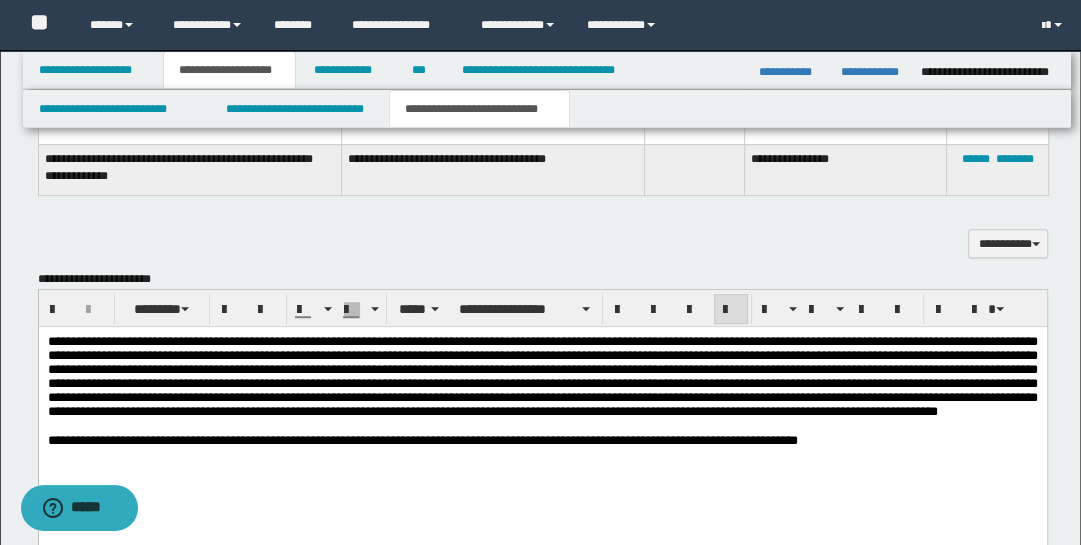 type 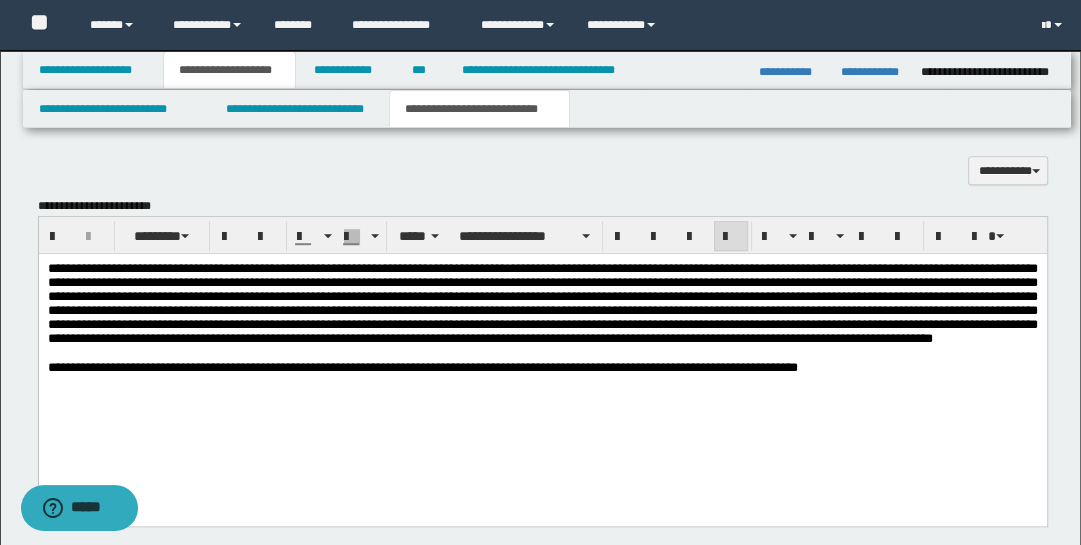 scroll, scrollTop: 850, scrollLeft: 0, axis: vertical 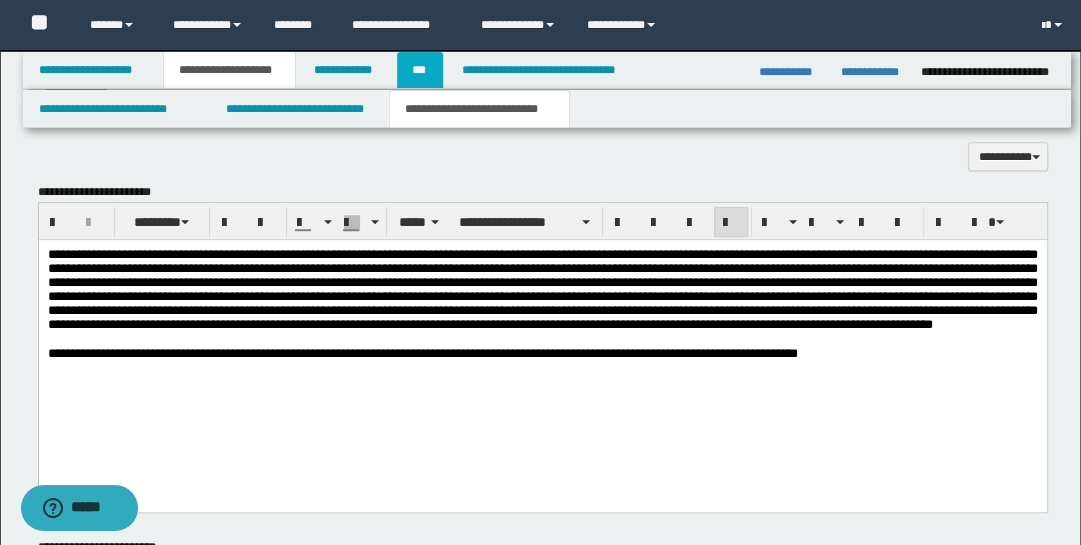 click on "***" at bounding box center (420, 70) 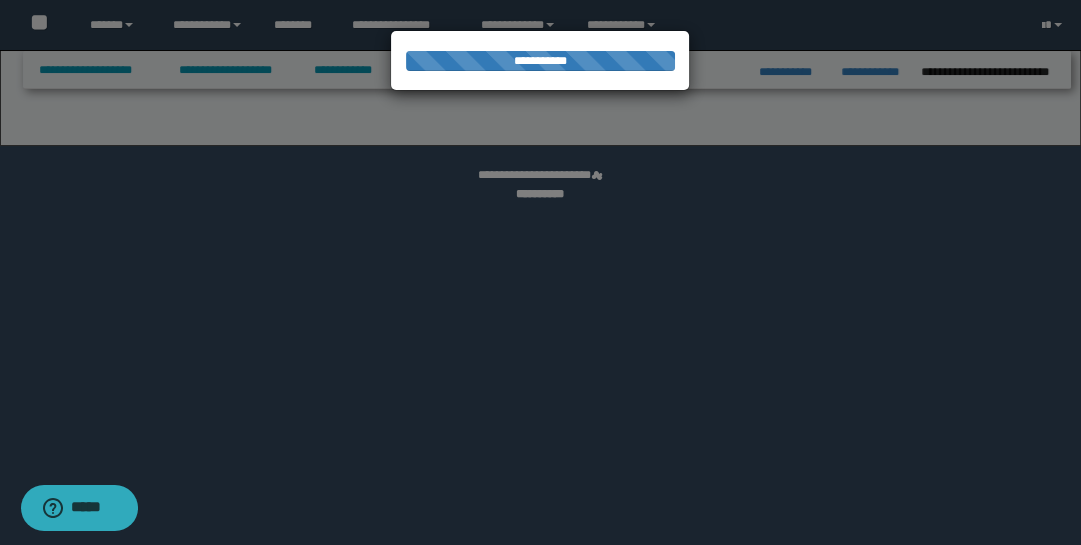 select on "**" 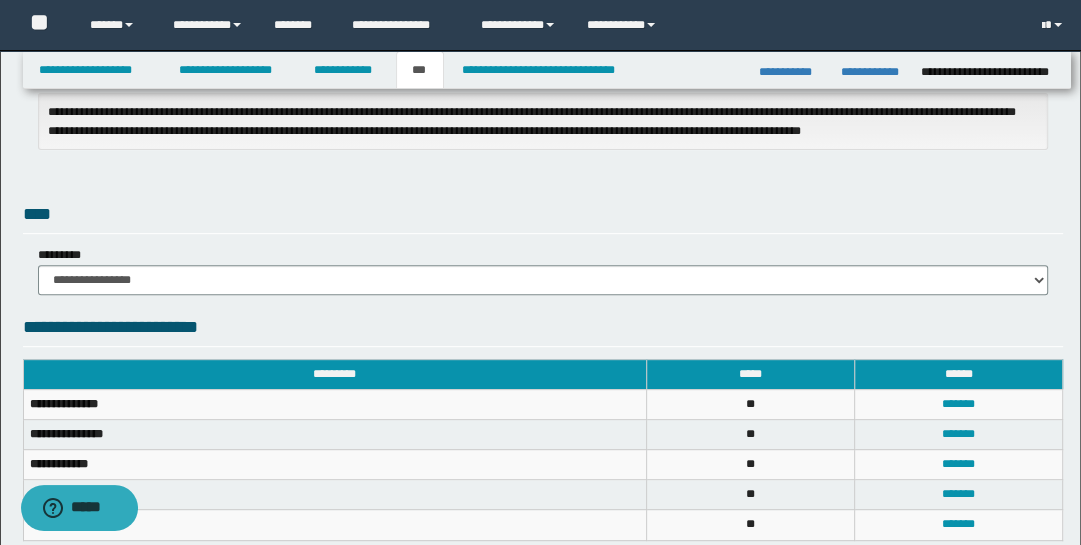 scroll, scrollTop: 614, scrollLeft: 0, axis: vertical 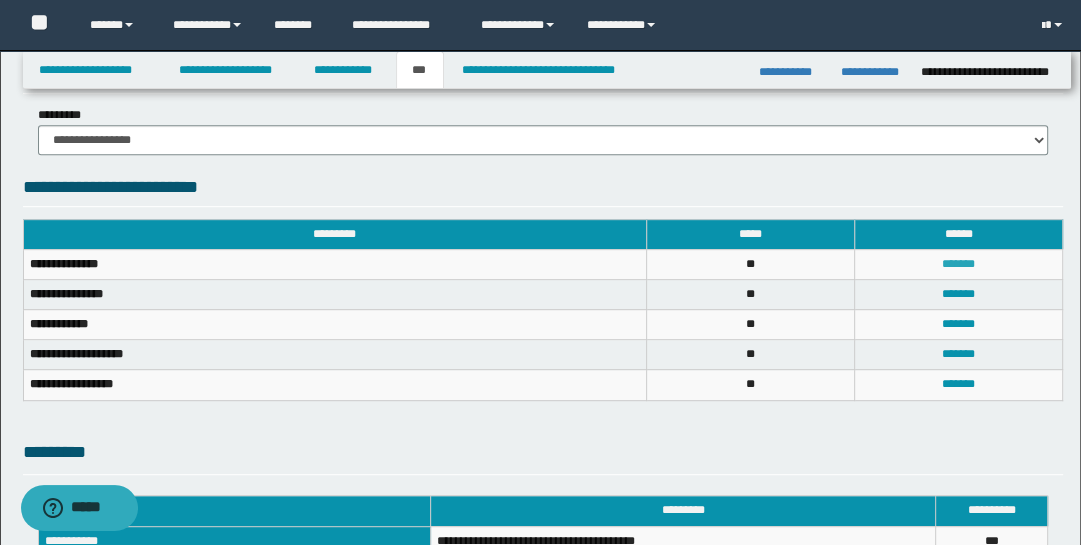 click on "*******" at bounding box center (958, 264) 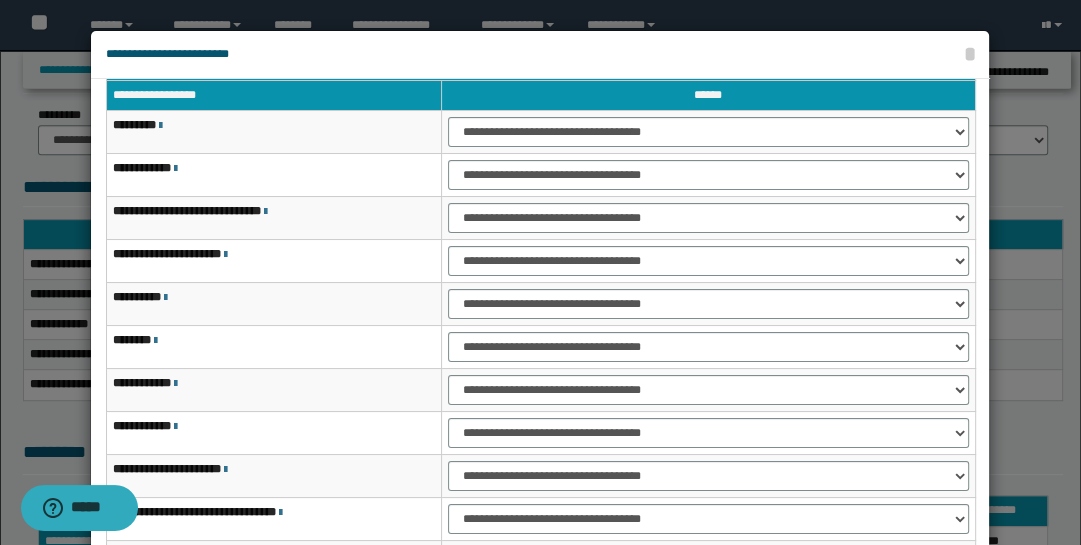scroll, scrollTop: 103, scrollLeft: 0, axis: vertical 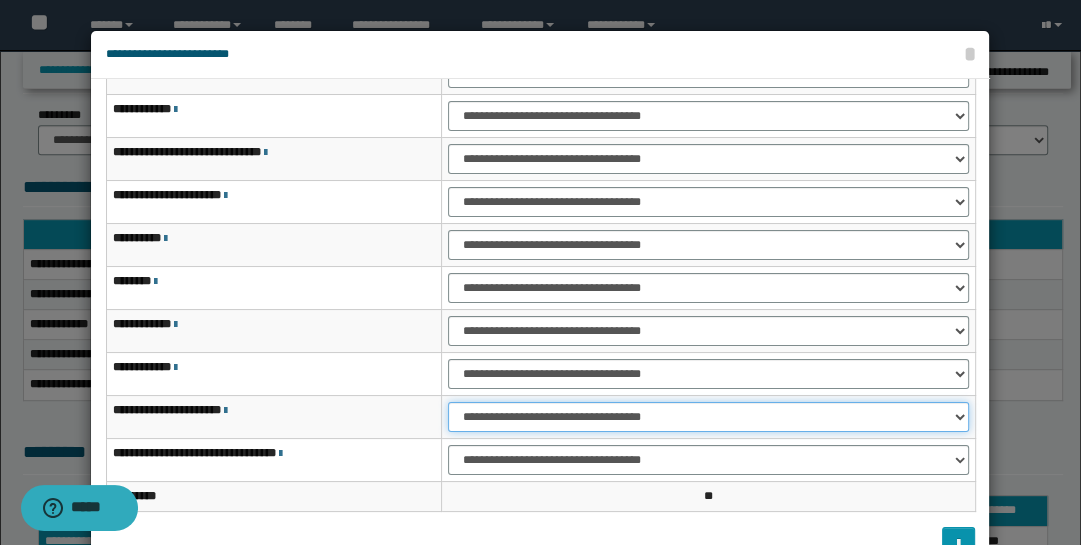 click on "**********" at bounding box center [708, 417] 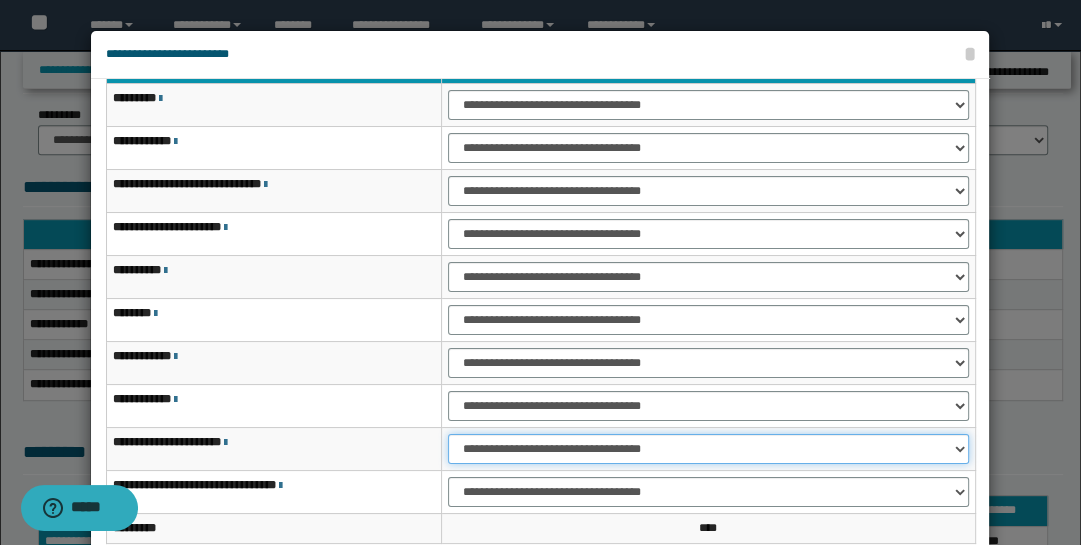 scroll, scrollTop: 0, scrollLeft: 0, axis: both 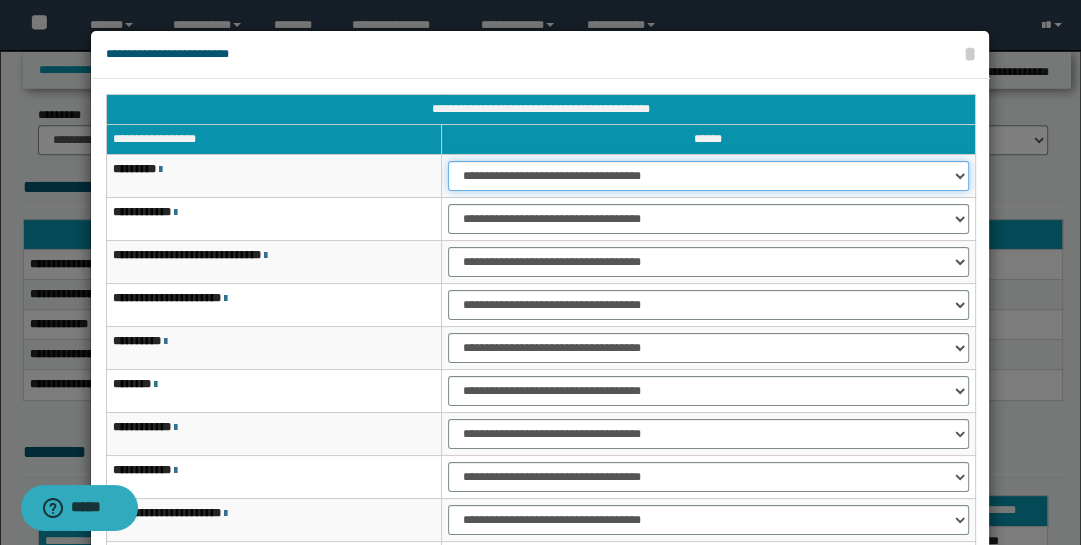 click on "**********" at bounding box center [708, 176] 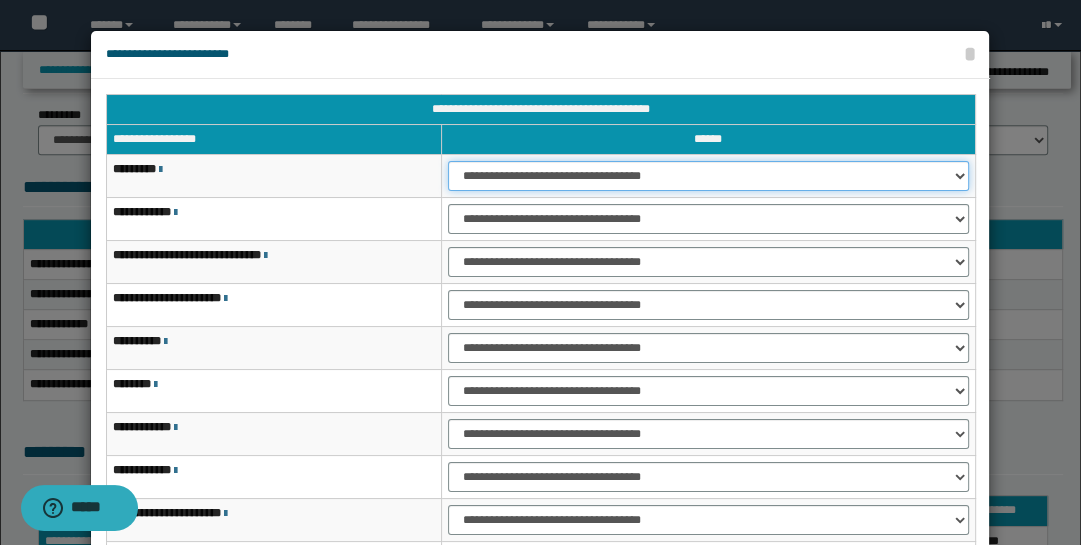 select on "***" 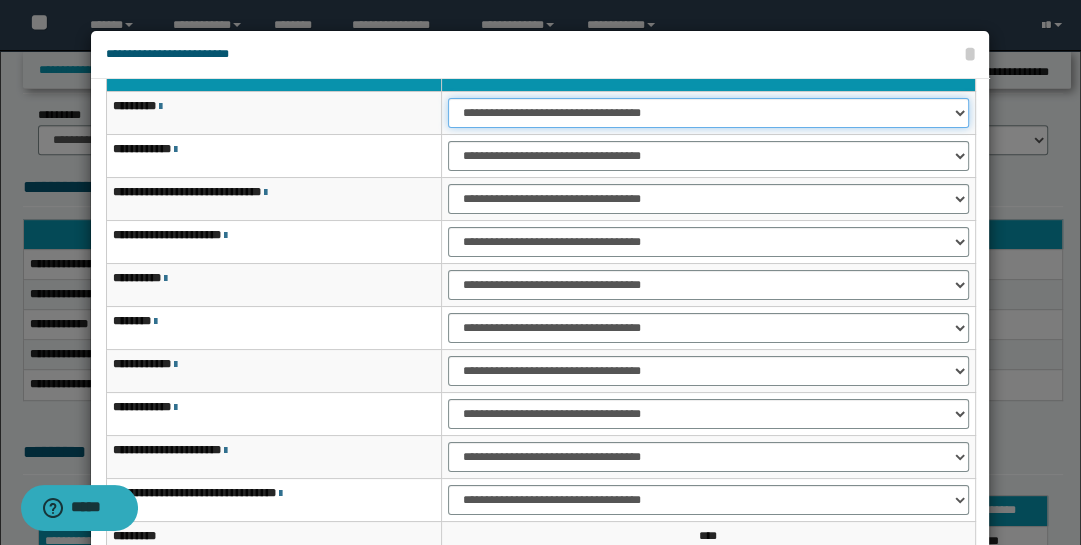 scroll, scrollTop: 115, scrollLeft: 0, axis: vertical 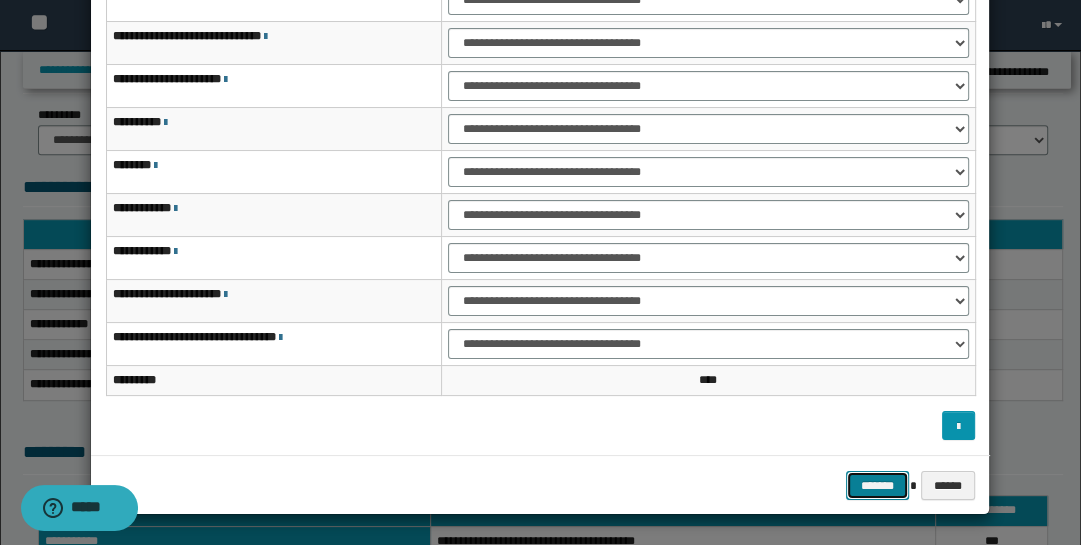 click on "*******" at bounding box center (878, 485) 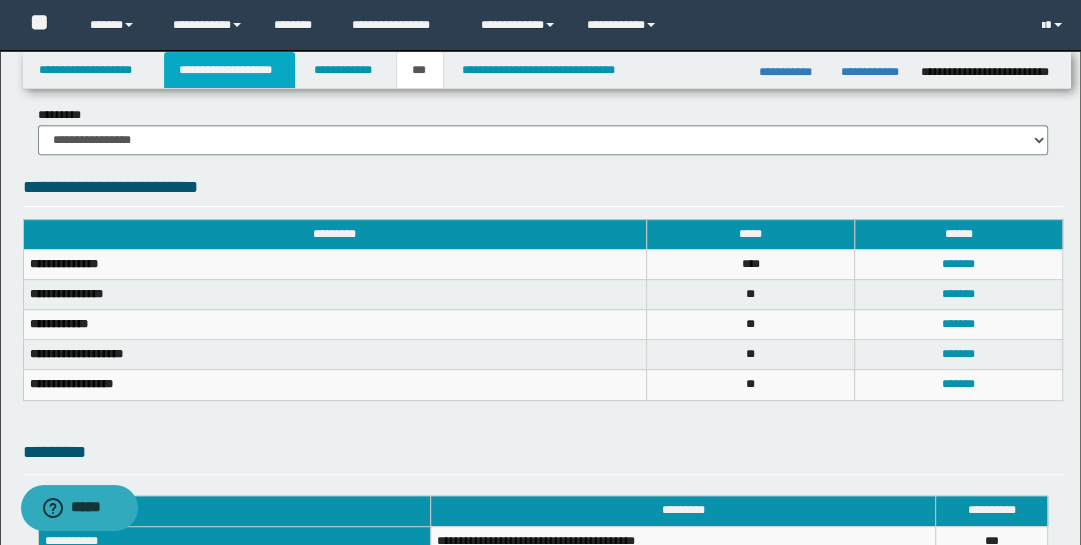 click on "**********" at bounding box center [229, 70] 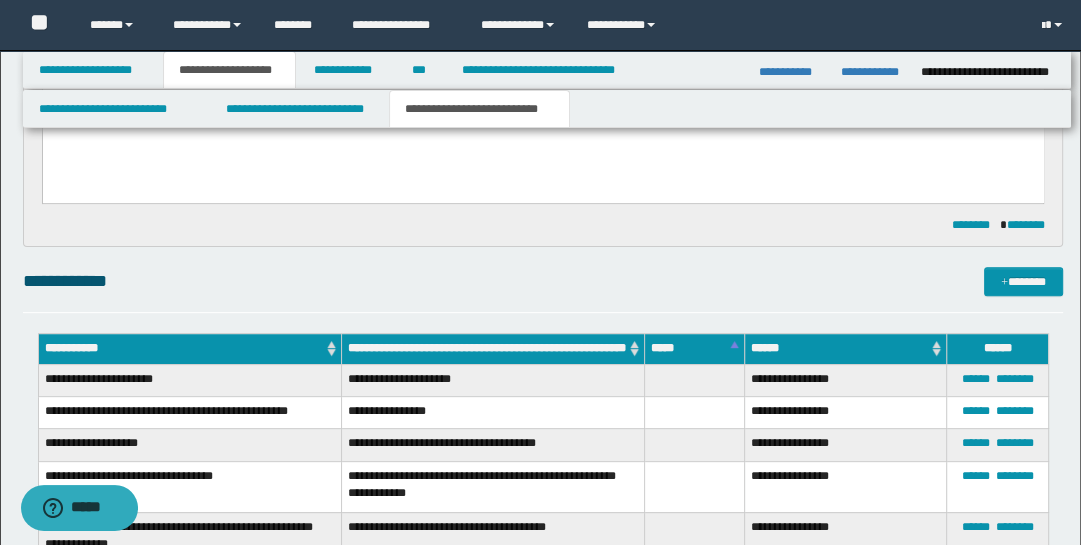 scroll, scrollTop: 645, scrollLeft: 0, axis: vertical 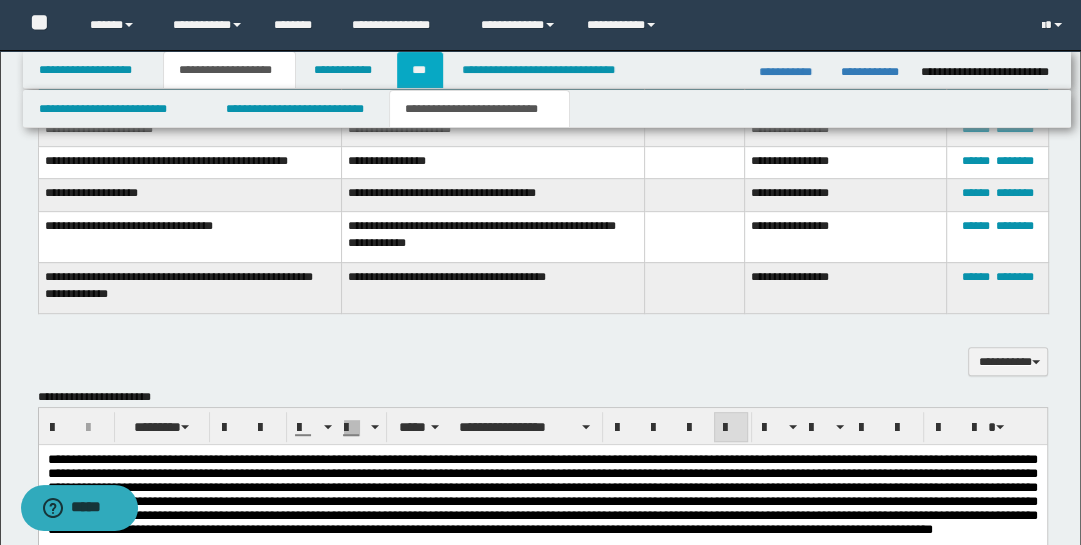 click on "***" at bounding box center [420, 70] 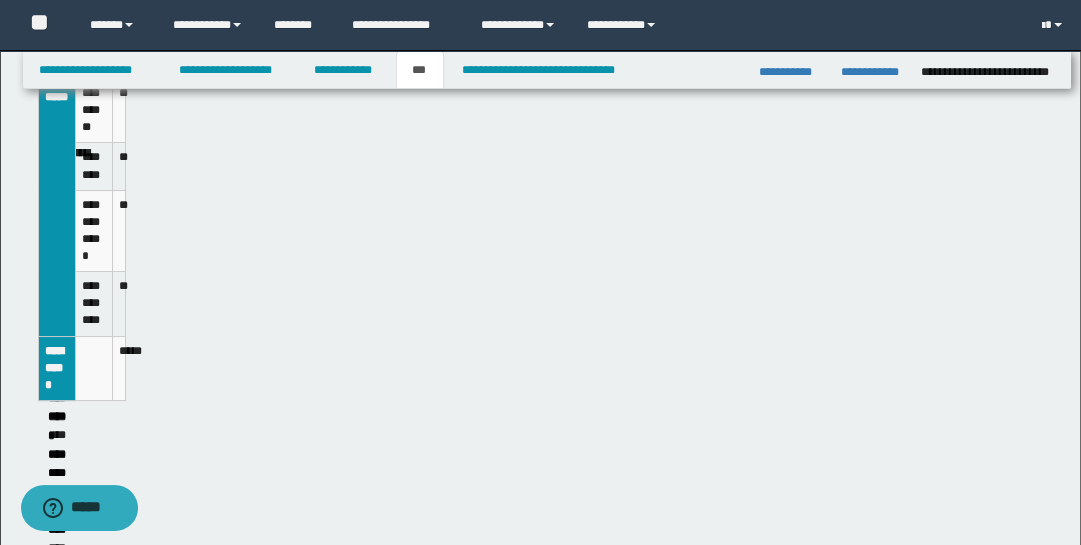 scroll, scrollTop: 614, scrollLeft: 0, axis: vertical 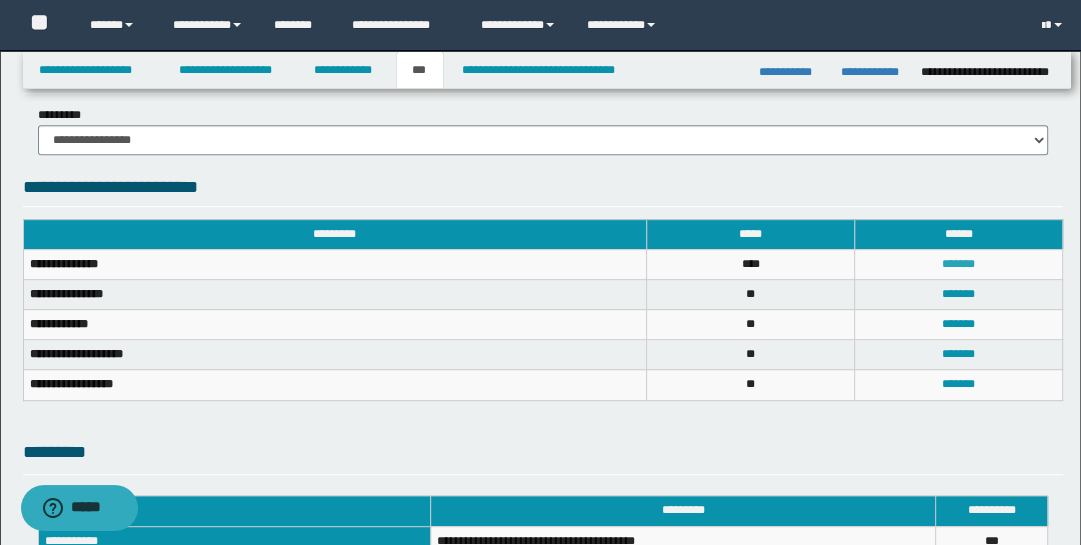 click on "*******" at bounding box center [958, 264] 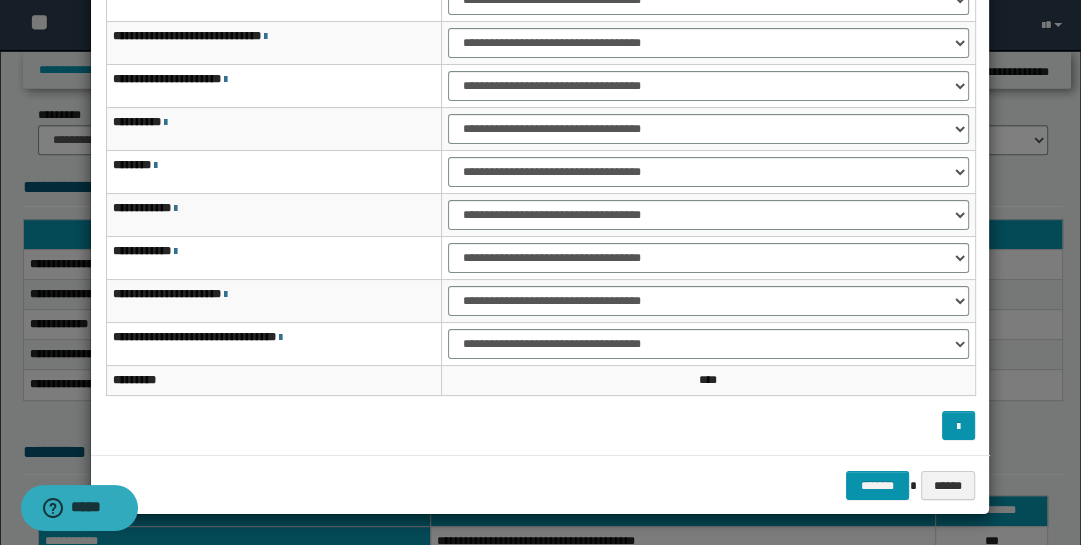 scroll, scrollTop: 0, scrollLeft: 0, axis: both 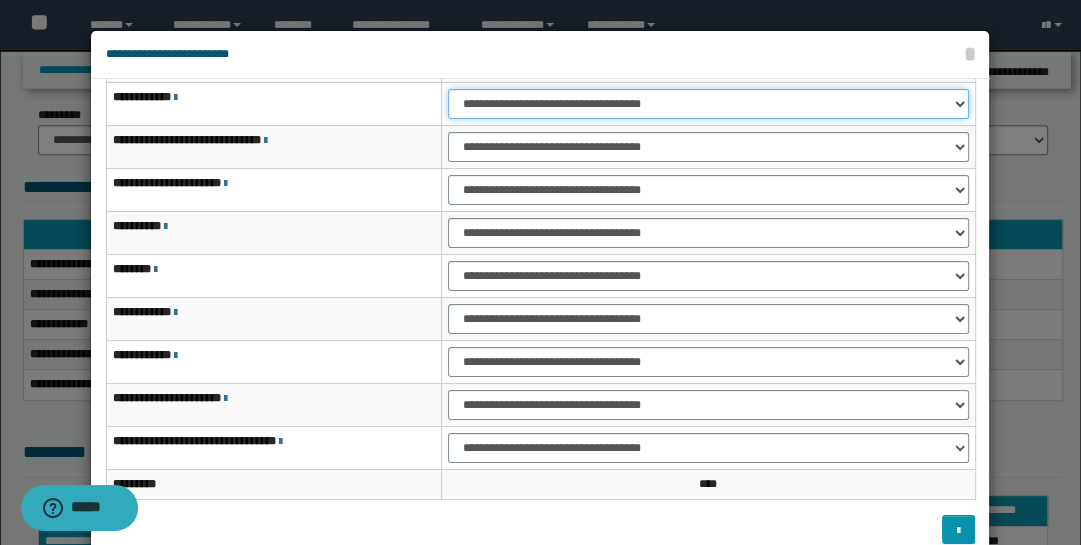 click on "**********" at bounding box center [708, 104] 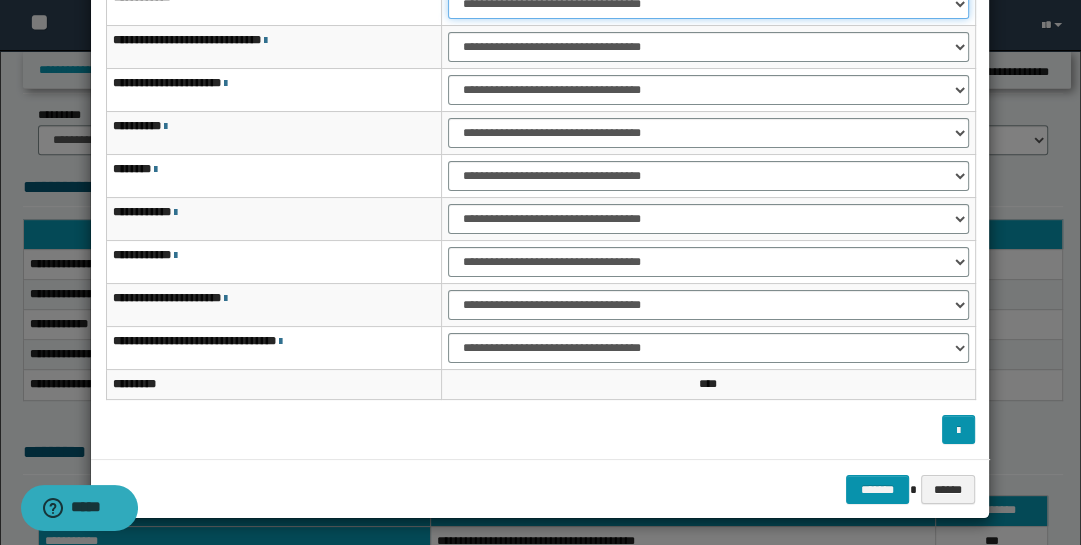 scroll, scrollTop: 104, scrollLeft: 0, axis: vertical 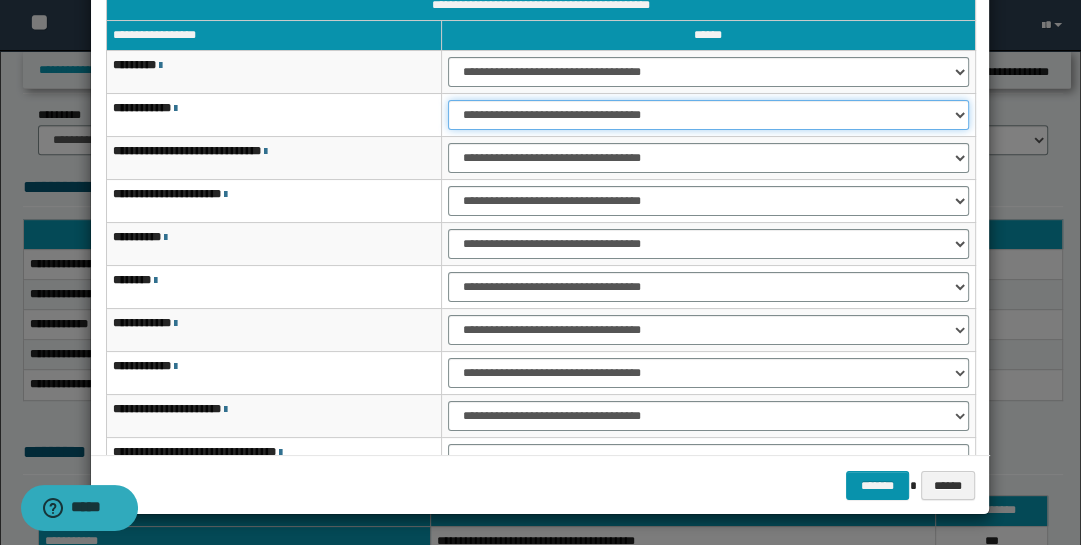 click on "**********" at bounding box center (708, 115) 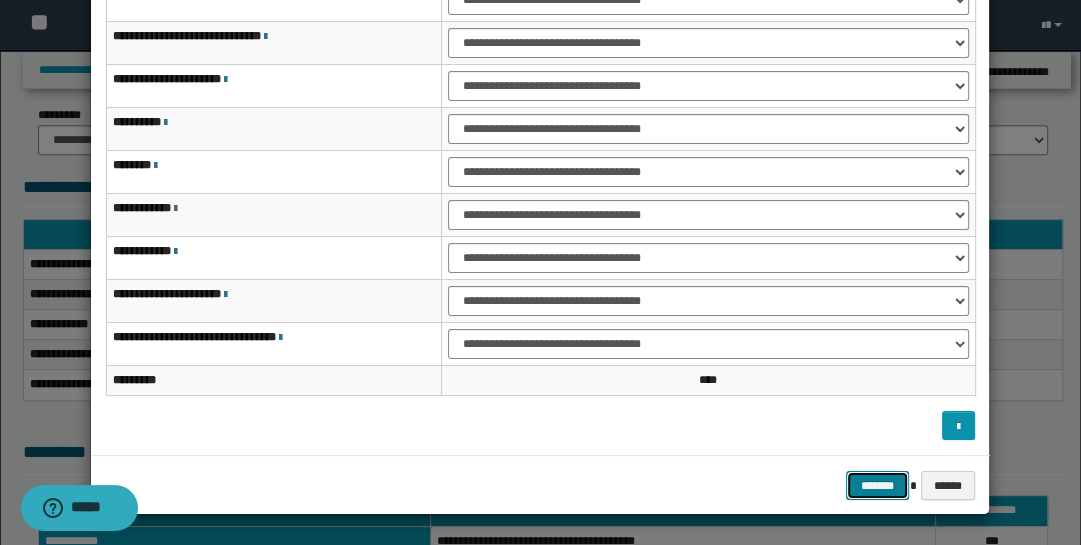click on "*******" at bounding box center [878, 485] 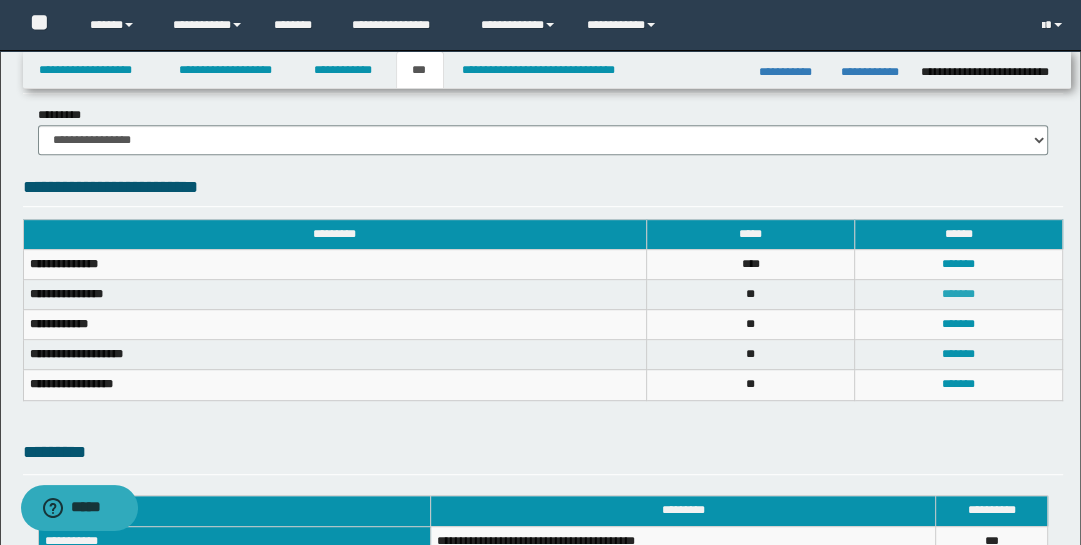 click on "*******" at bounding box center [958, 294] 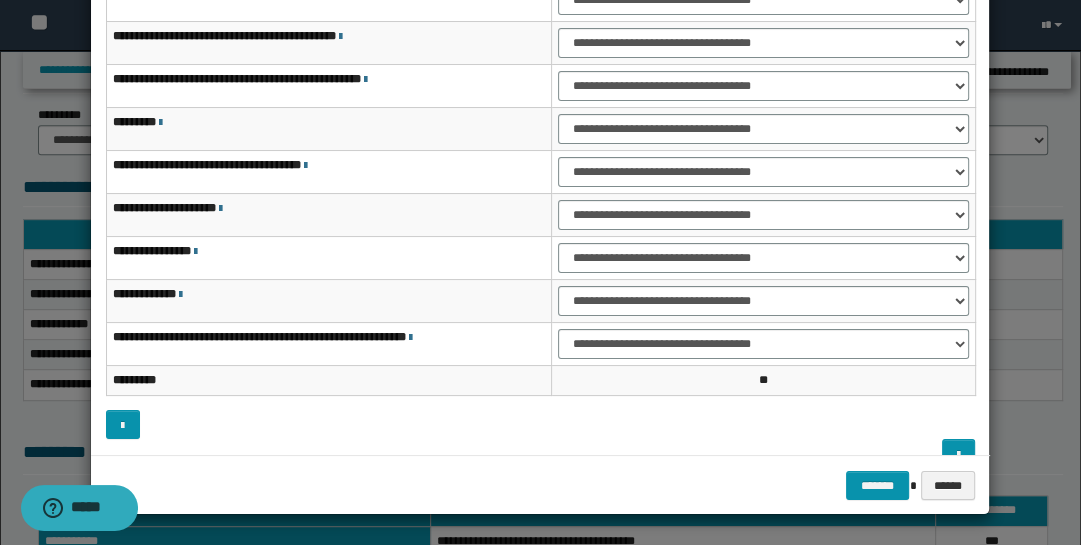 scroll, scrollTop: 0, scrollLeft: 0, axis: both 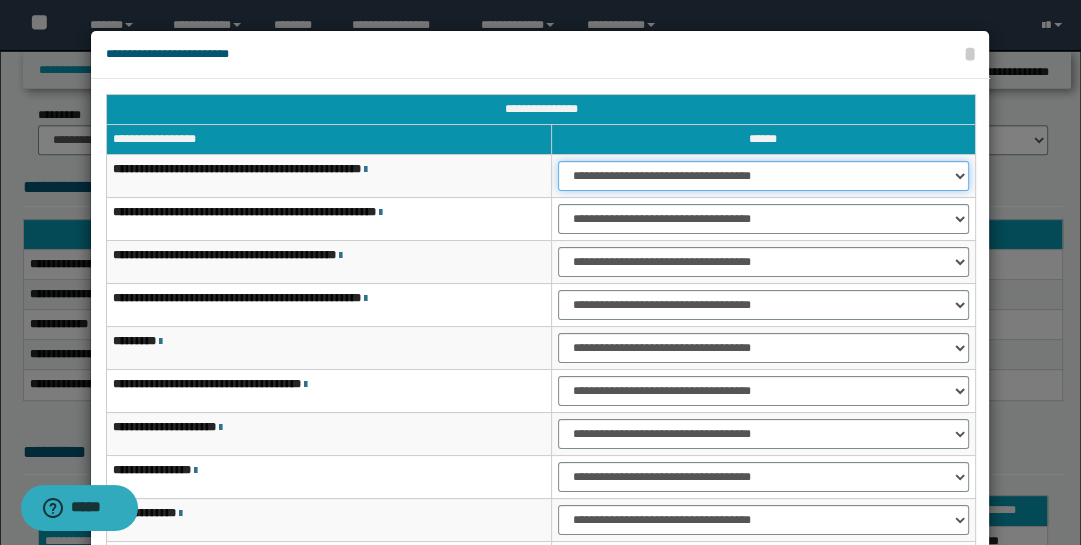 drag, startPoint x: 959, startPoint y: 172, endPoint x: 952, endPoint y: 185, distance: 14.764823 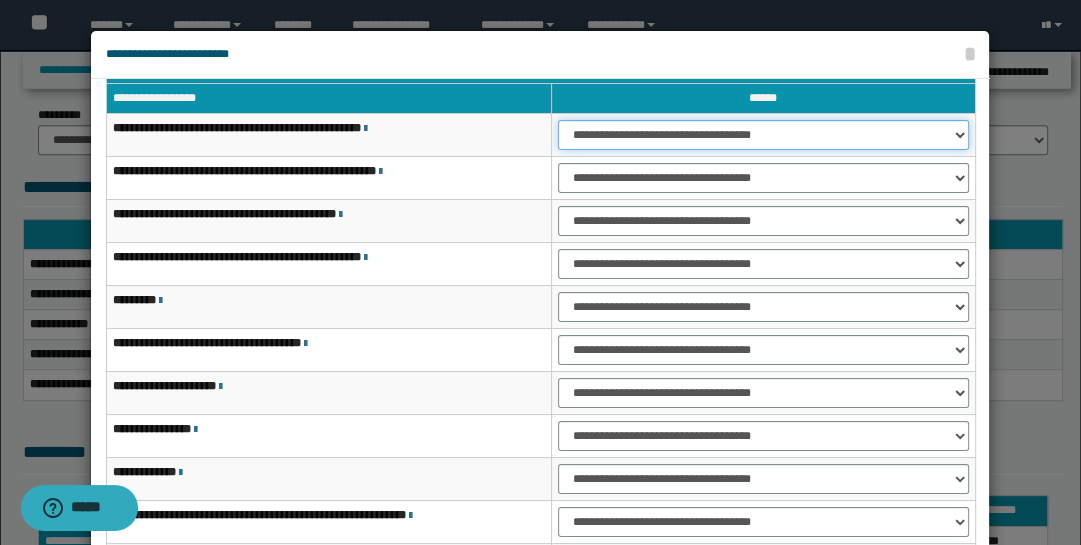 scroll, scrollTop: 143, scrollLeft: 0, axis: vertical 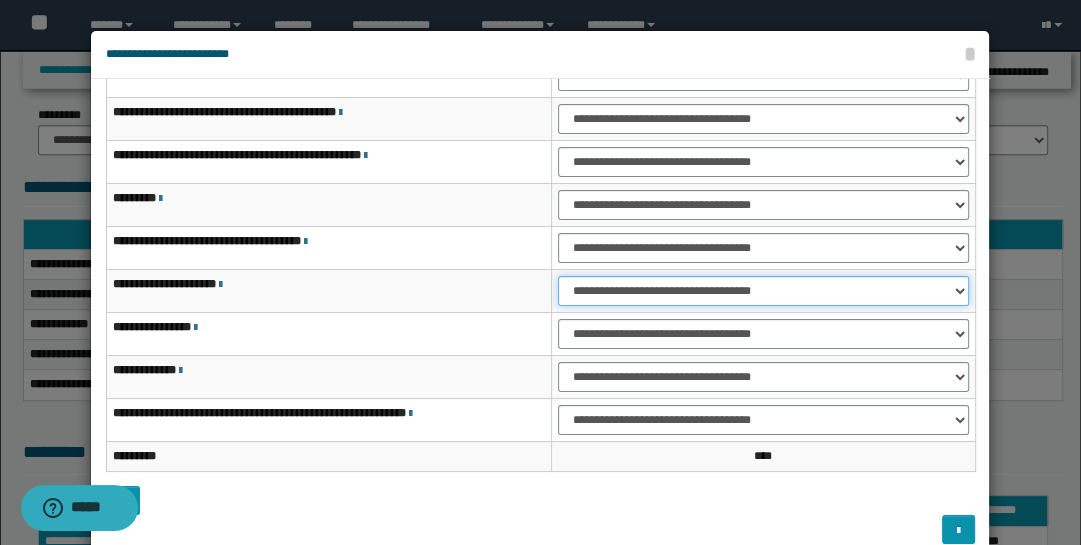 click on "**********" at bounding box center (763, 291) 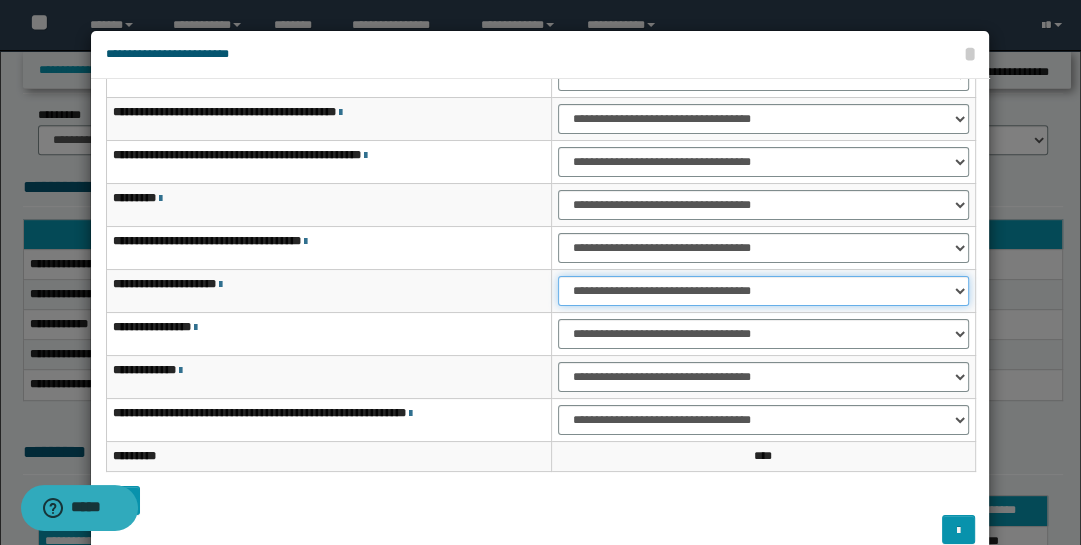 select on "***" 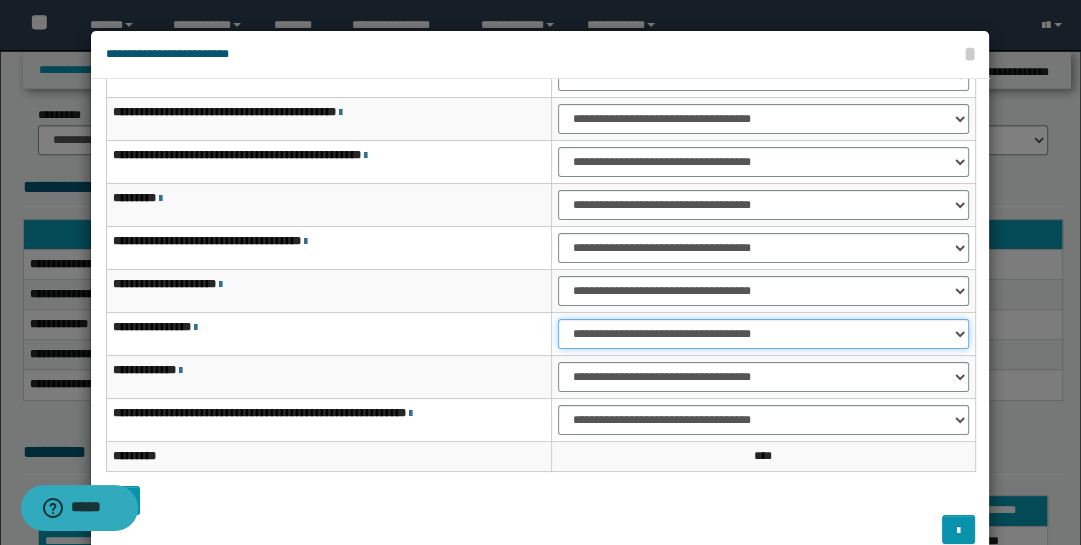 drag, startPoint x: 951, startPoint y: 325, endPoint x: 942, endPoint y: 339, distance: 16.643316 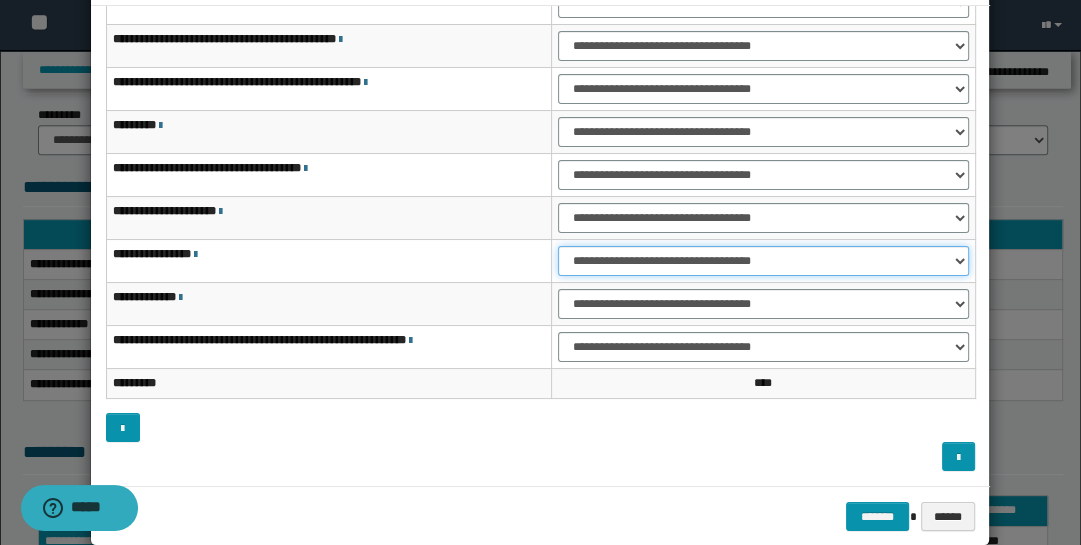 scroll, scrollTop: 104, scrollLeft: 0, axis: vertical 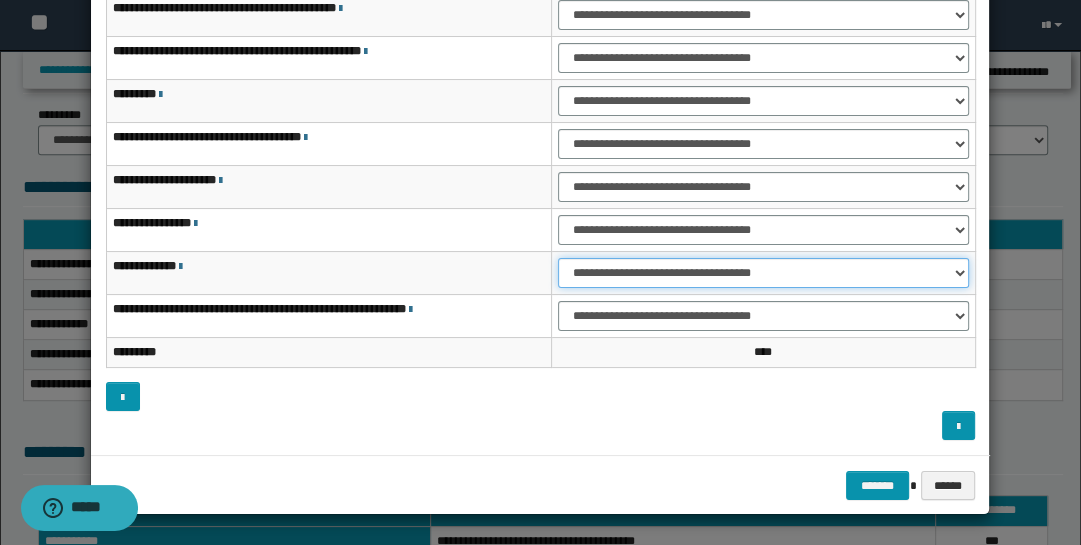 drag, startPoint x: 954, startPoint y: 266, endPoint x: 941, endPoint y: 278, distance: 17.691807 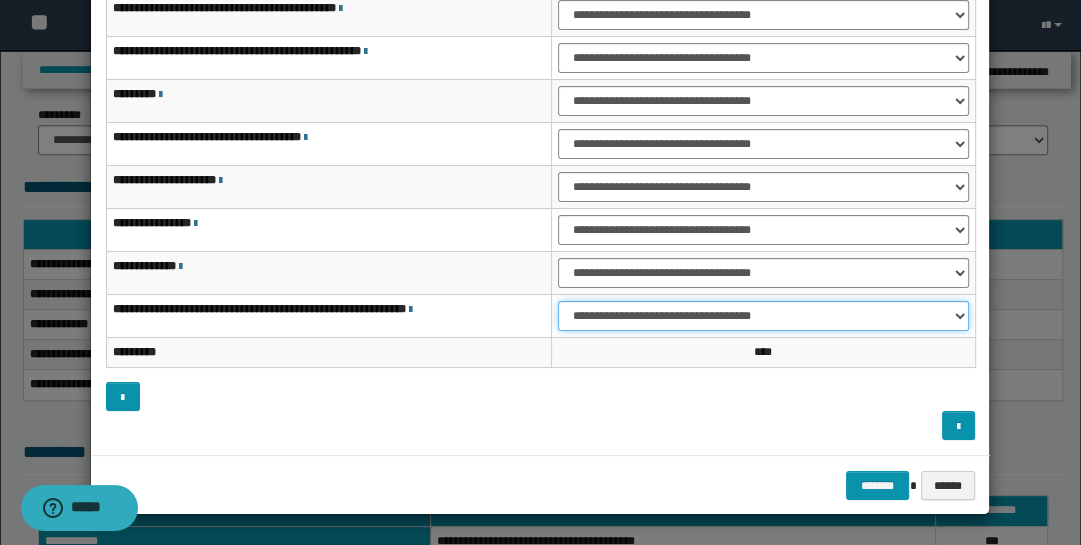 click on "**********" at bounding box center (763, 316) 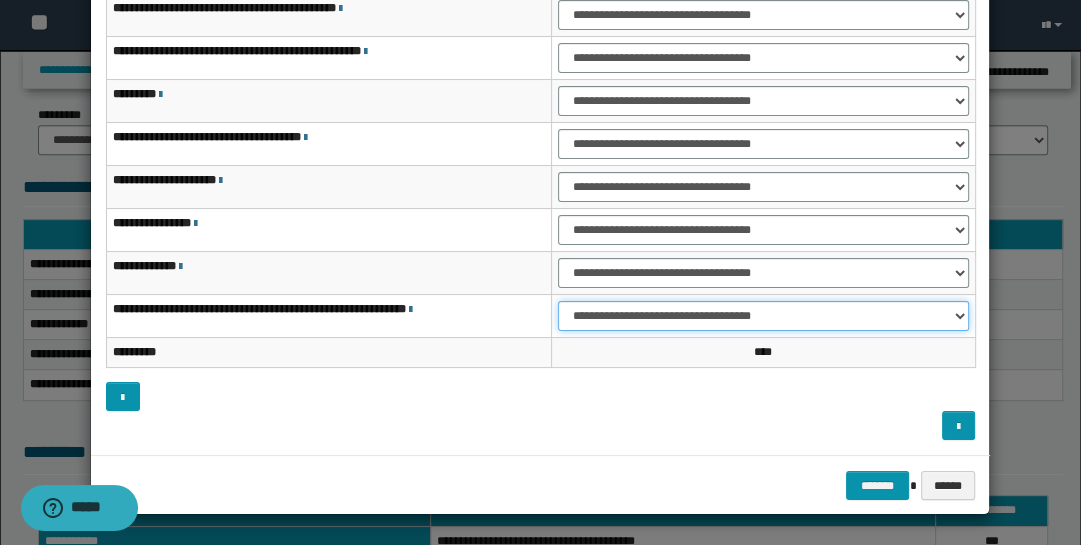 click on "**********" at bounding box center (763, 316) 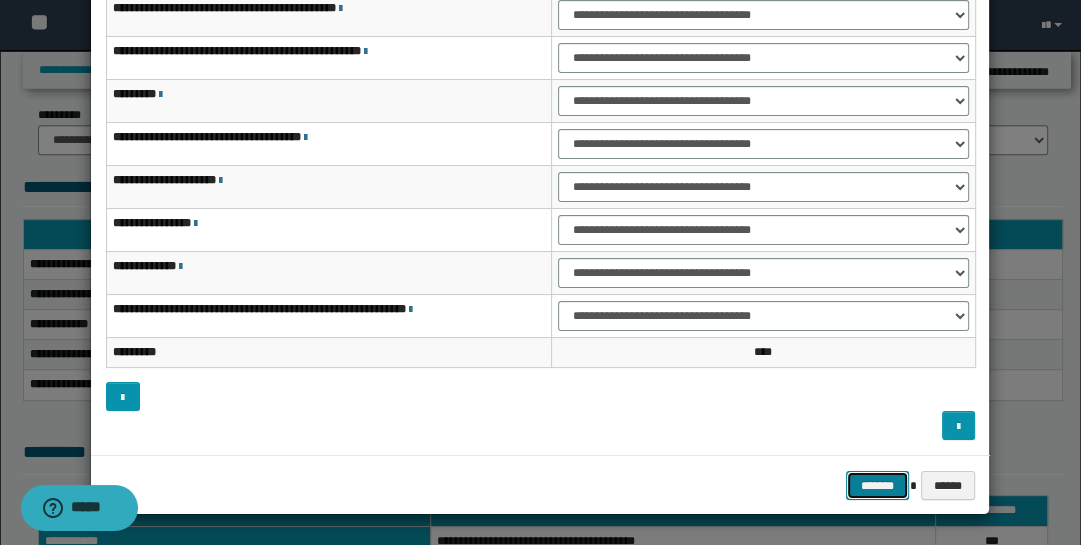 click on "*******" at bounding box center (878, 485) 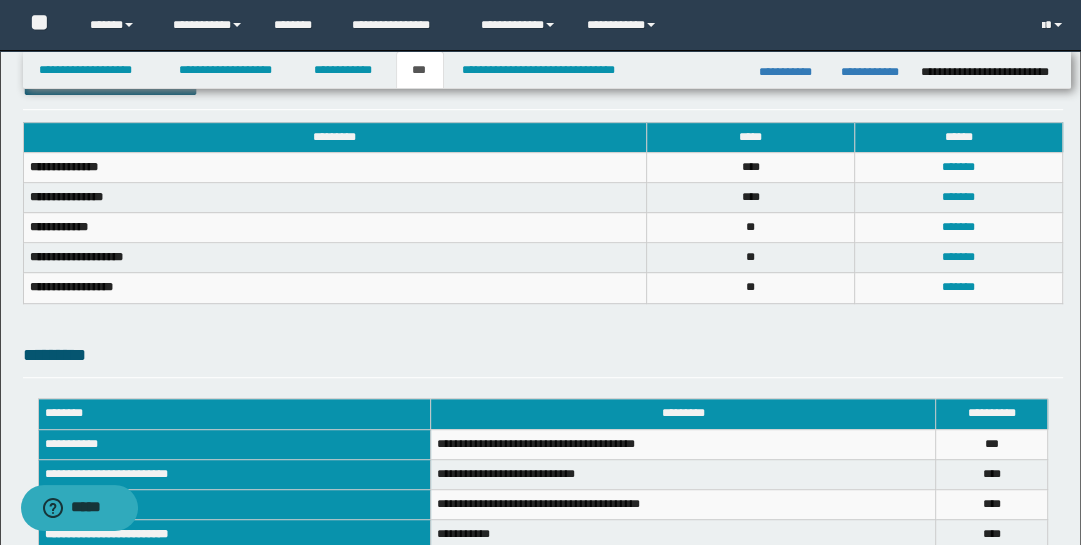 scroll, scrollTop: 718, scrollLeft: 0, axis: vertical 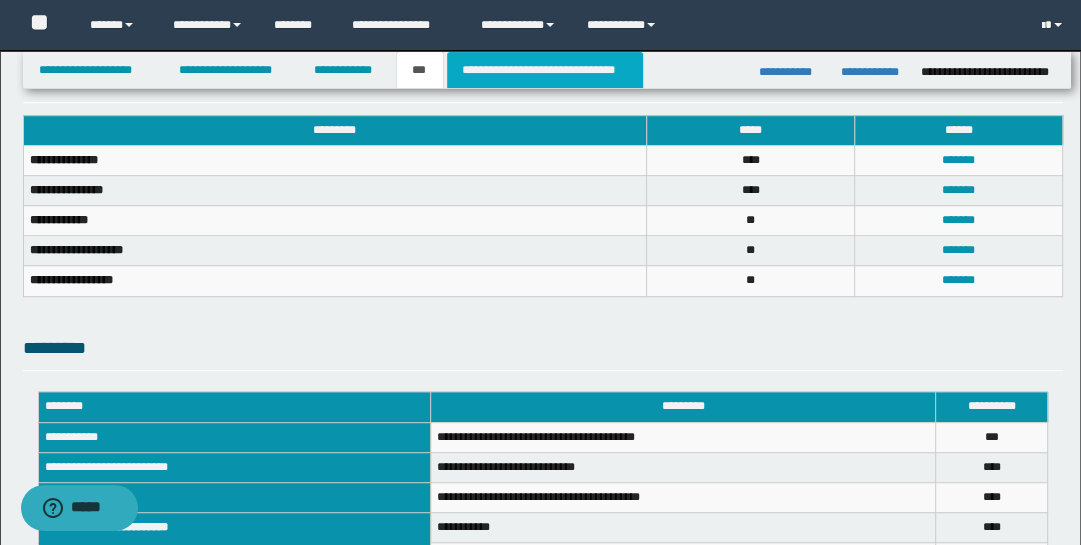 click on "**********" at bounding box center (545, 70) 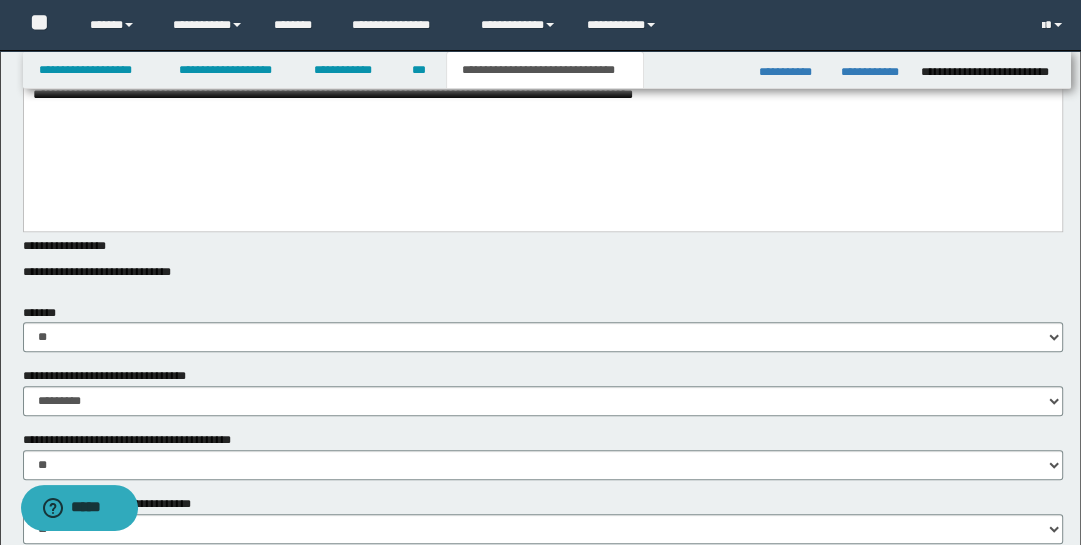 scroll, scrollTop: 641, scrollLeft: 0, axis: vertical 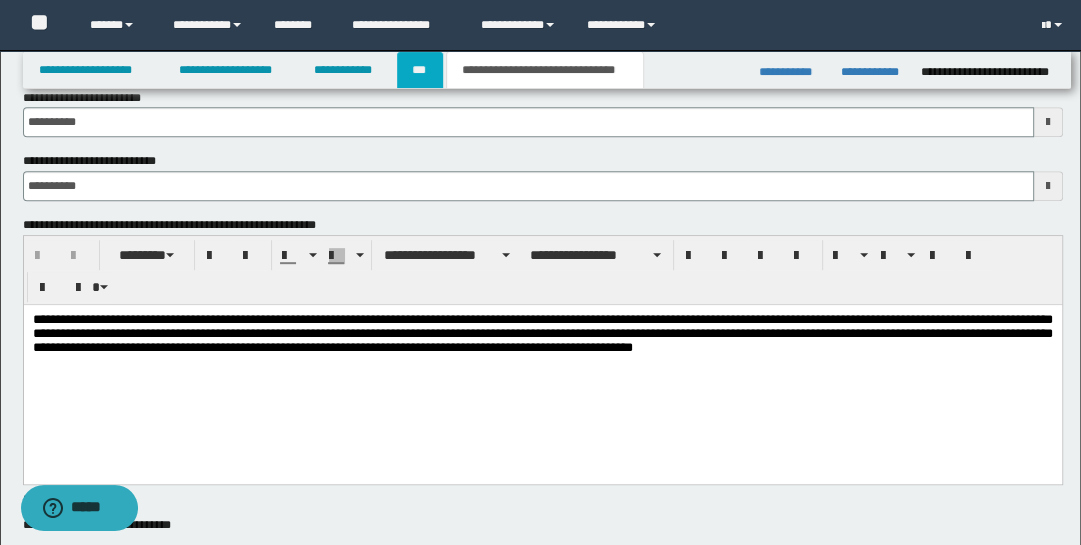 click on "***" at bounding box center [420, 70] 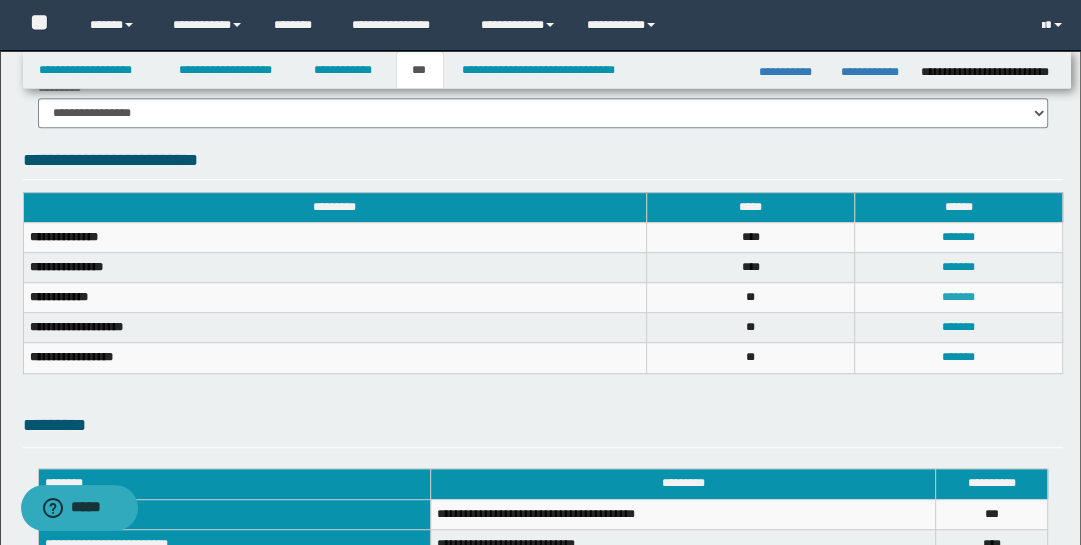 click on "*******" at bounding box center [958, 297] 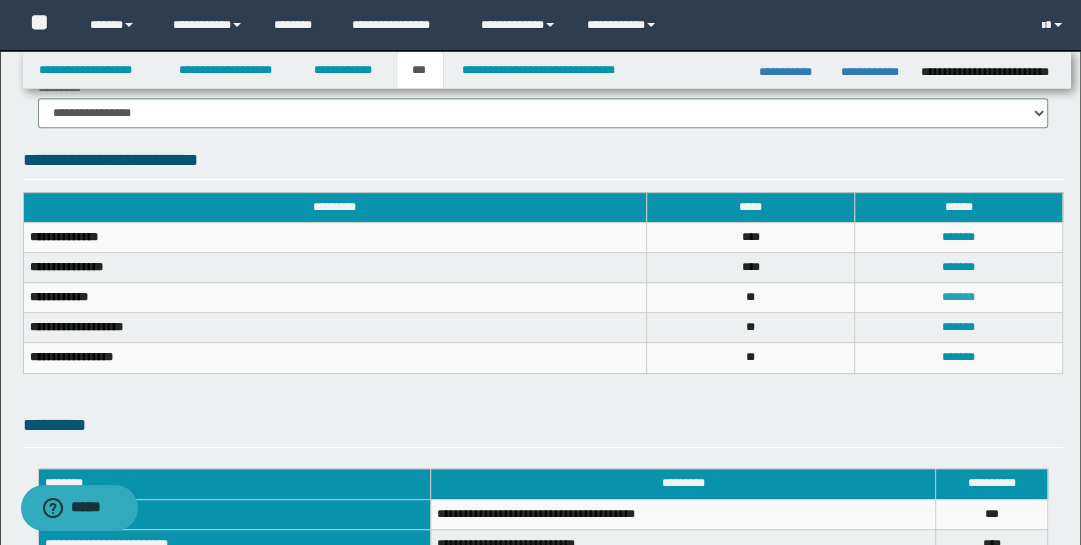 scroll, scrollTop: 0, scrollLeft: 0, axis: both 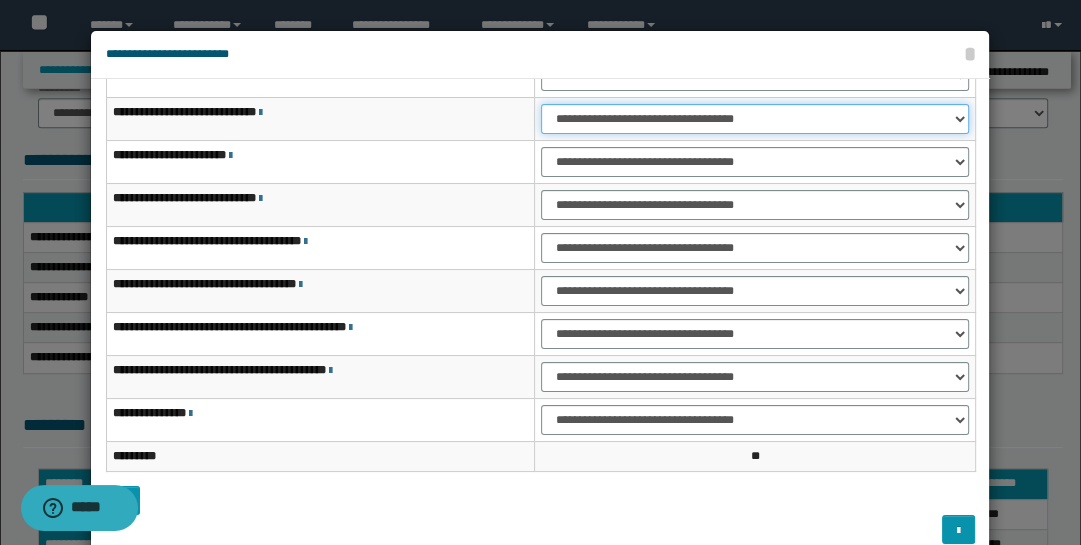 click on "**********" at bounding box center [755, 119] 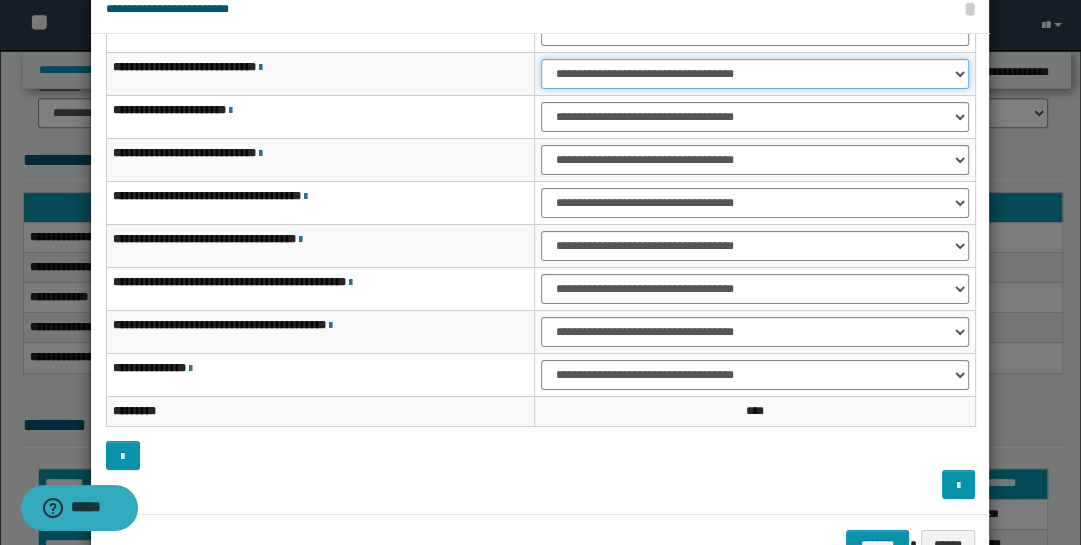 scroll, scrollTop: 104, scrollLeft: 0, axis: vertical 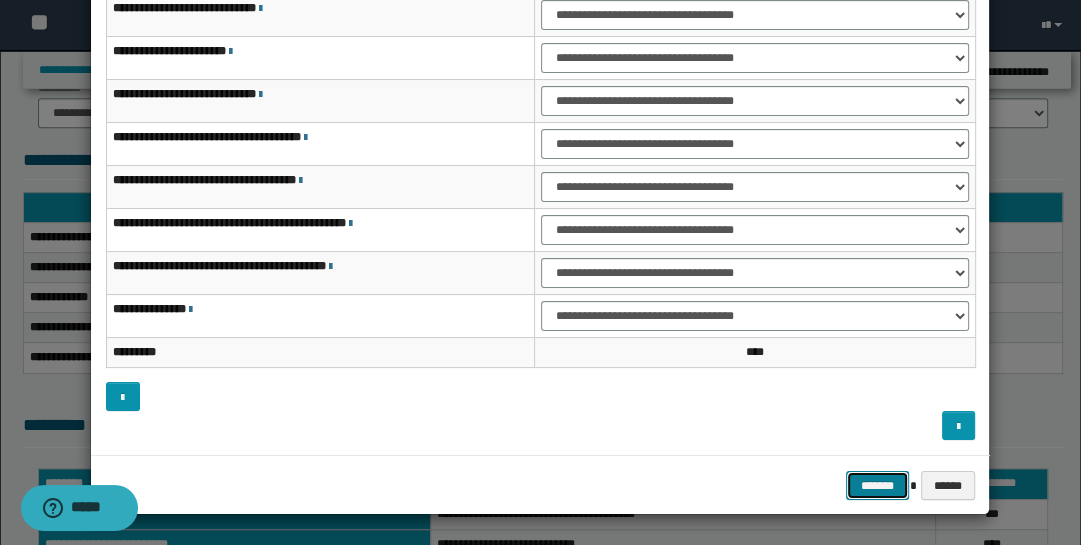 click on "*******" at bounding box center (878, 485) 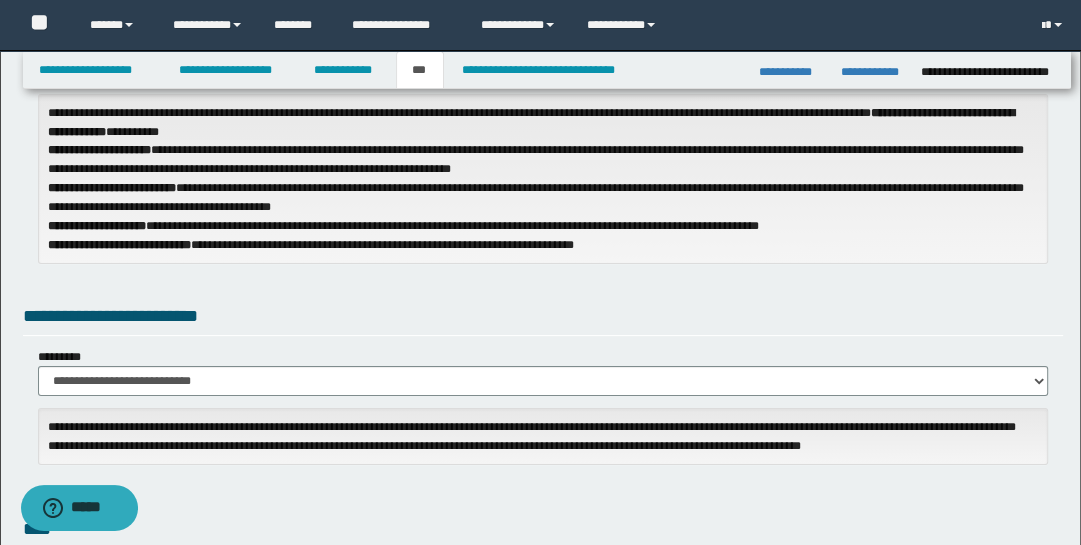scroll, scrollTop: 0, scrollLeft: 0, axis: both 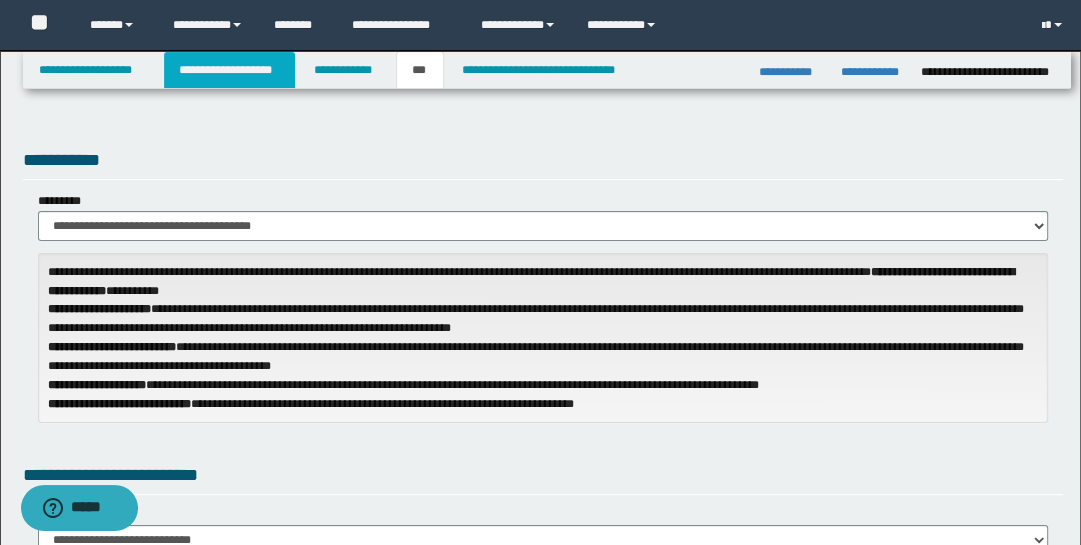 click on "**********" at bounding box center (229, 70) 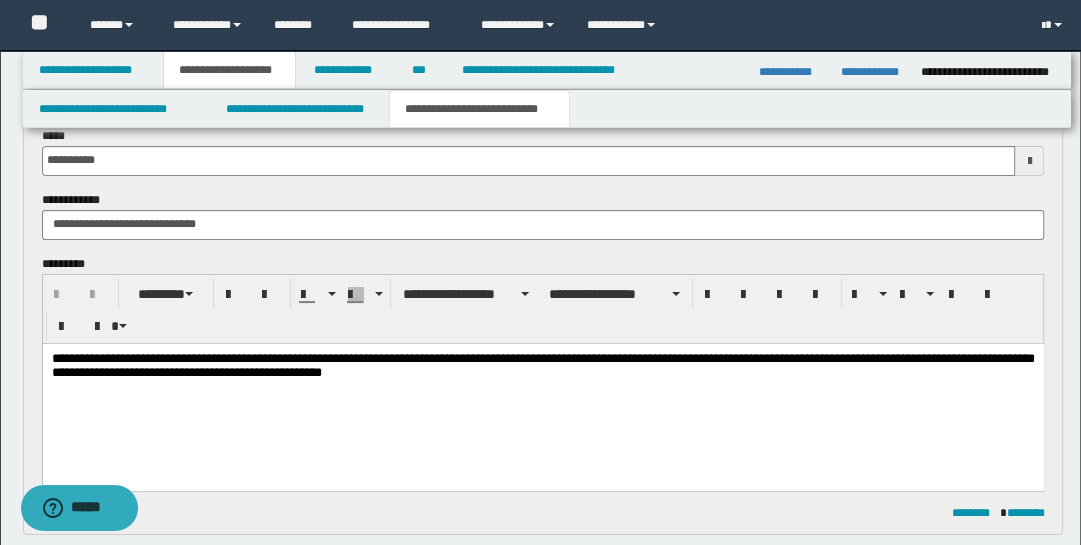 scroll, scrollTop: 108, scrollLeft: 0, axis: vertical 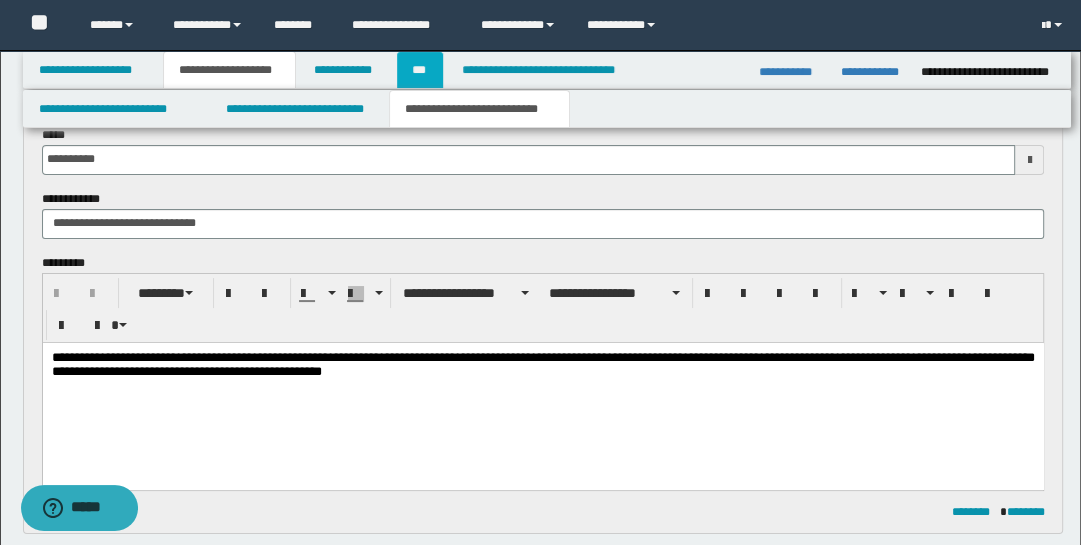 click on "***" at bounding box center [420, 70] 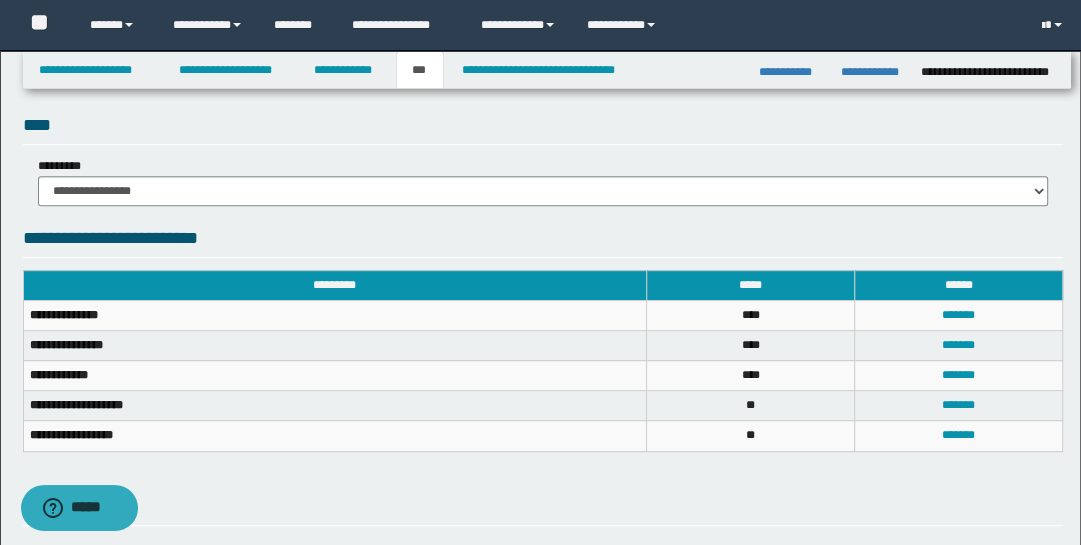 scroll, scrollTop: 572, scrollLeft: 0, axis: vertical 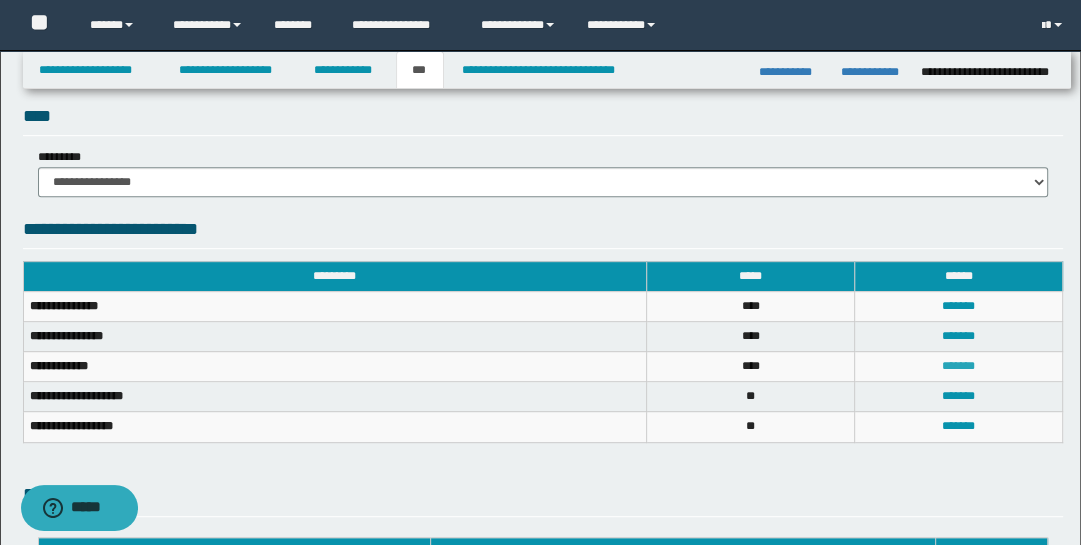 click on "*******" at bounding box center [958, 366] 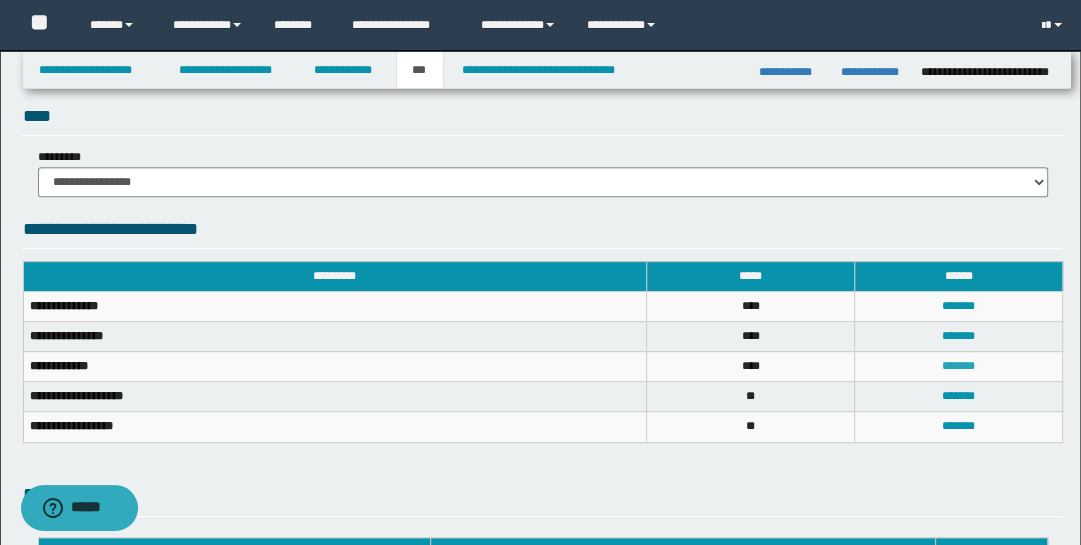 scroll, scrollTop: 0, scrollLeft: 0, axis: both 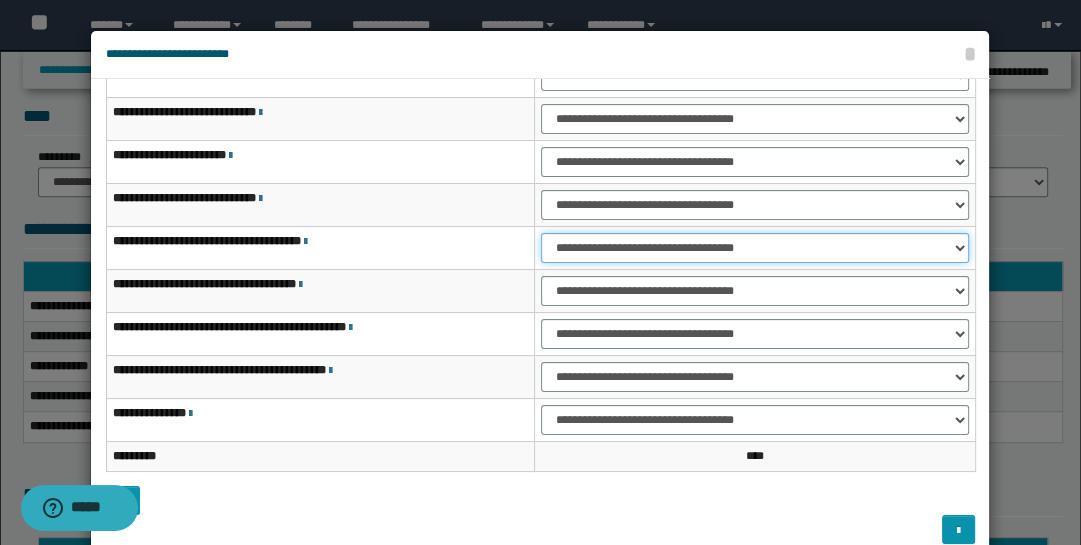 click on "**********" at bounding box center [755, 248] 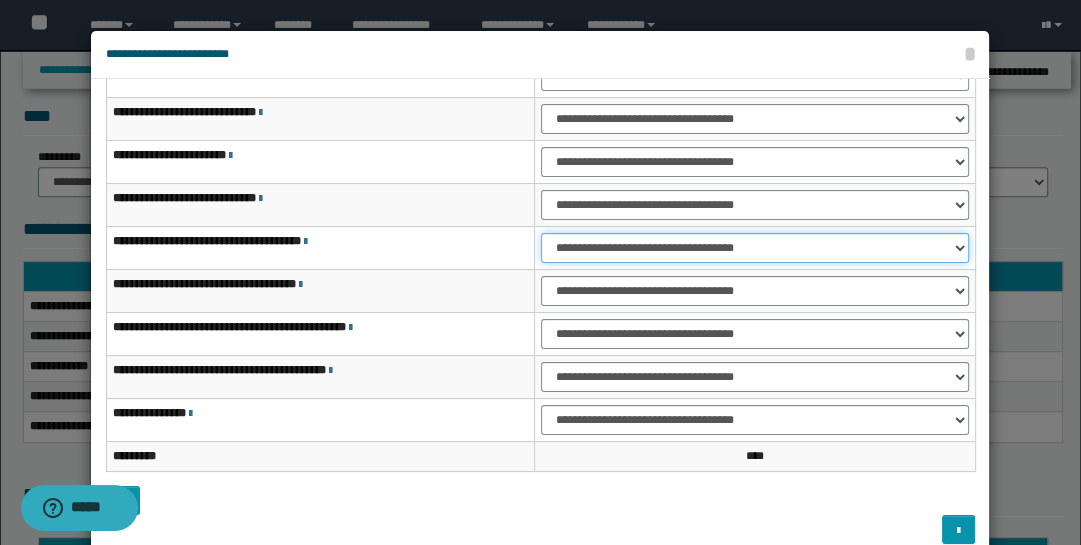 select on "***" 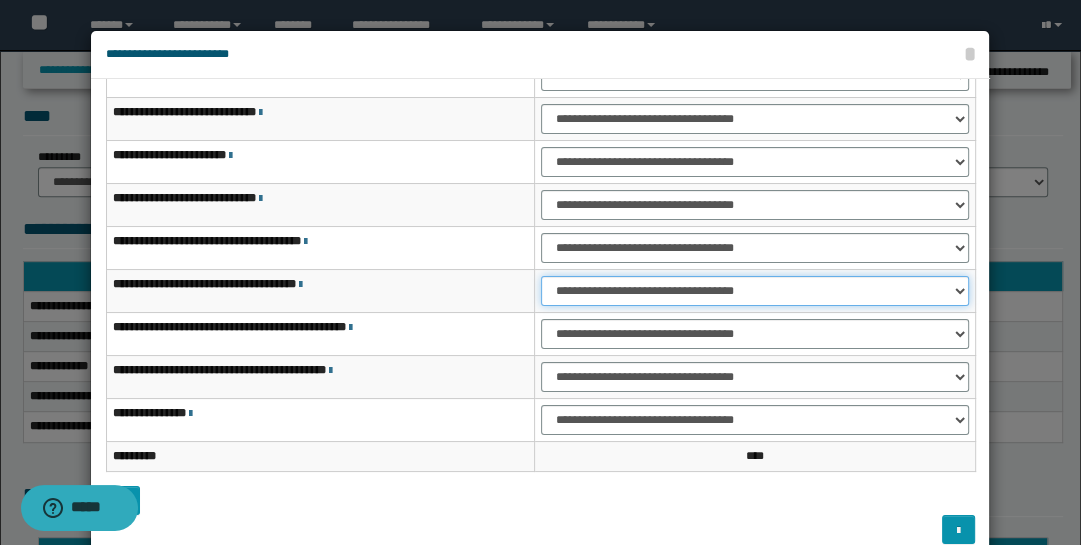 click on "**********" at bounding box center (755, 291) 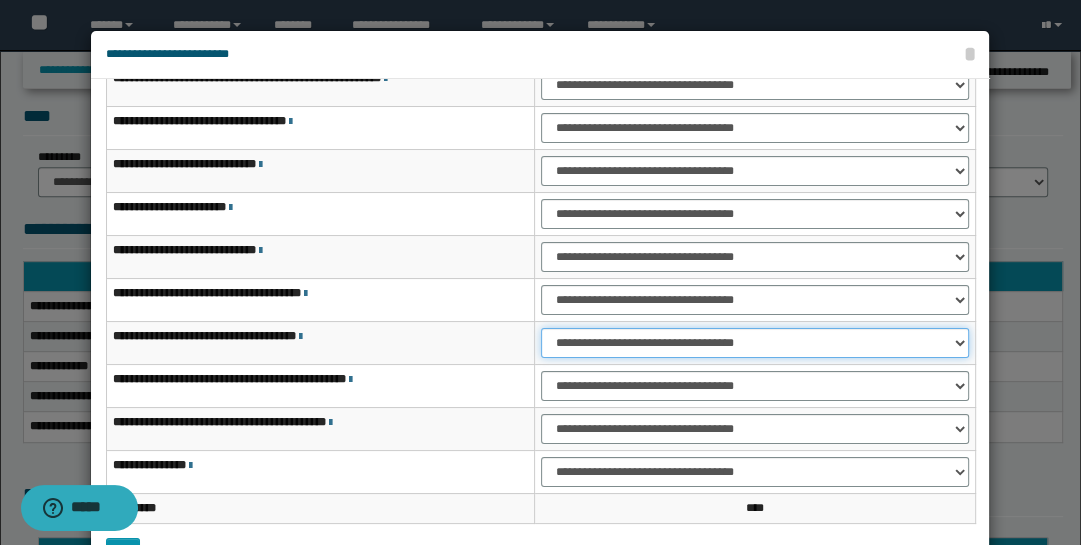 scroll, scrollTop: 0, scrollLeft: 0, axis: both 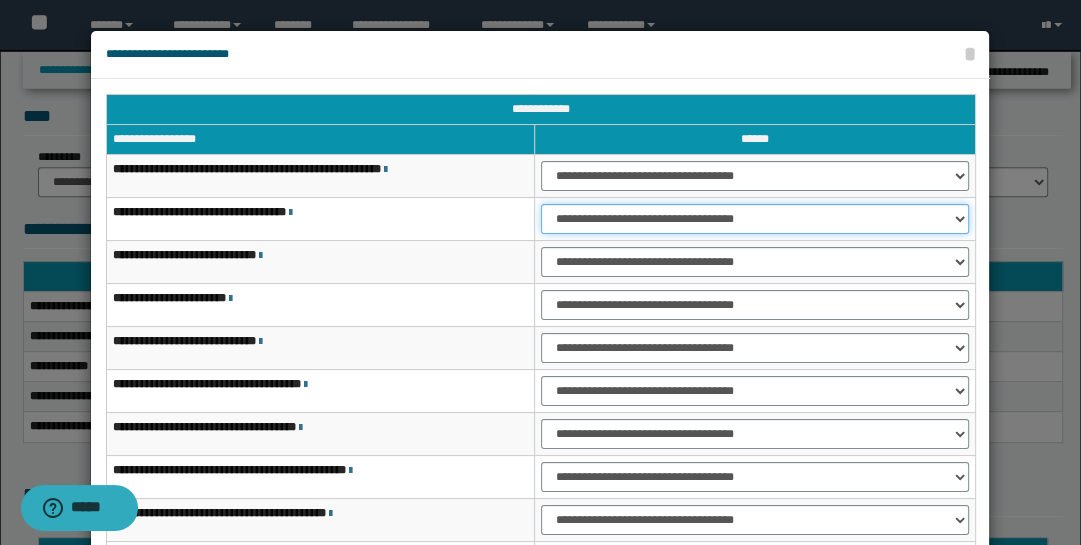 click on "**********" at bounding box center (755, 219) 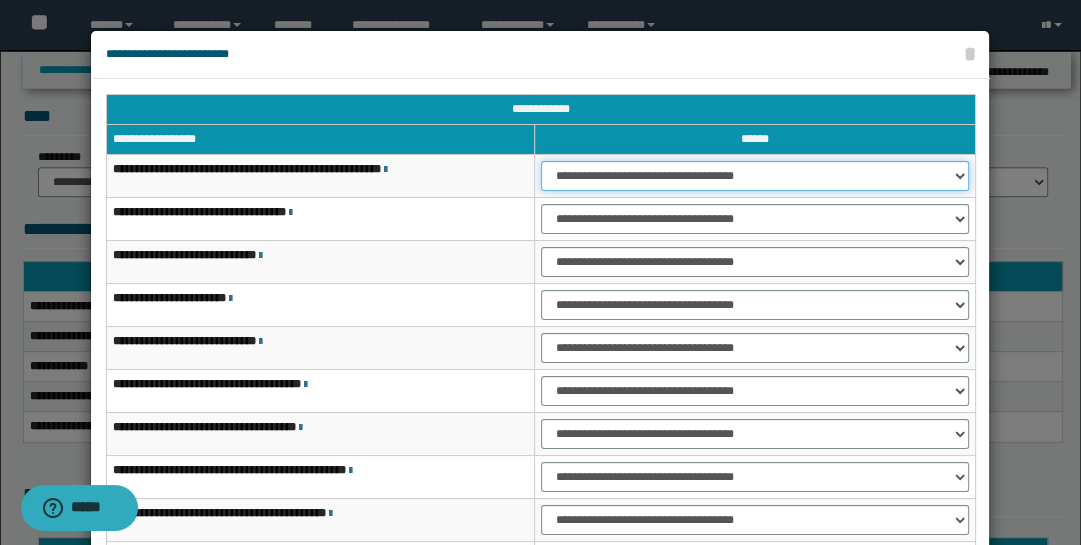 click on "**********" at bounding box center (755, 176) 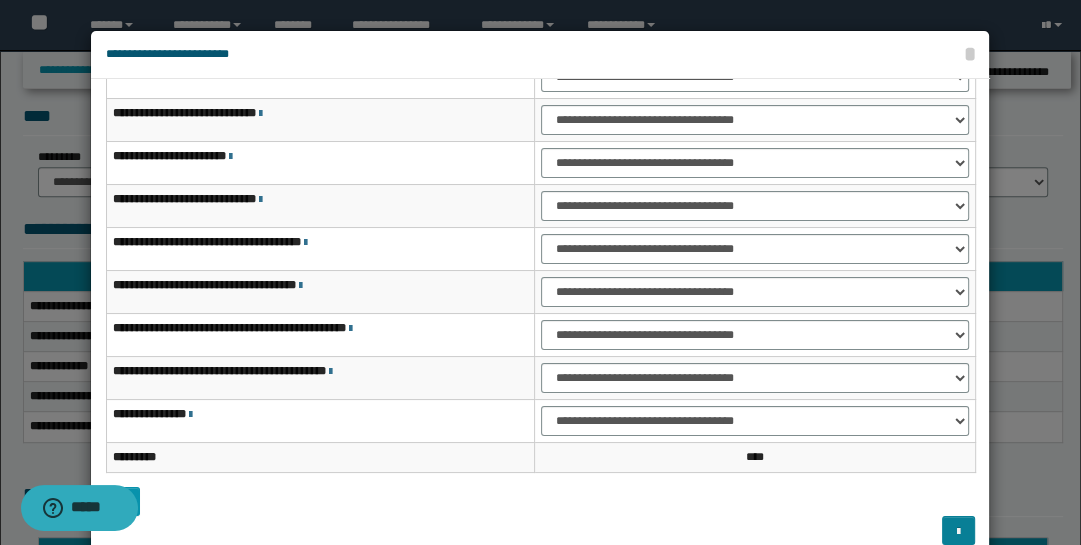 scroll, scrollTop: 143, scrollLeft: 0, axis: vertical 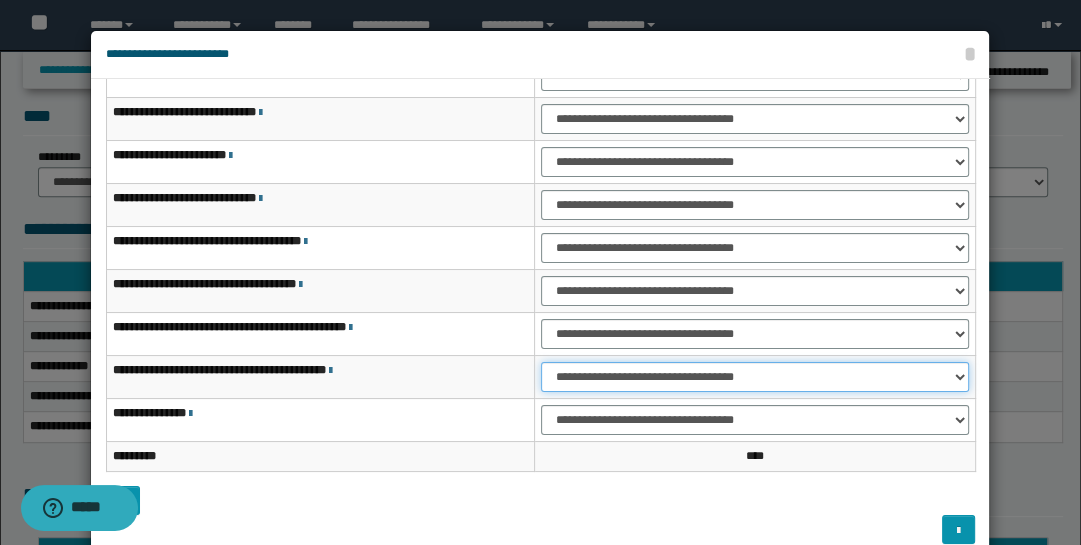 click on "**********" at bounding box center (755, 377) 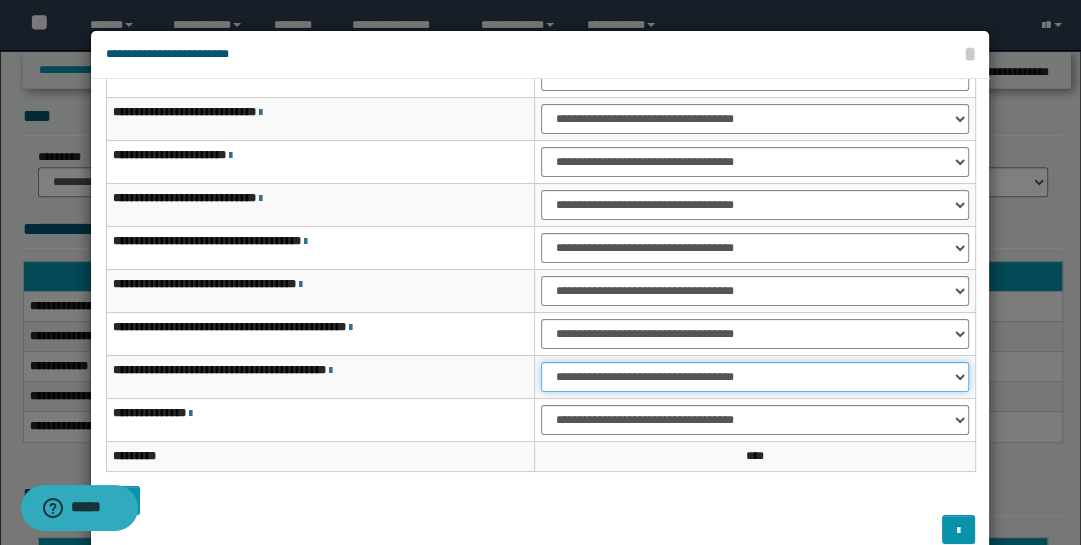 select on "***" 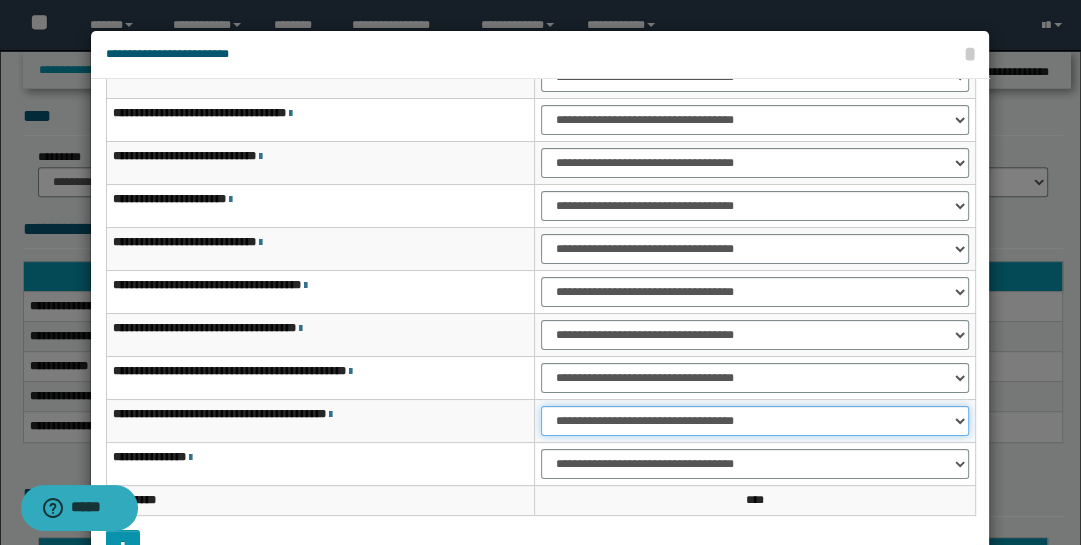 scroll, scrollTop: 143, scrollLeft: 0, axis: vertical 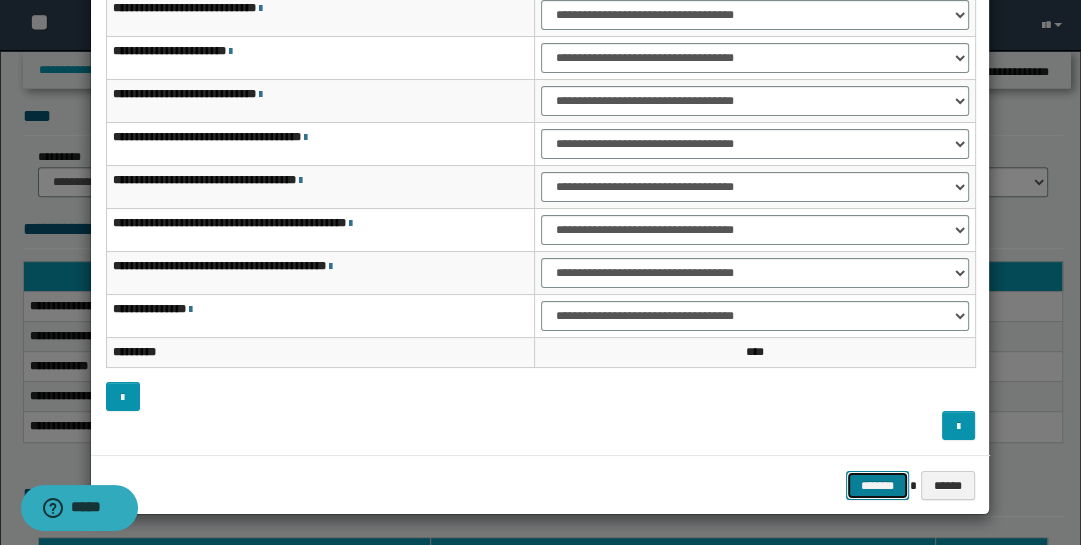 click on "*******" at bounding box center (878, 485) 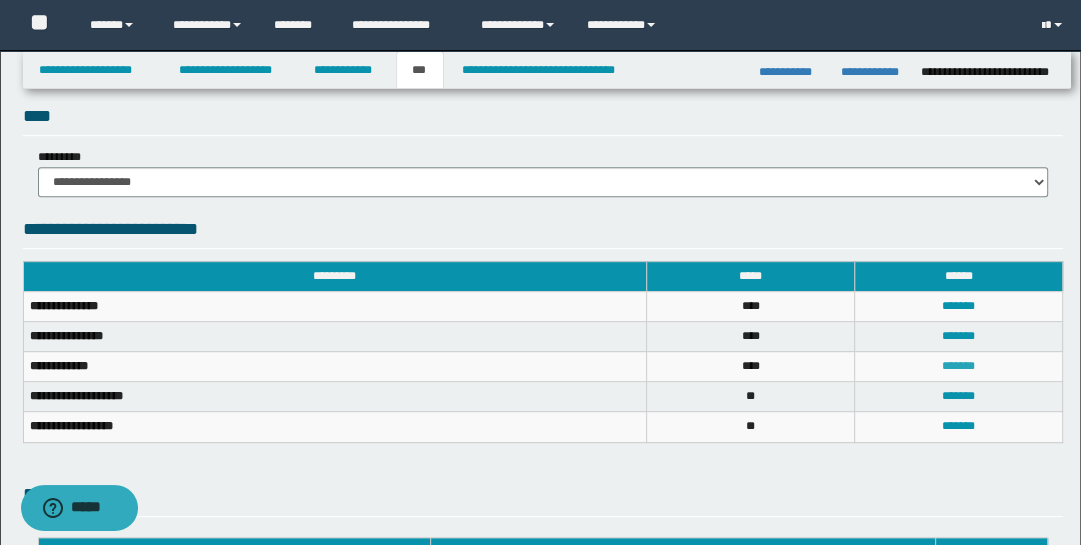 click on "*******" at bounding box center (958, 366) 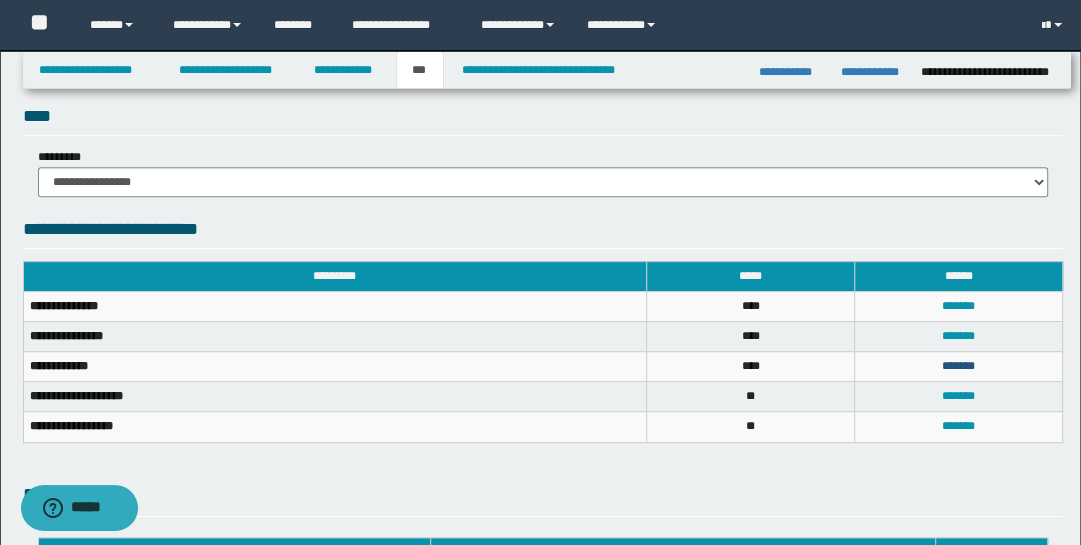 scroll, scrollTop: 0, scrollLeft: 0, axis: both 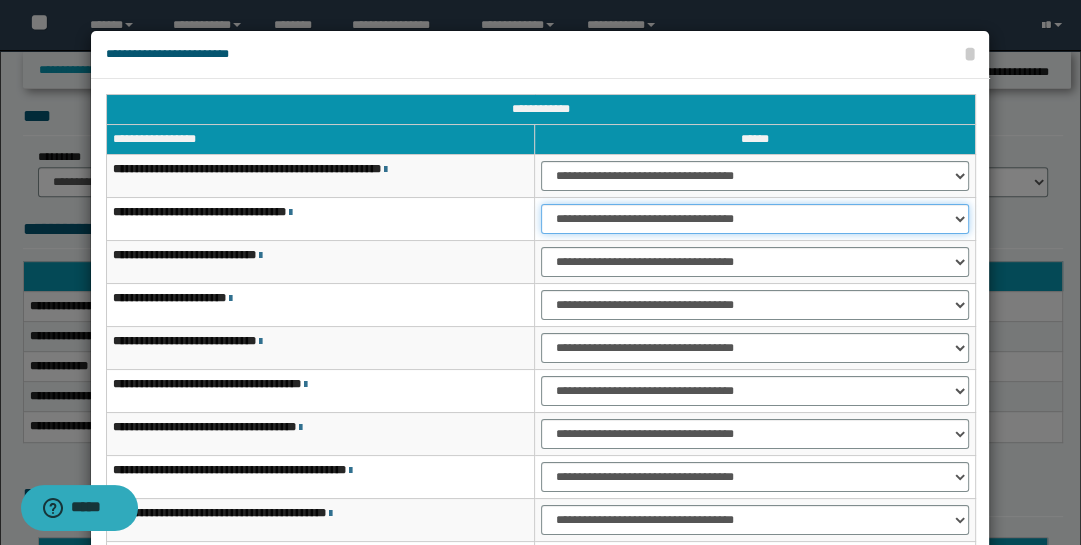 click on "**********" at bounding box center (755, 219) 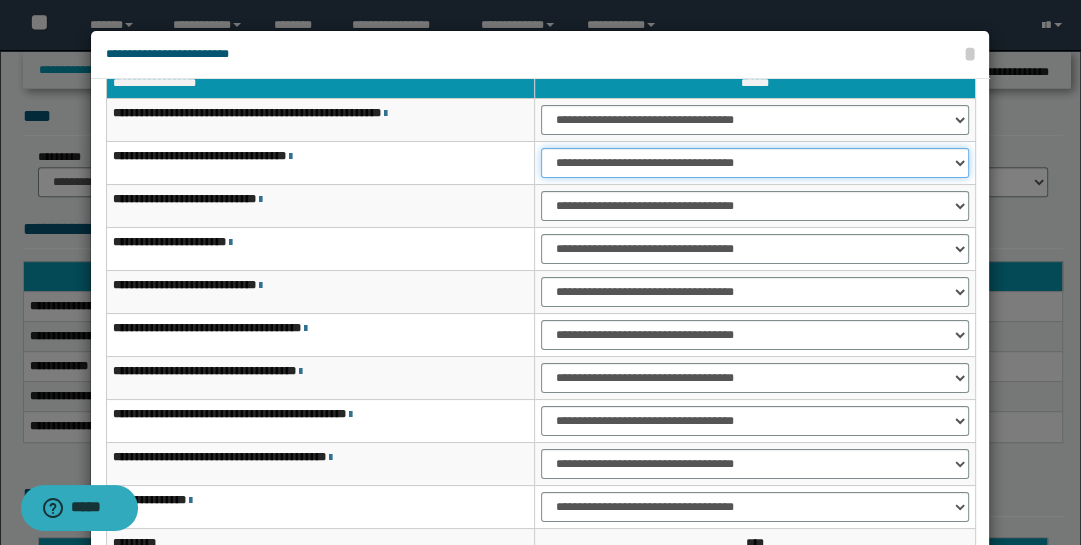 scroll, scrollTop: 143, scrollLeft: 0, axis: vertical 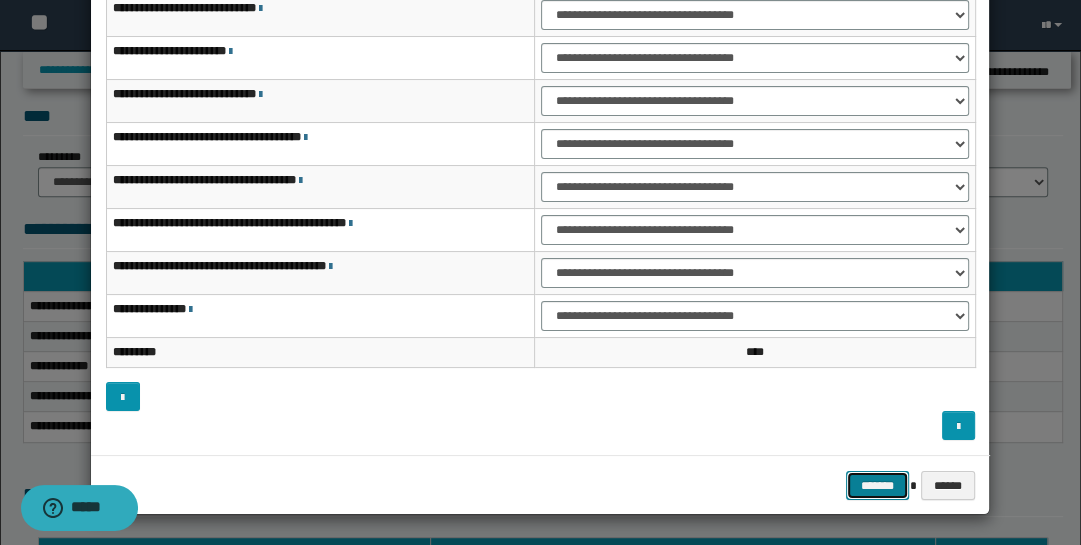 click on "*******" at bounding box center [878, 485] 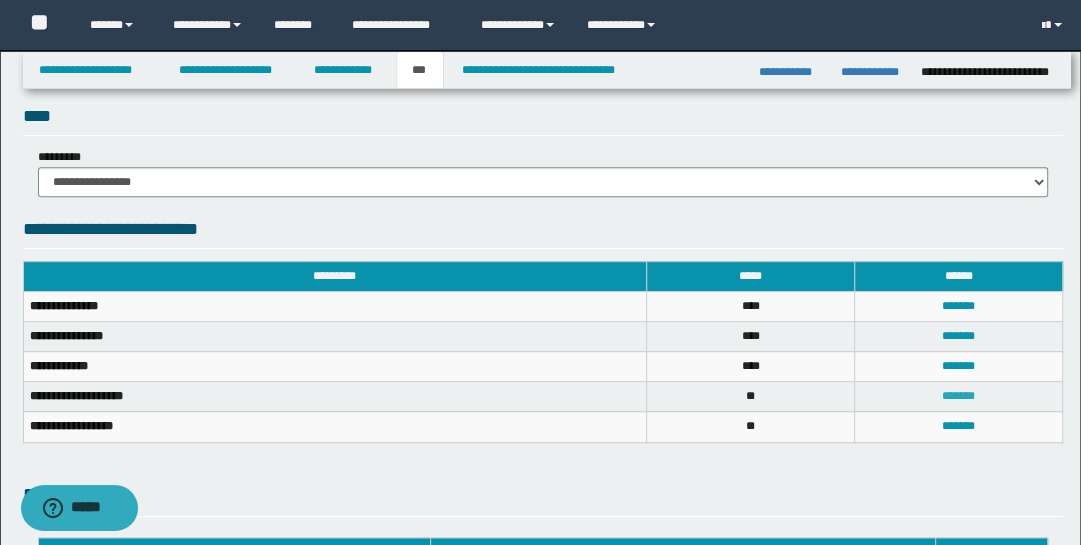 click on "*******" at bounding box center (958, 396) 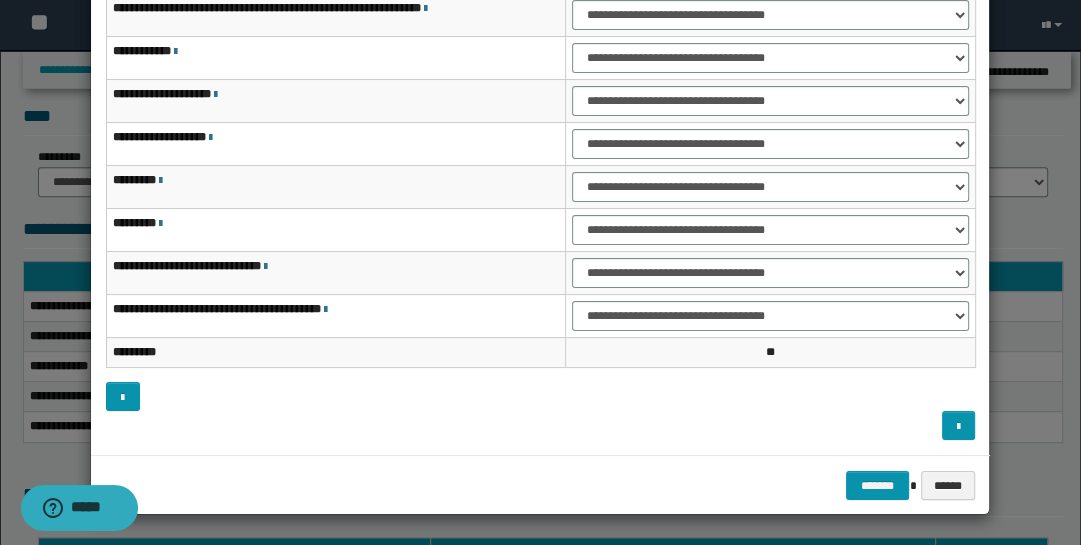 scroll, scrollTop: 0, scrollLeft: 0, axis: both 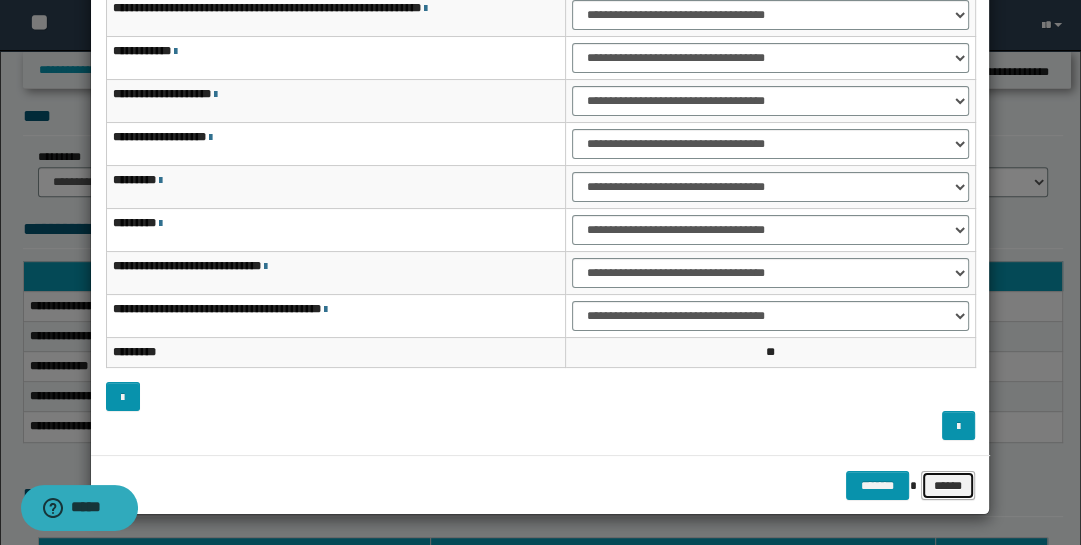 click on "******" at bounding box center [948, 485] 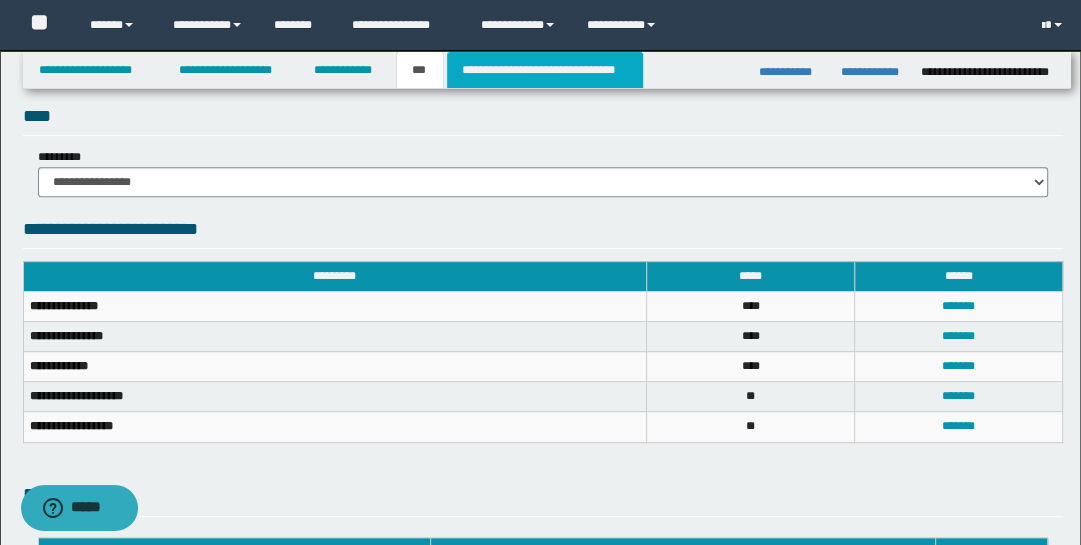 click on "**********" at bounding box center (545, 70) 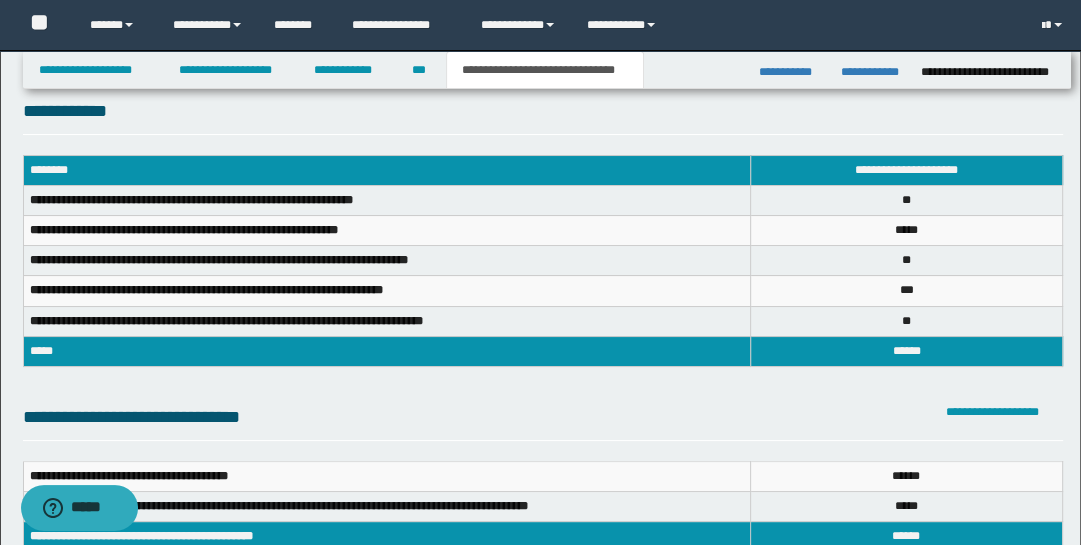 scroll, scrollTop: 27, scrollLeft: 0, axis: vertical 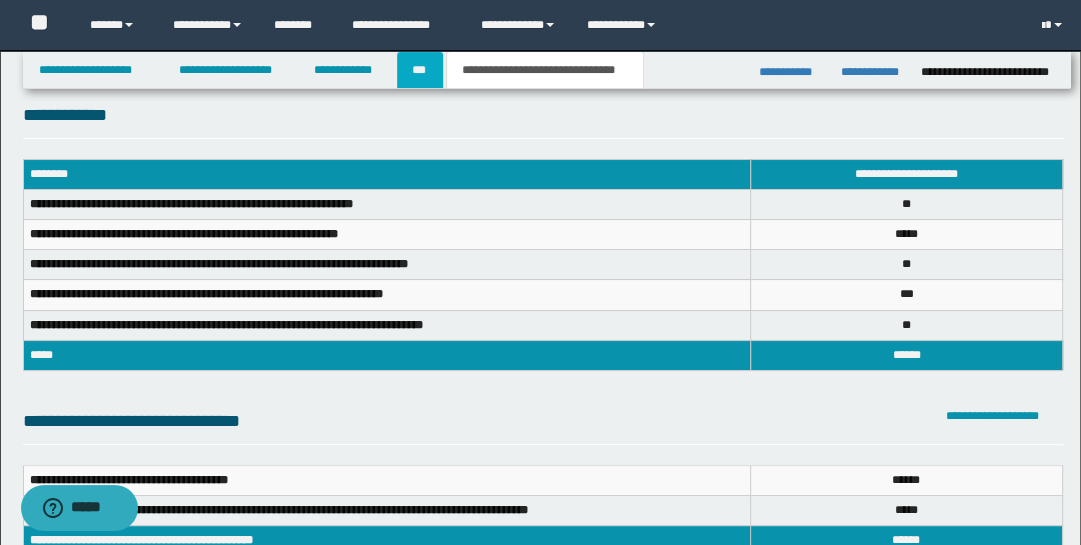 click on "***" at bounding box center (420, 70) 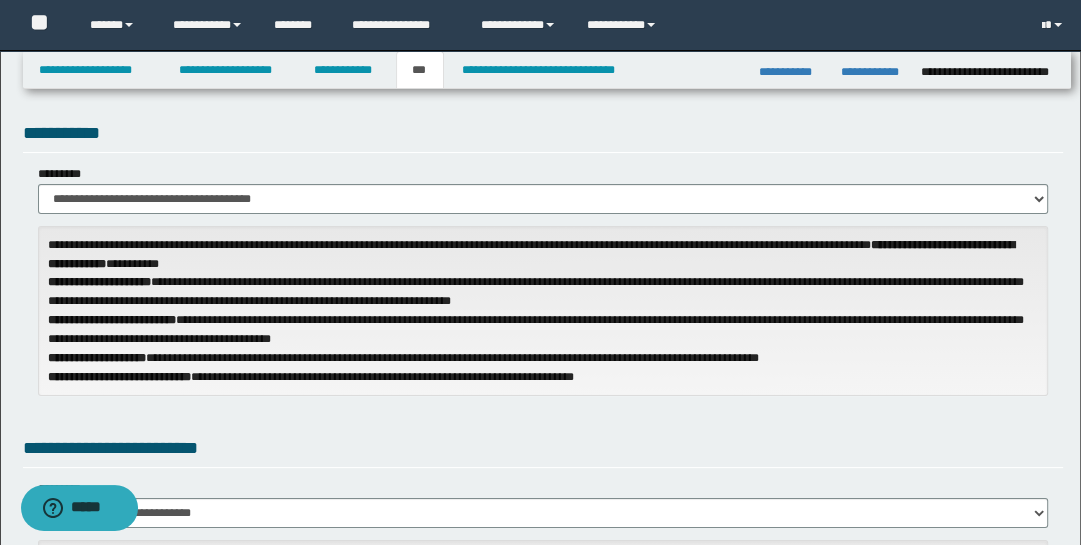 scroll, scrollTop: 500, scrollLeft: 0, axis: vertical 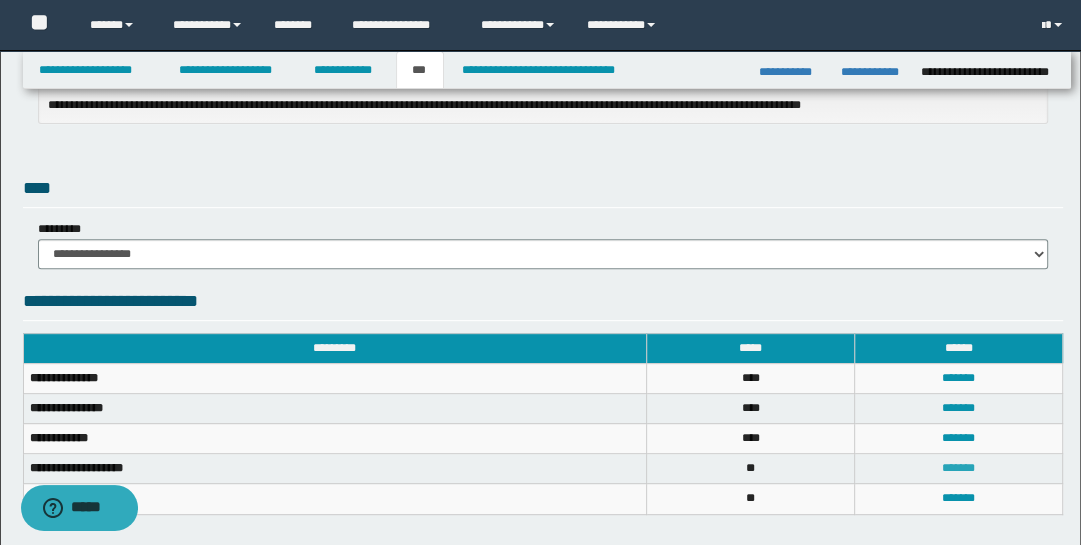 click on "*******" at bounding box center (958, 468) 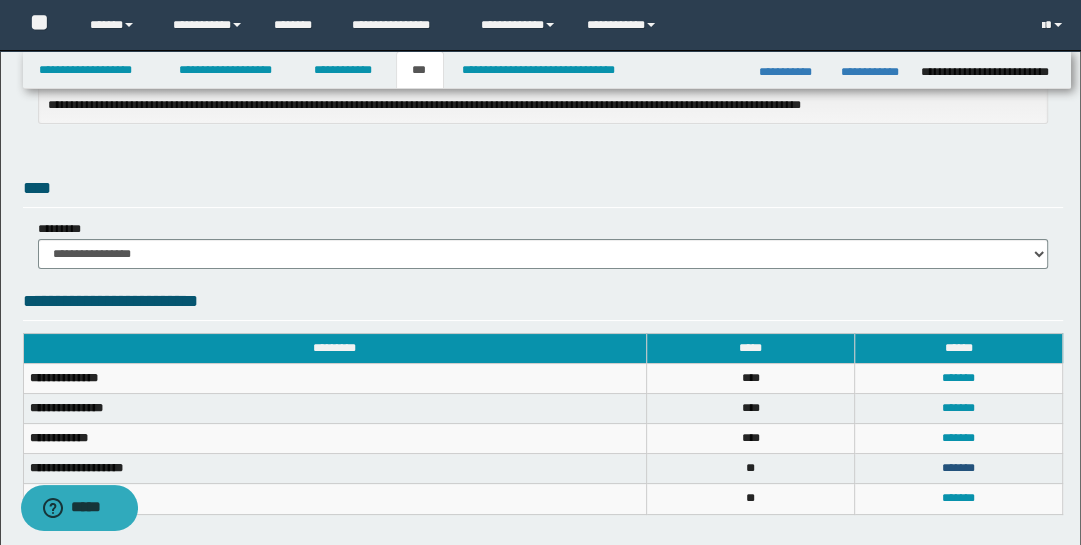 scroll, scrollTop: 0, scrollLeft: 0, axis: both 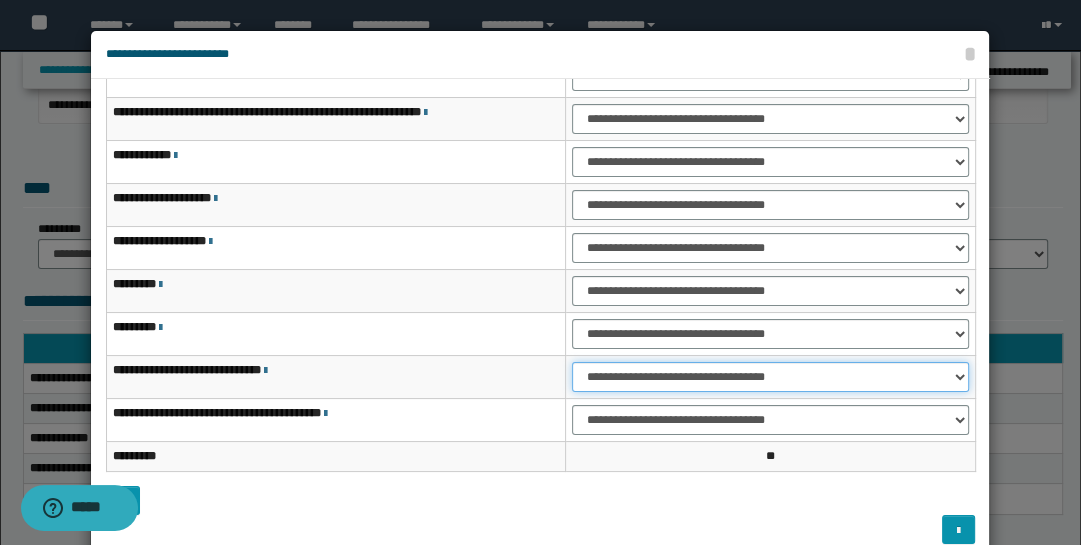 click on "**********" at bounding box center (771, 377) 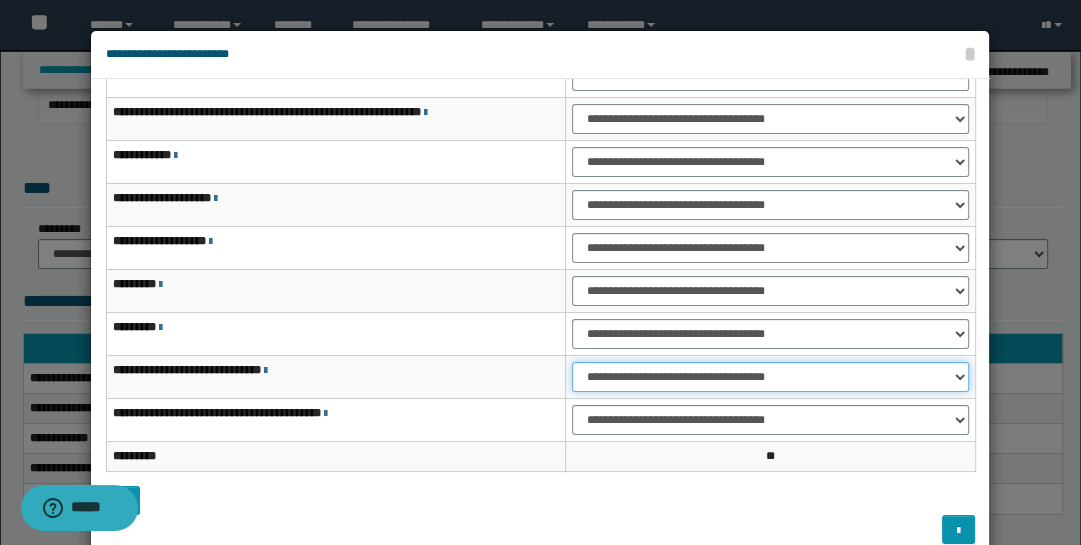 select on "***" 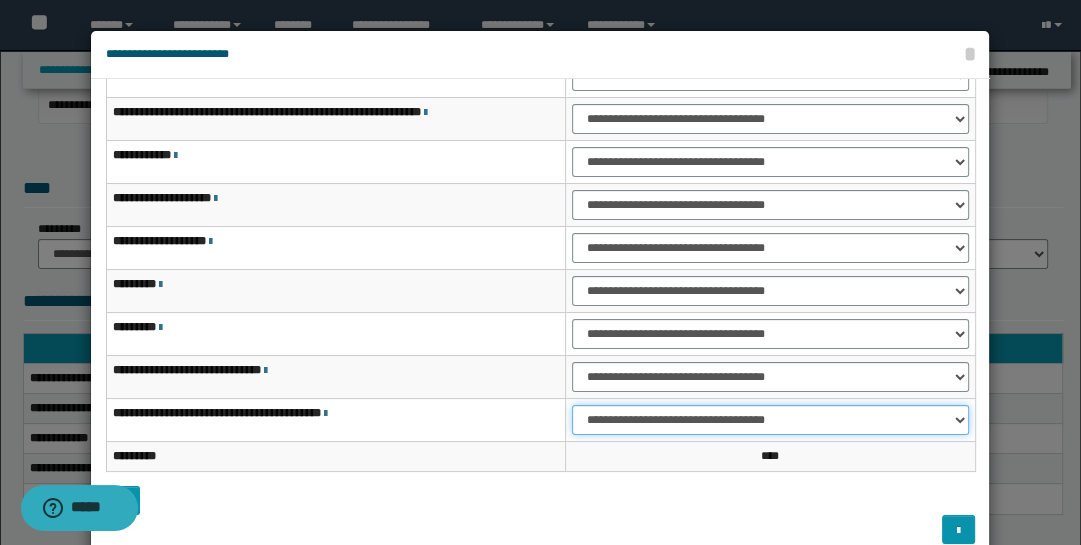 click on "**********" at bounding box center (771, 420) 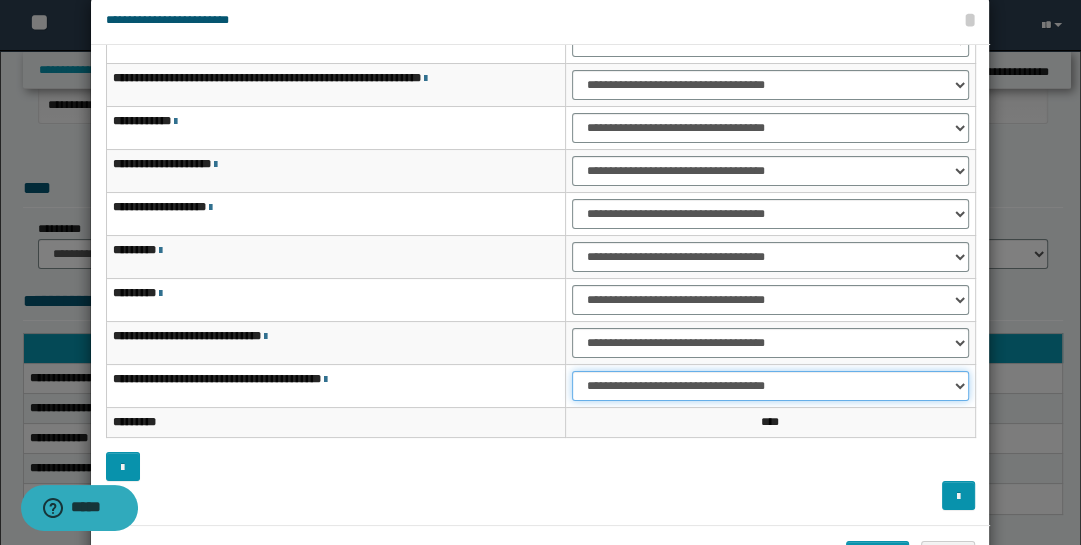 scroll, scrollTop: 104, scrollLeft: 0, axis: vertical 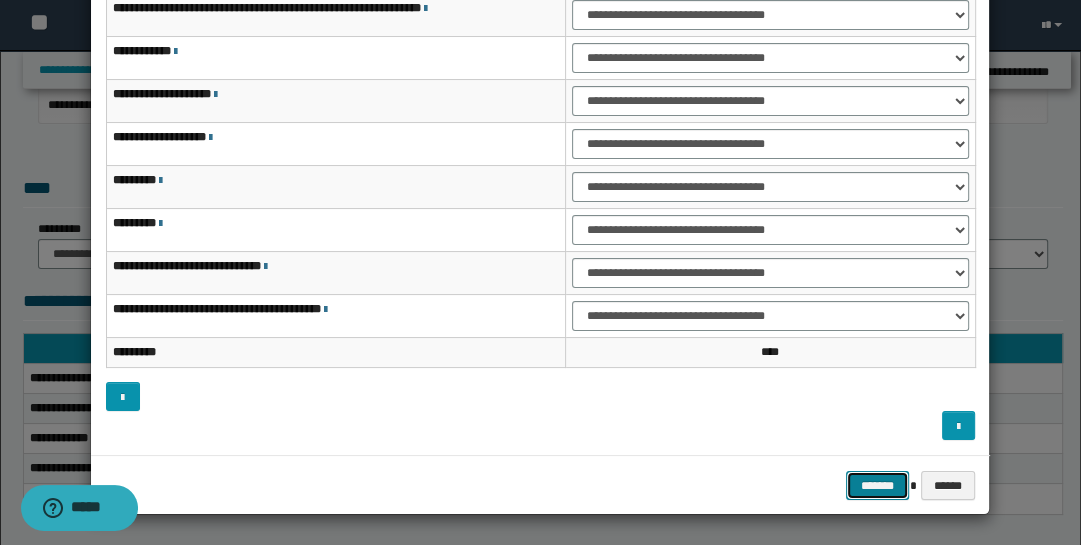 click on "*******" at bounding box center [878, 485] 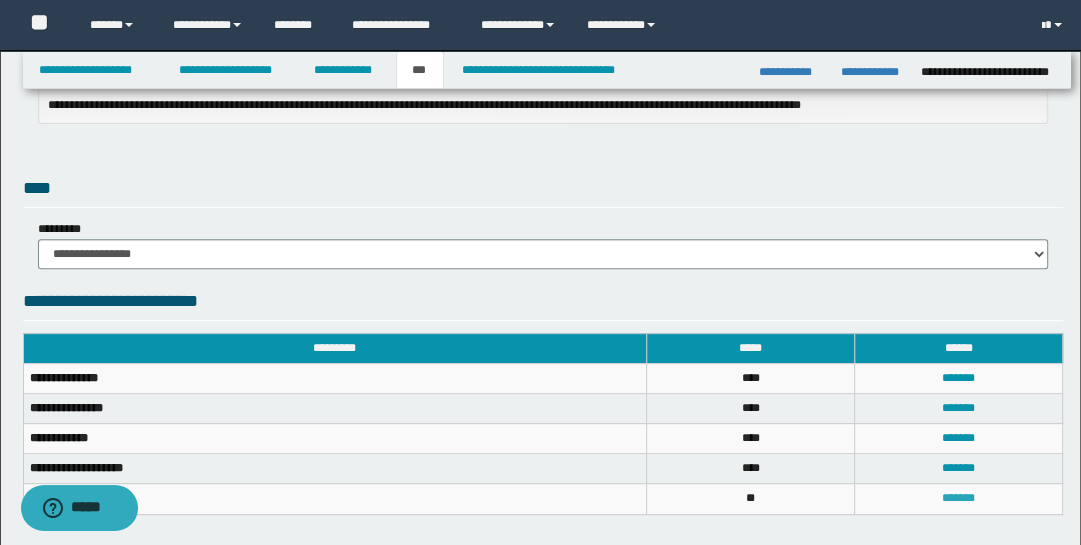 click on "*******" at bounding box center (958, 498) 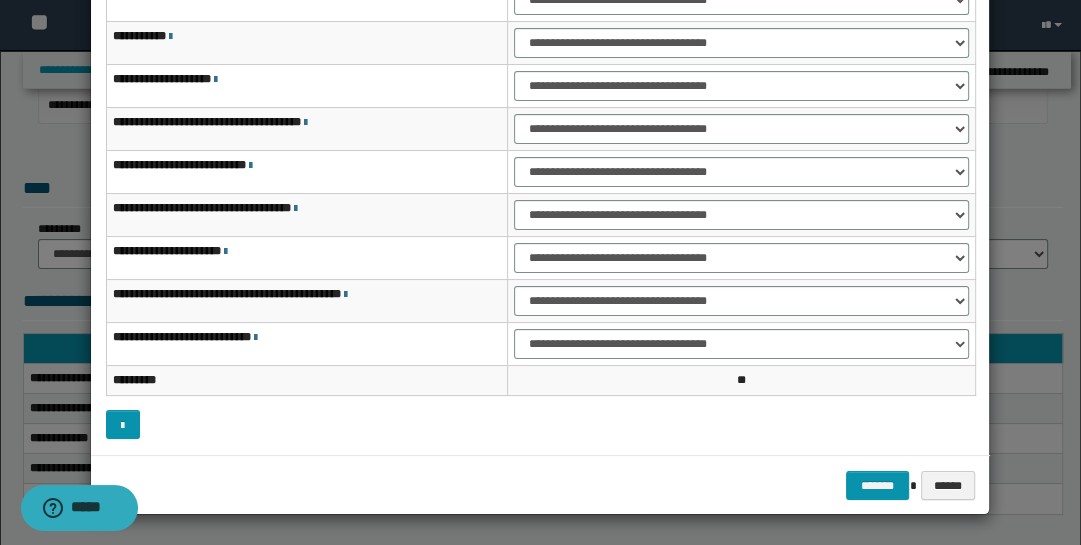 scroll, scrollTop: 0, scrollLeft: 0, axis: both 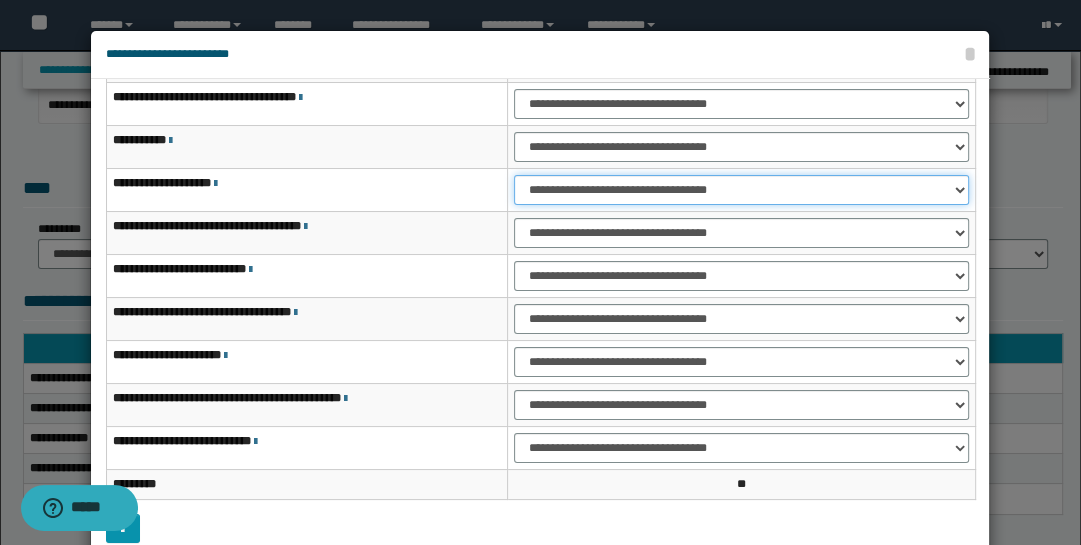 click on "**********" at bounding box center [741, 190] 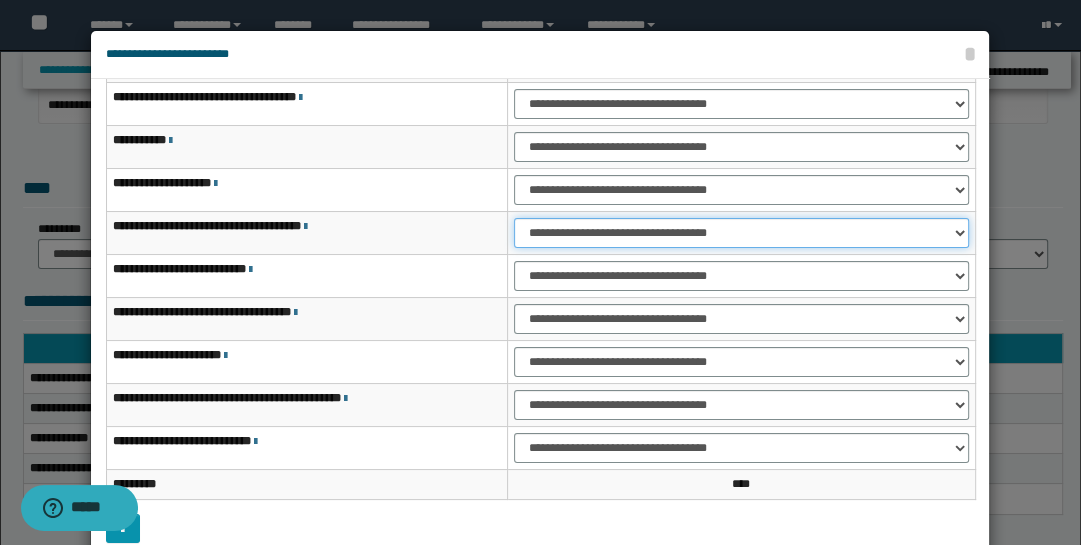 click on "**********" at bounding box center (741, 233) 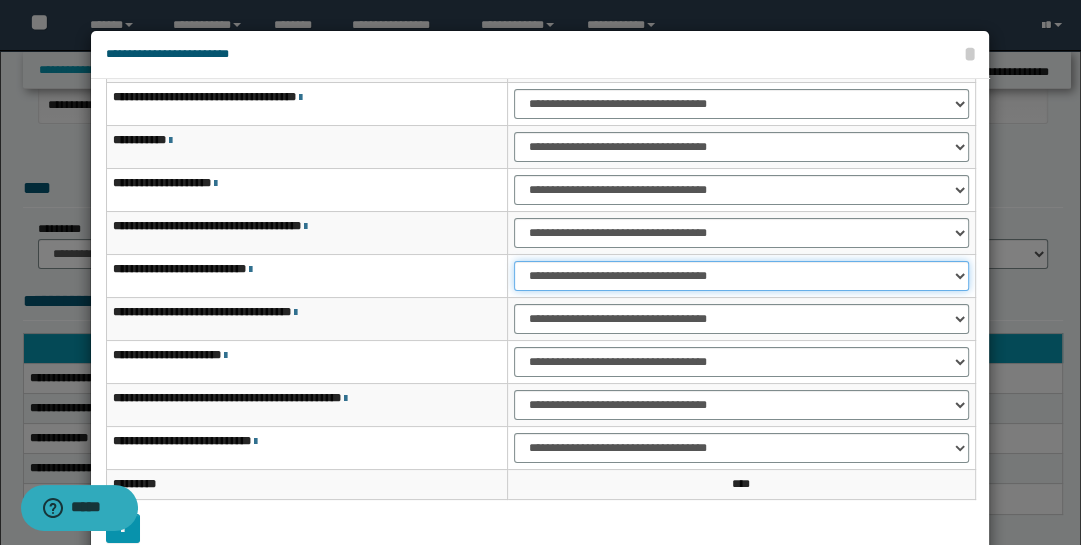 click on "**********" at bounding box center [741, 276] 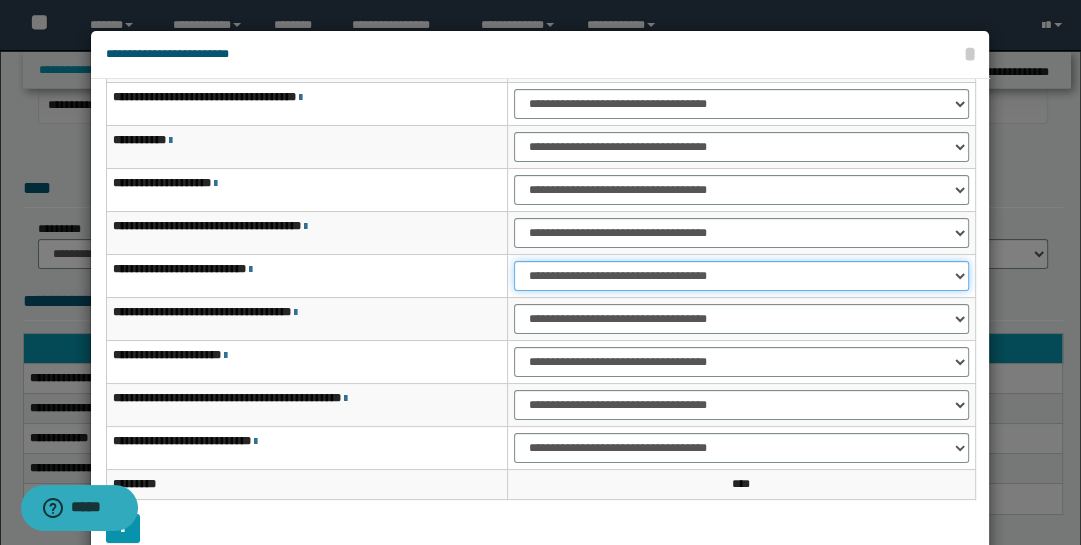 select on "***" 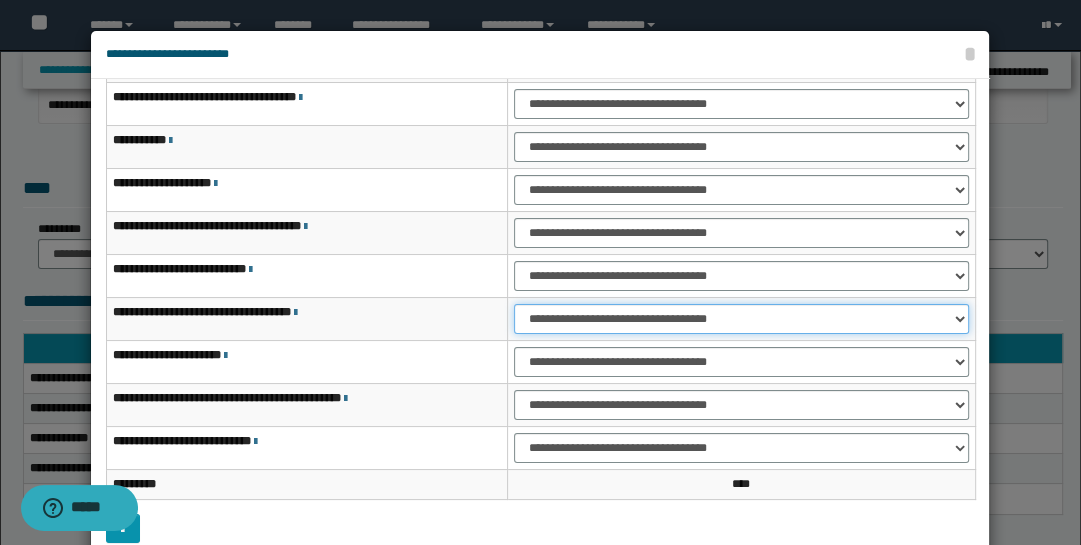 click on "**********" at bounding box center (741, 319) 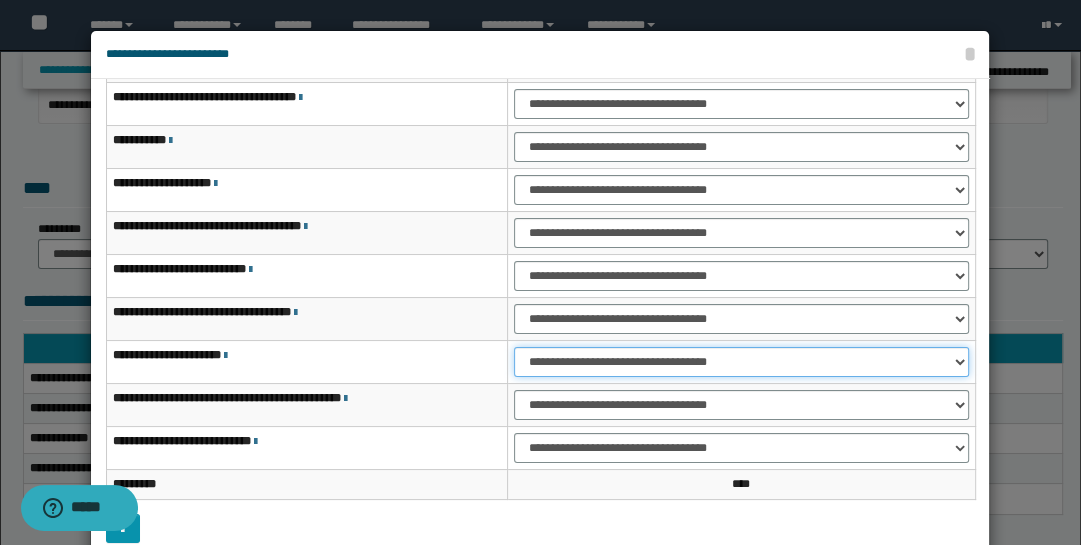 click on "**********" at bounding box center [741, 362] 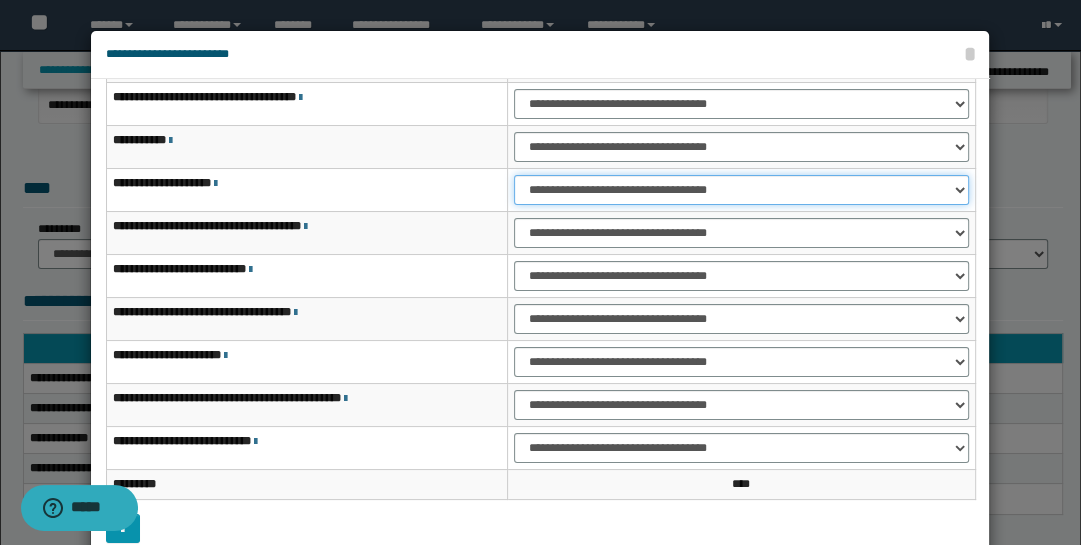 click on "**********" at bounding box center (741, 190) 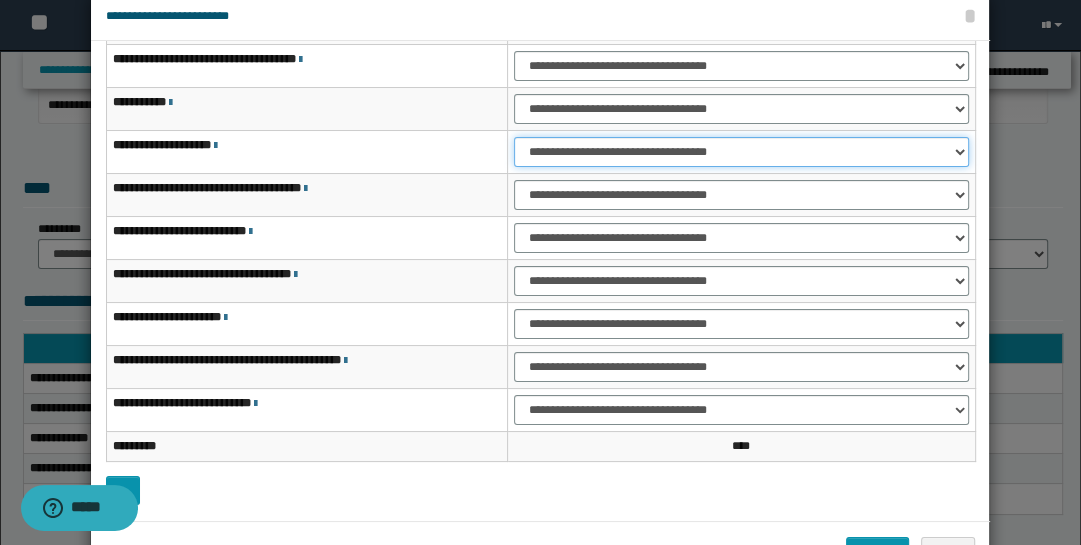 scroll, scrollTop: 104, scrollLeft: 0, axis: vertical 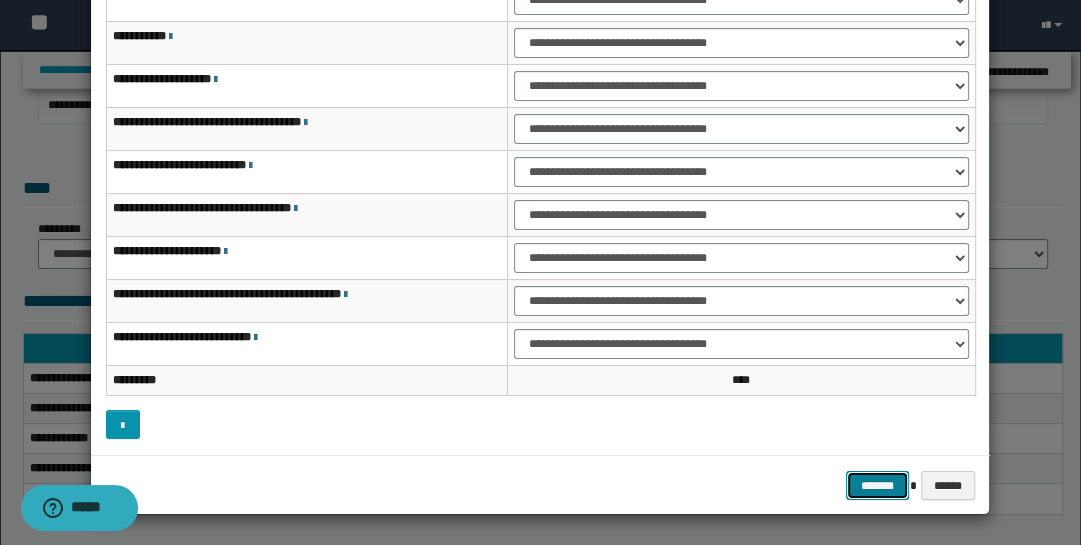 click on "*******" at bounding box center [878, 485] 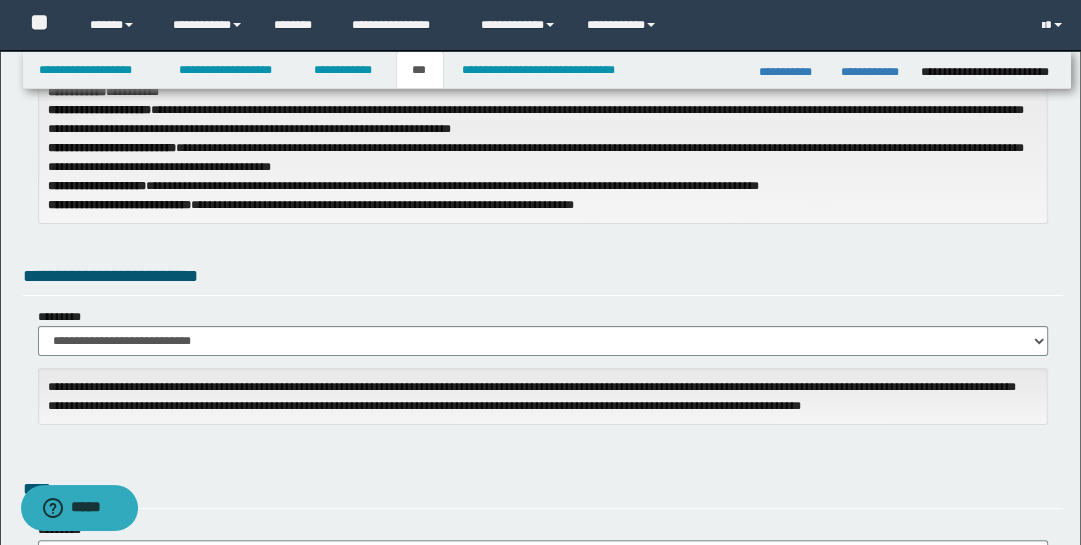 scroll, scrollTop: 0, scrollLeft: 0, axis: both 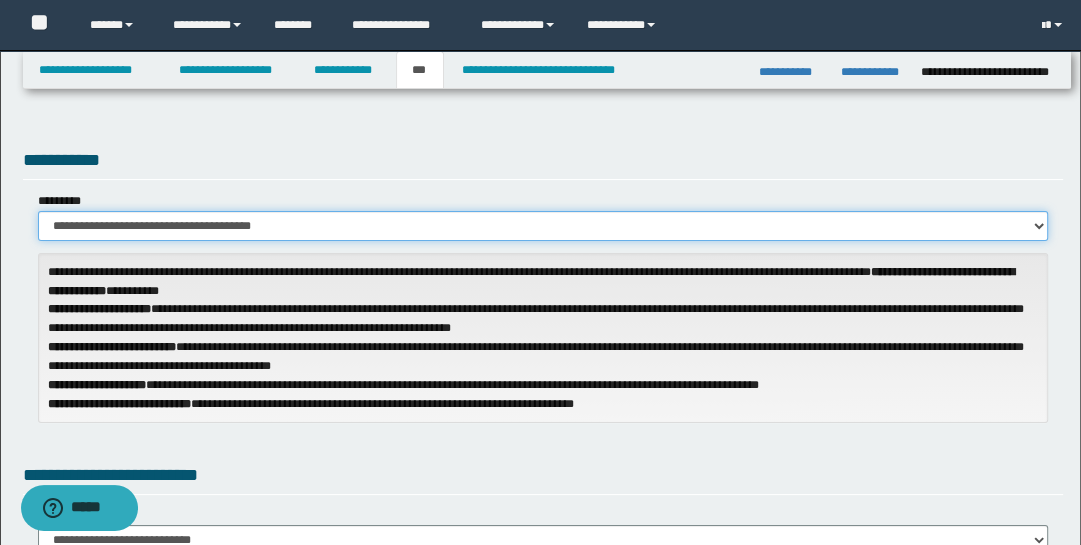 click on "**********" at bounding box center (543, 226) 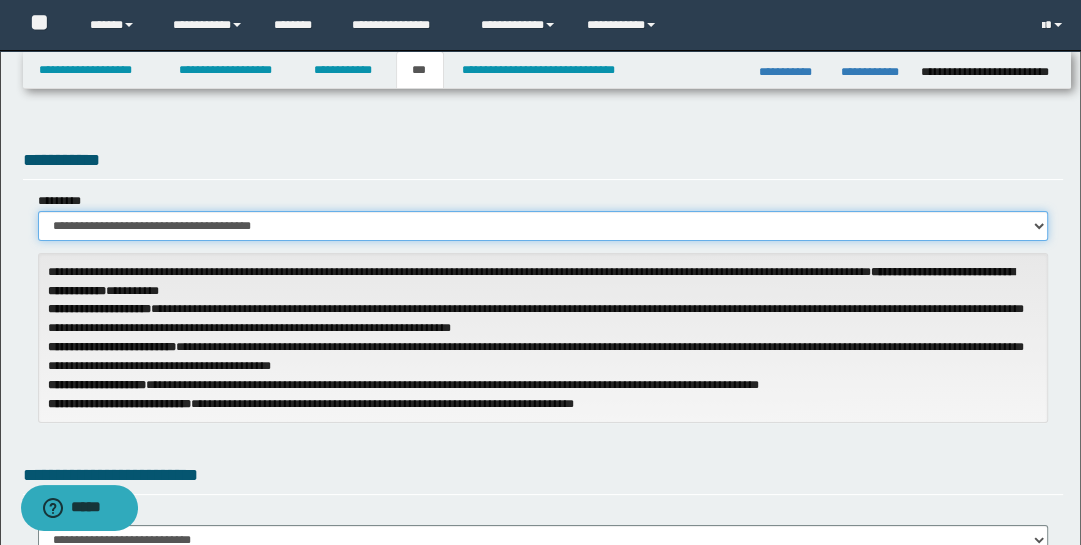 select on "**" 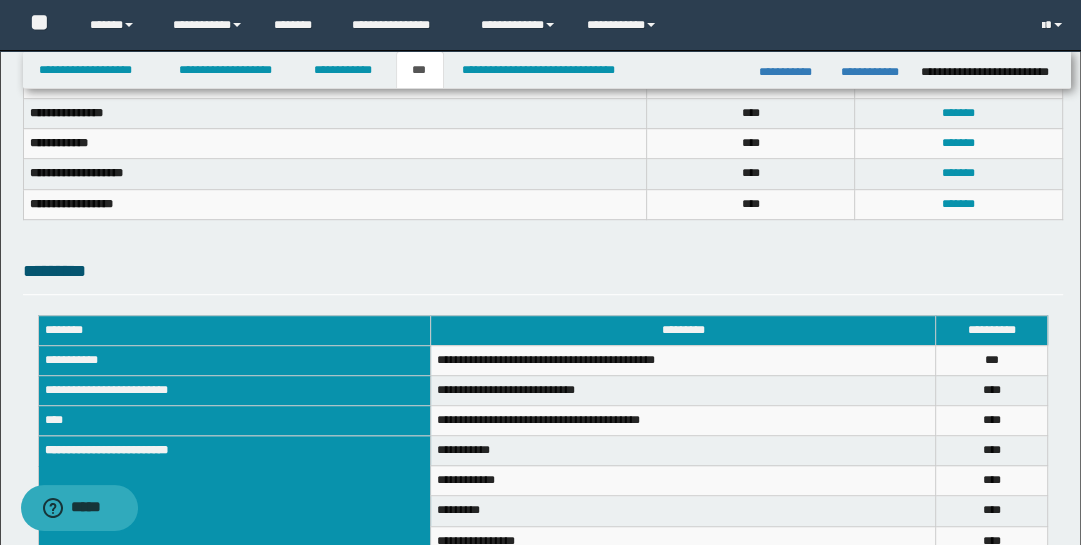 scroll, scrollTop: 971, scrollLeft: 0, axis: vertical 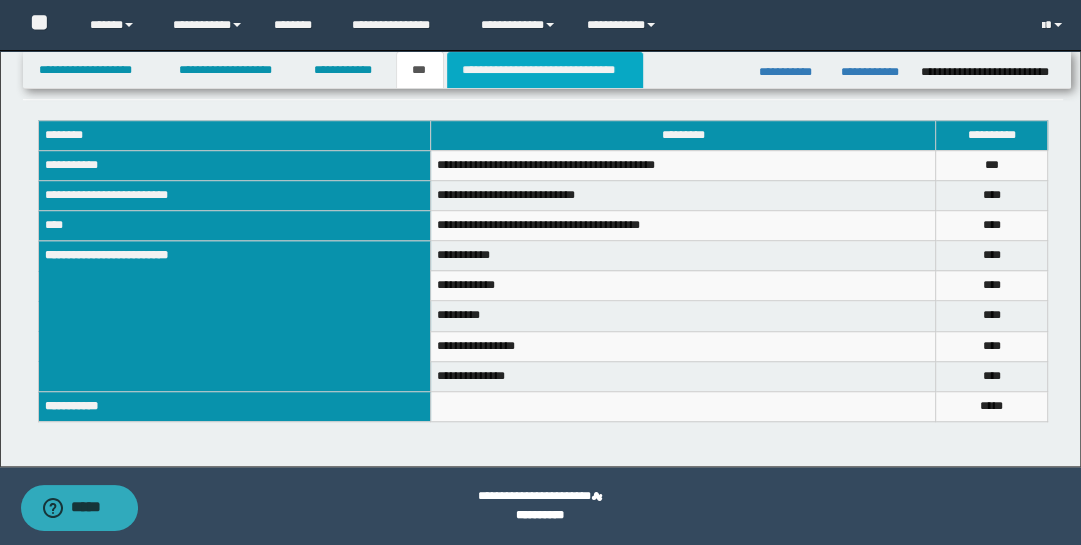 click on "**********" at bounding box center (545, 70) 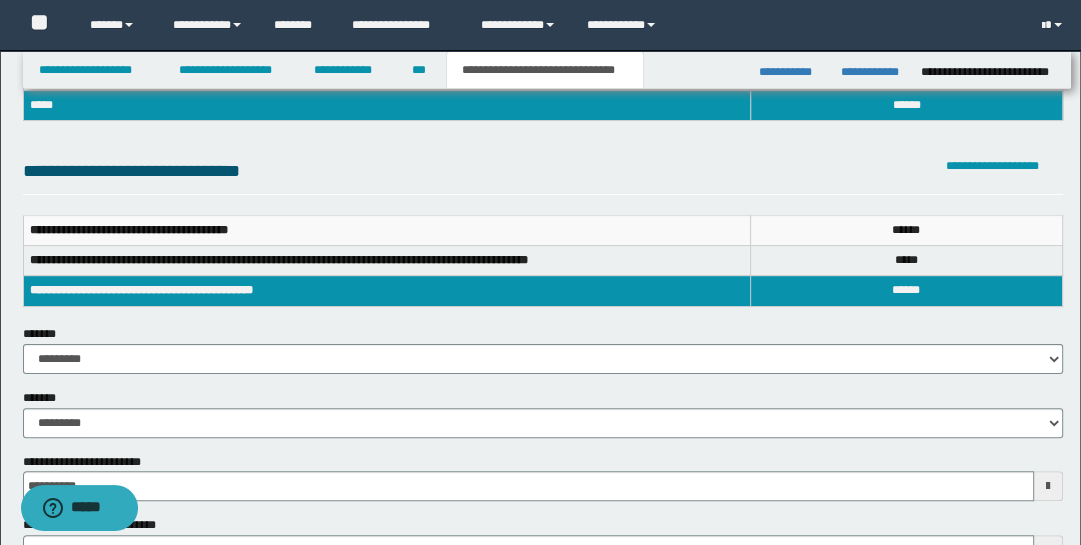 scroll, scrollTop: 67, scrollLeft: 0, axis: vertical 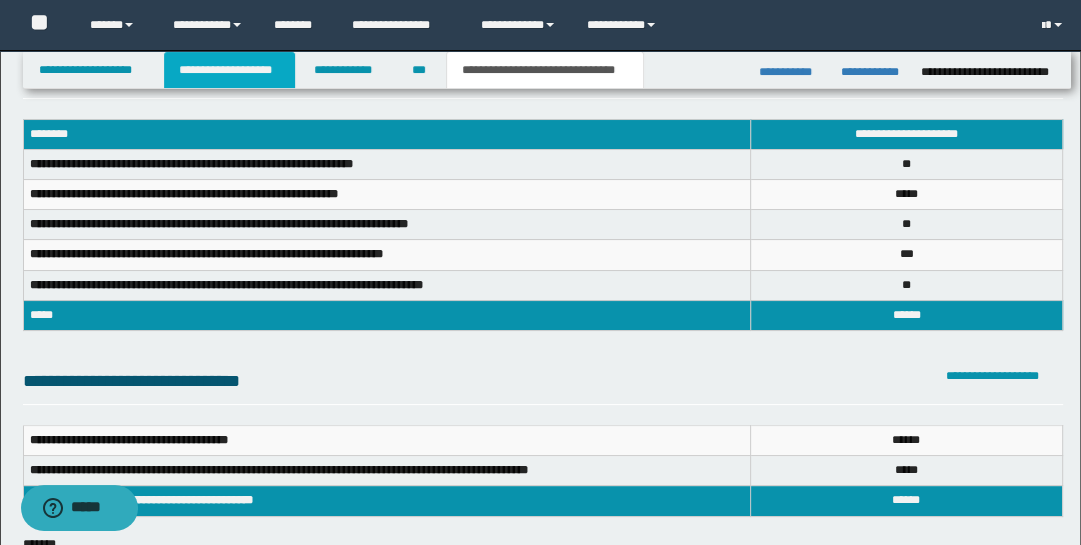 click on "**********" at bounding box center [229, 70] 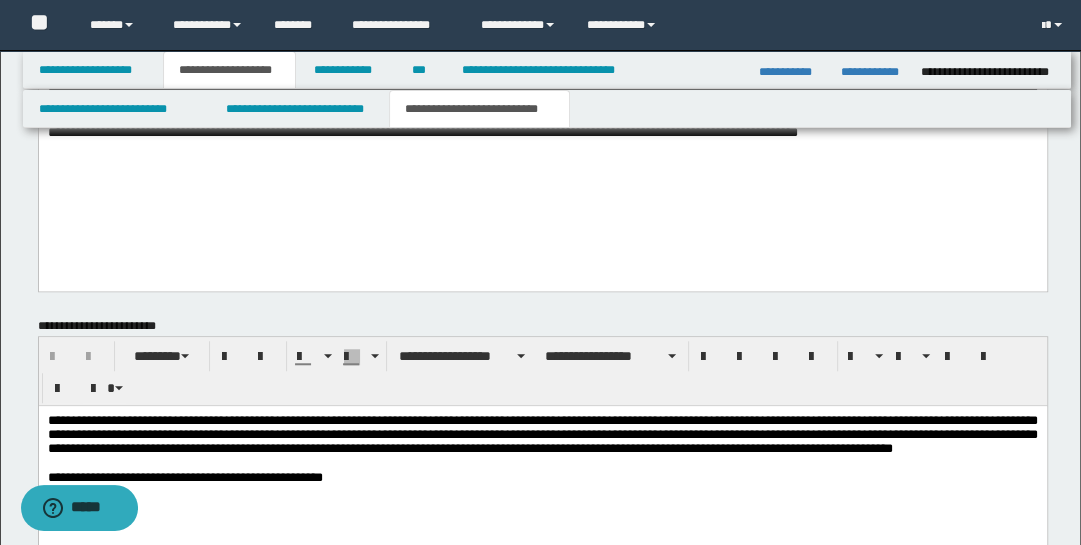scroll, scrollTop: 1208, scrollLeft: 0, axis: vertical 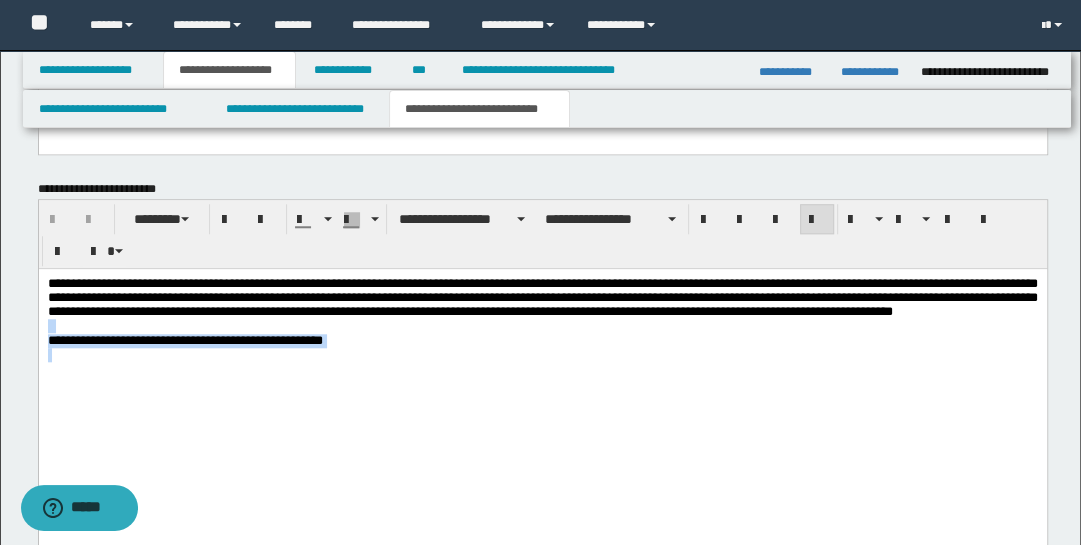 drag, startPoint x: 427, startPoint y: 371, endPoint x: 40, endPoint y: 338, distance: 388.40442 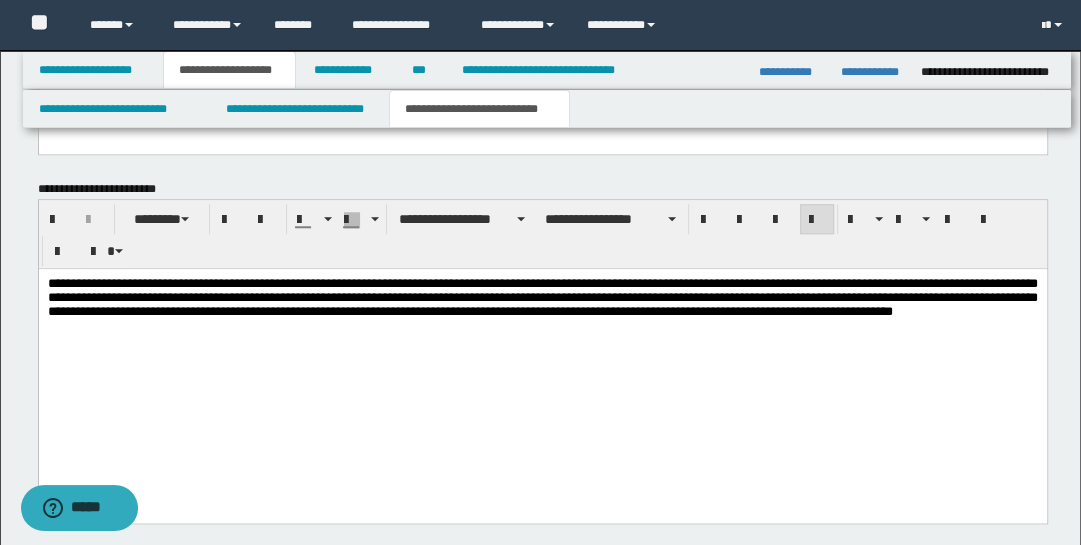 drag, startPoint x: 308, startPoint y: 345, endPoint x: 308, endPoint y: 315, distance: 30 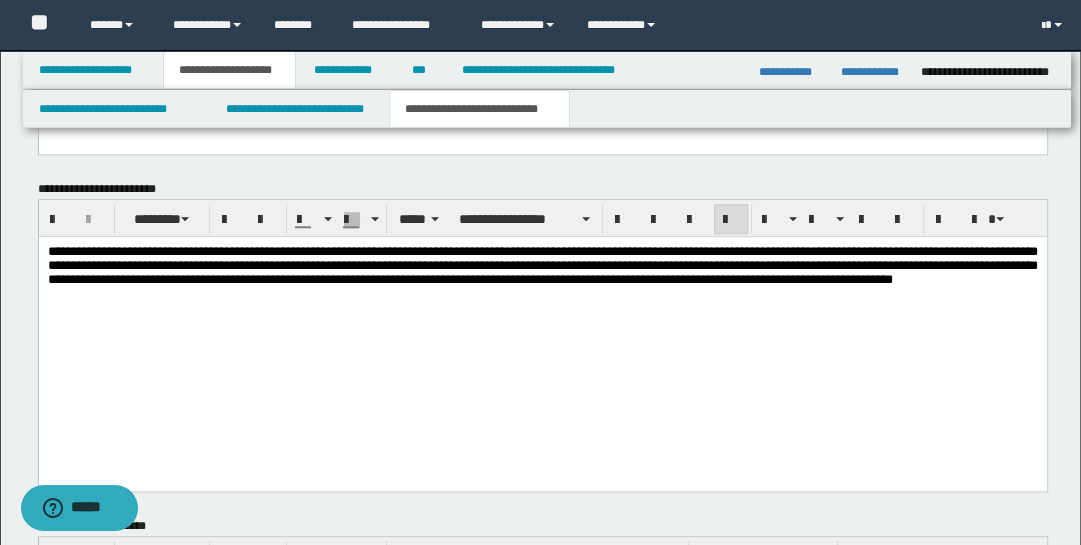 drag, startPoint x: 318, startPoint y: 287, endPoint x: 318, endPoint y: 320, distance: 33 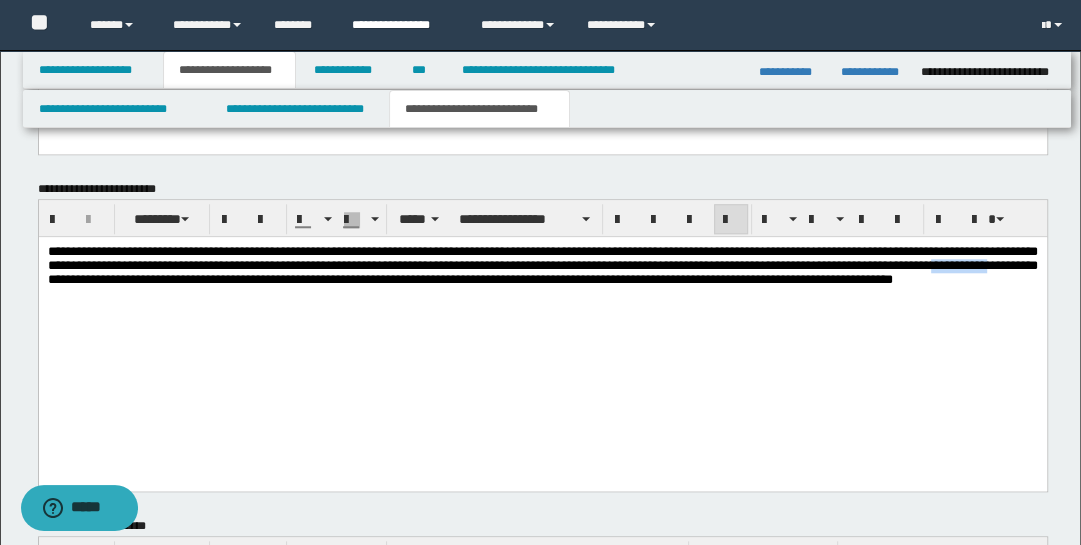 type 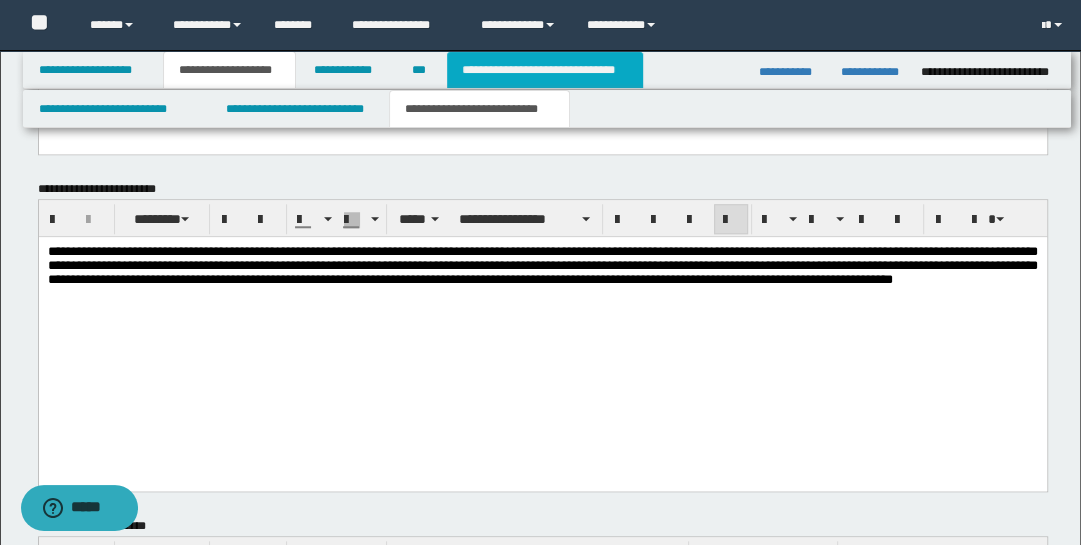 click on "**********" at bounding box center (545, 70) 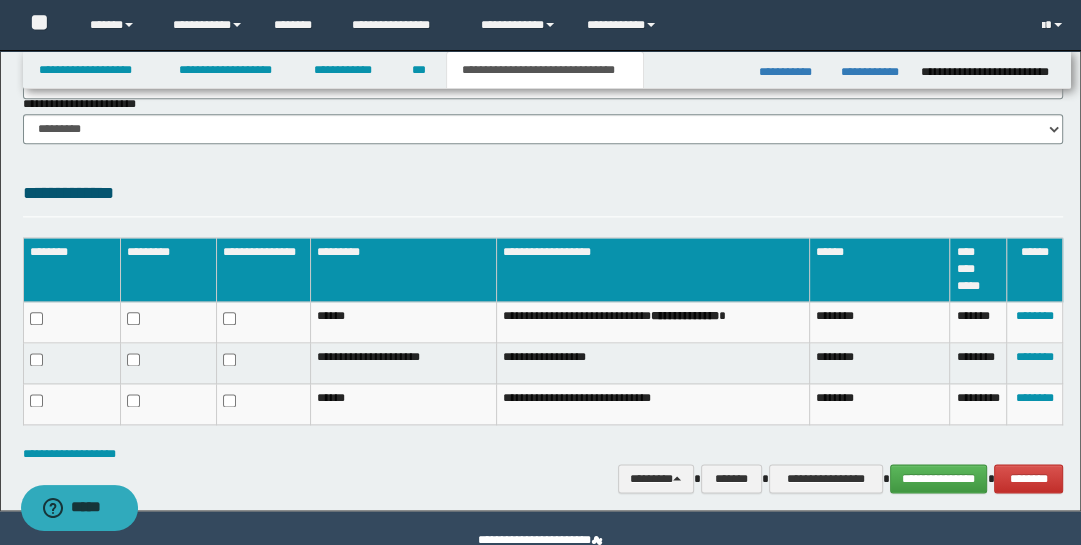 scroll, scrollTop: 1656, scrollLeft: 0, axis: vertical 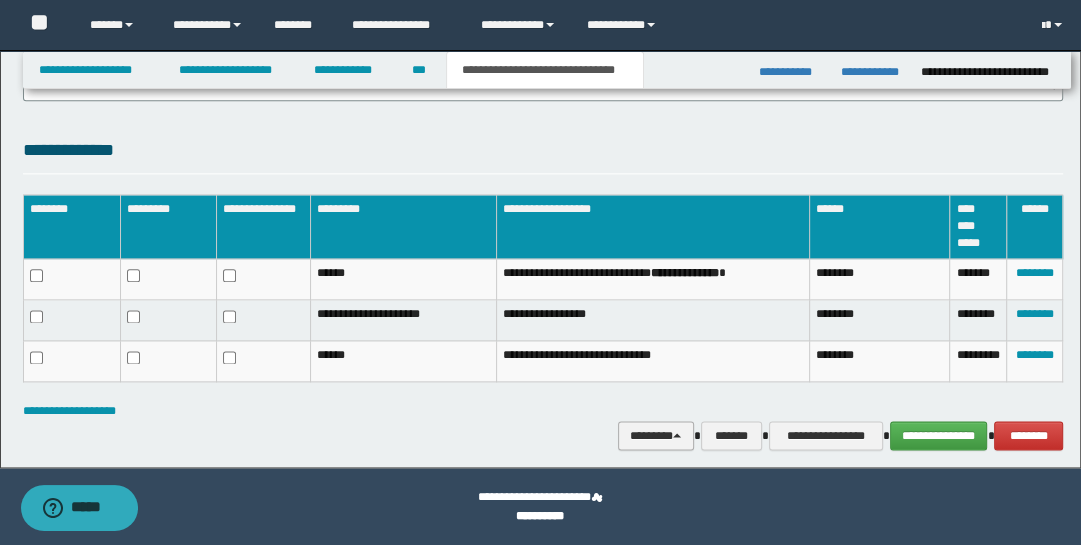 click on "********" at bounding box center [656, 435] 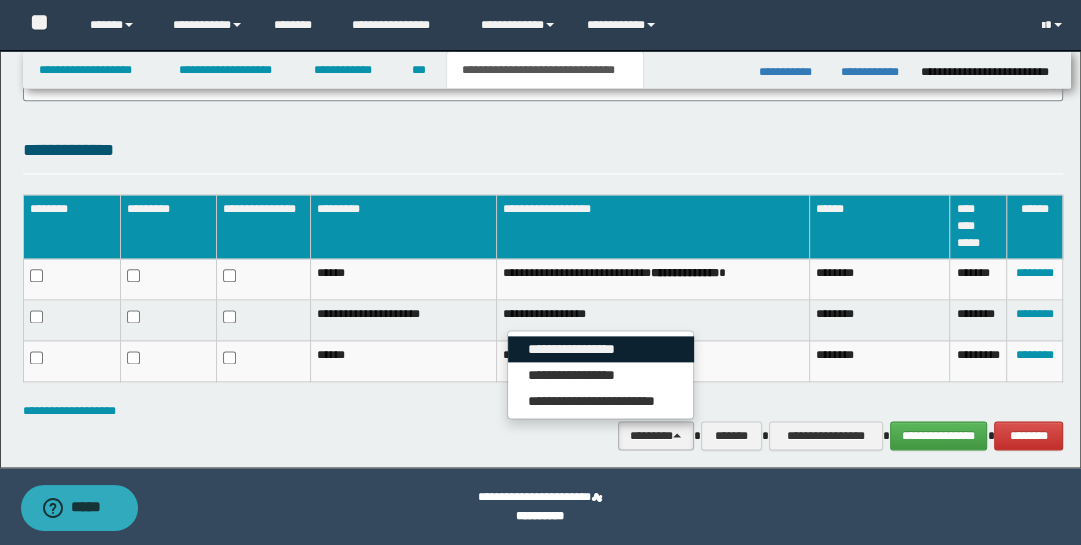click on "**********" at bounding box center (601, 349) 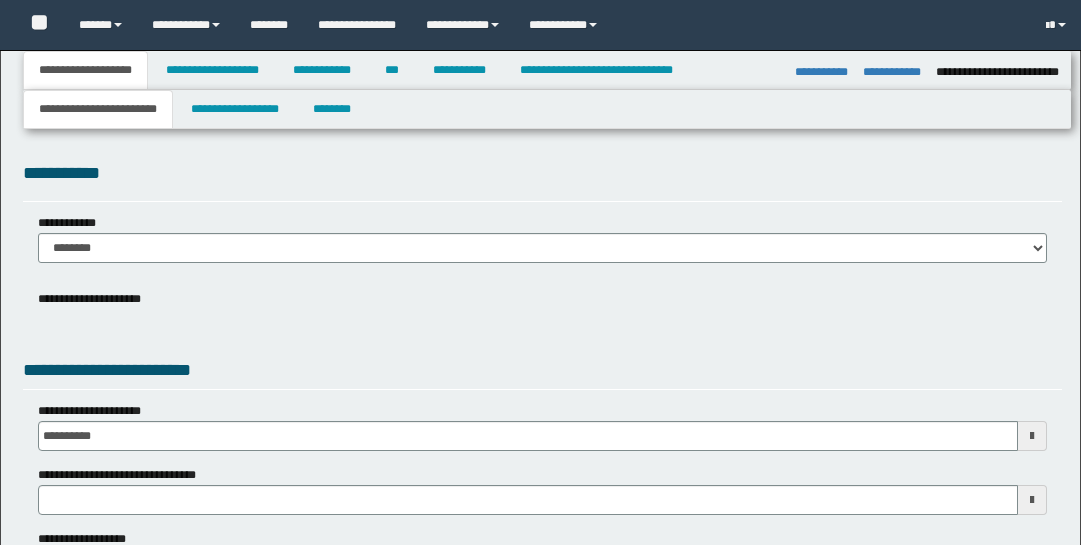 select on "*" 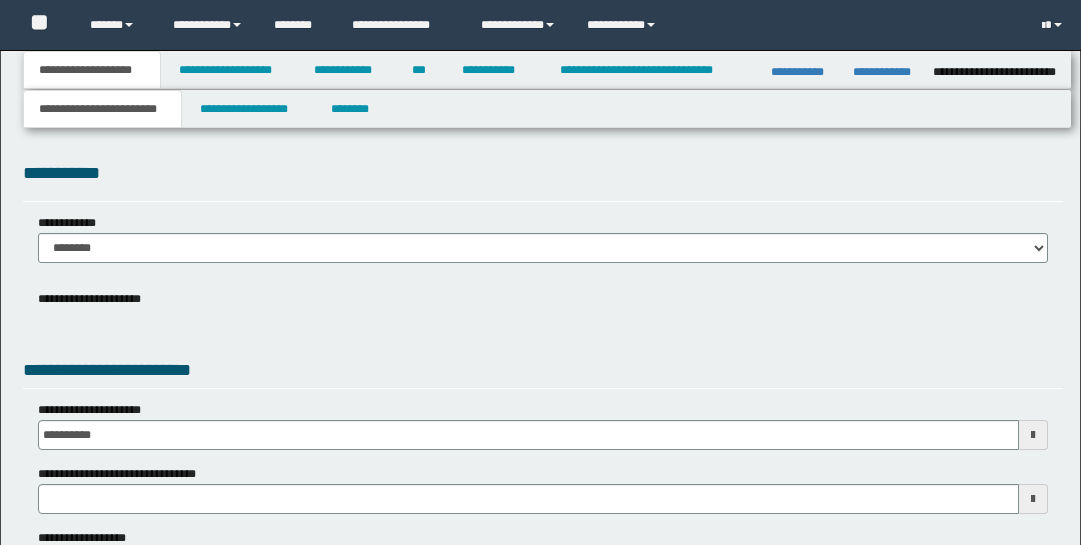 scroll, scrollTop: 0, scrollLeft: 0, axis: both 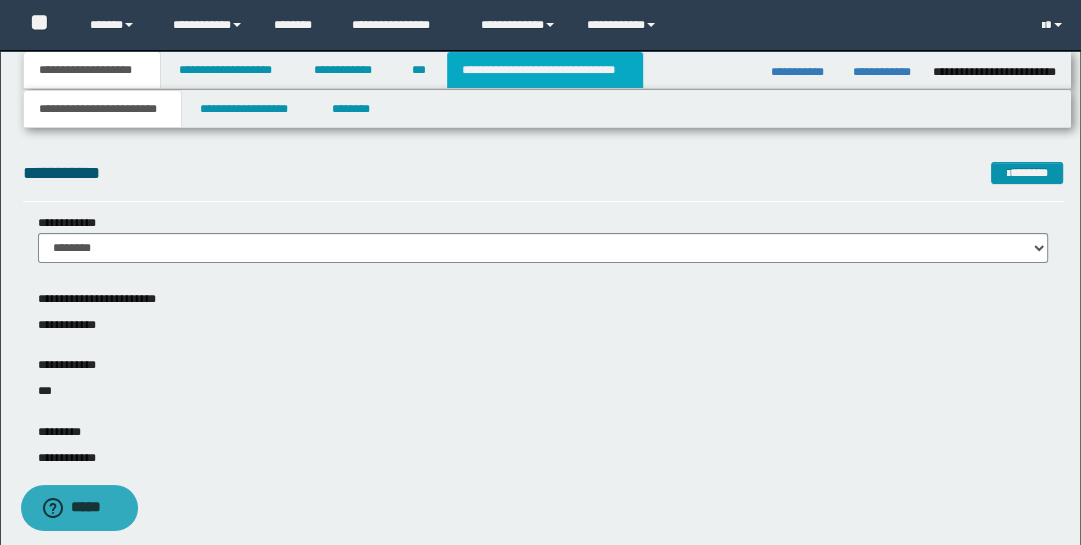 click on "**********" at bounding box center [545, 70] 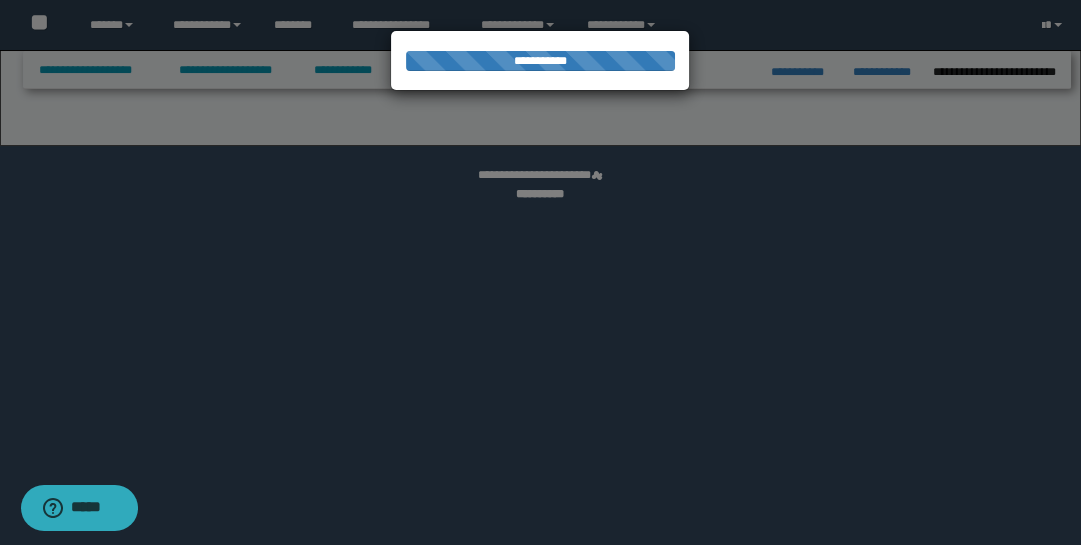 select on "*" 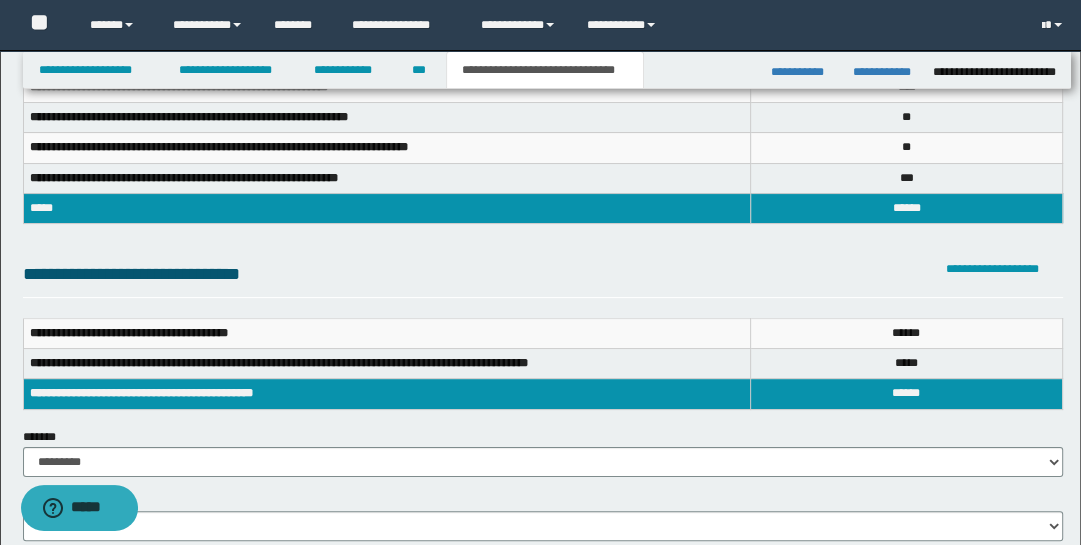 scroll, scrollTop: 195, scrollLeft: 0, axis: vertical 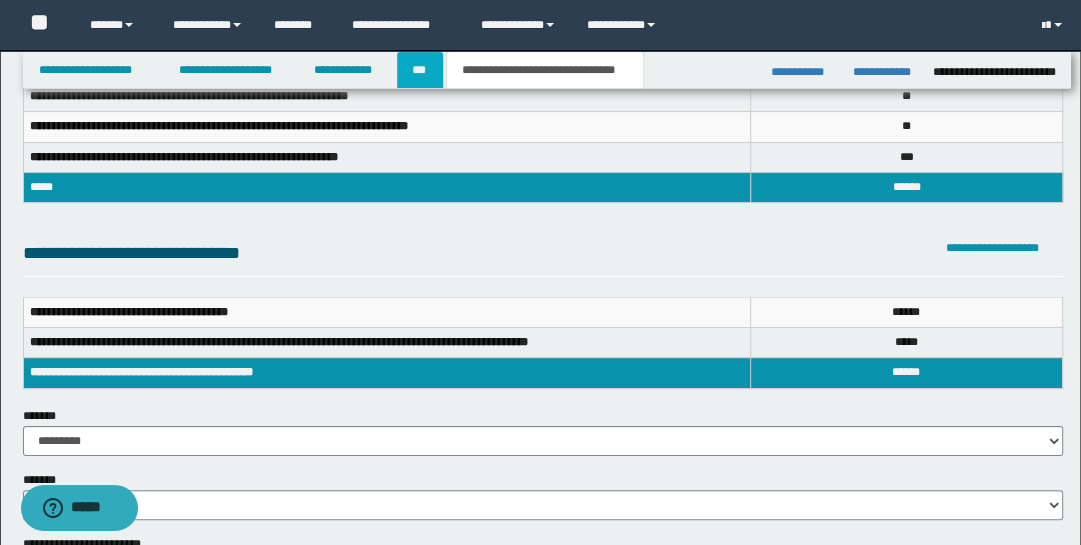 click on "***" at bounding box center [420, 70] 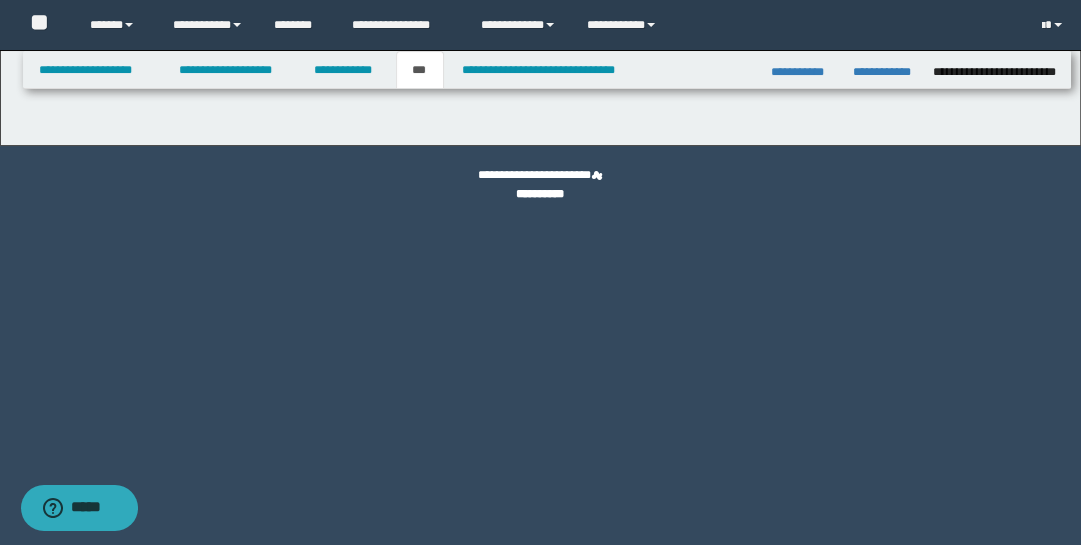 scroll, scrollTop: 0, scrollLeft: 0, axis: both 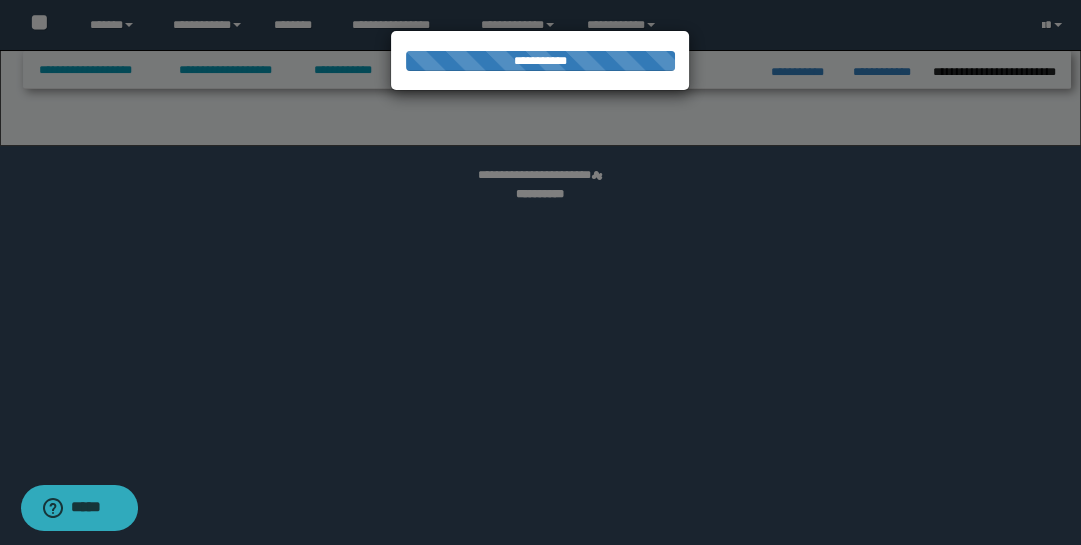 select on "**" 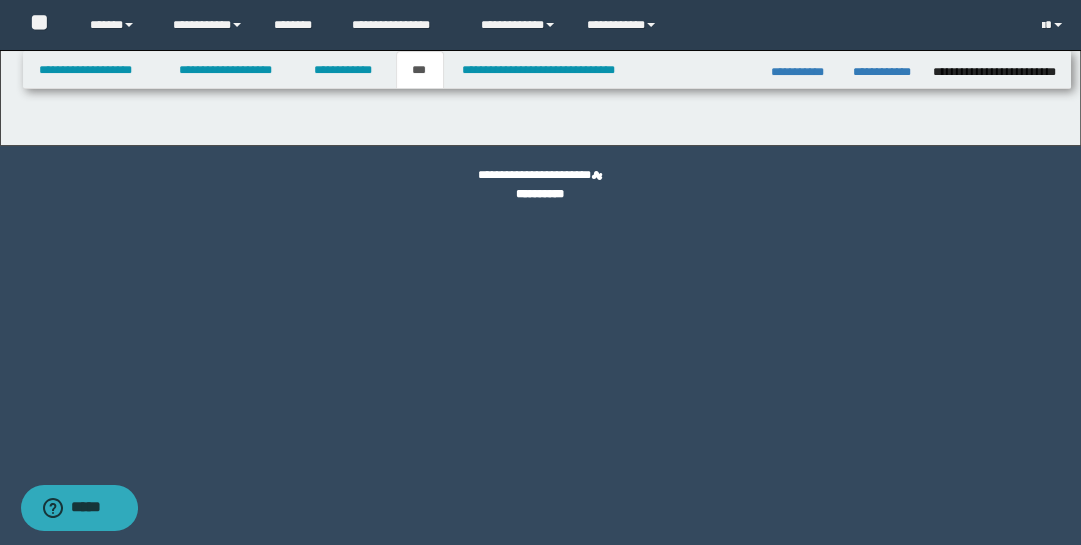 select on "*" 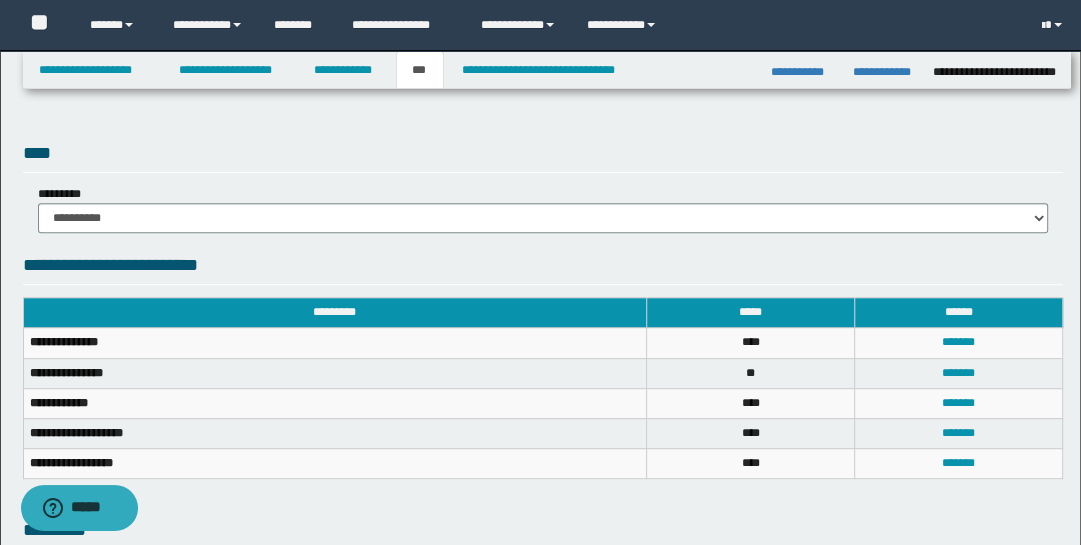 scroll, scrollTop: 594, scrollLeft: 0, axis: vertical 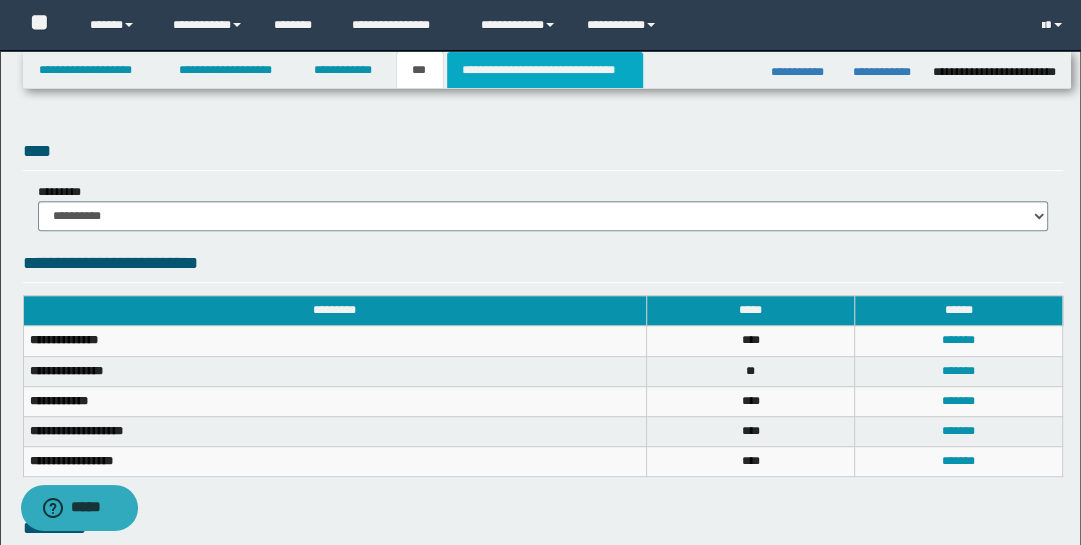 click on "**********" at bounding box center [545, 70] 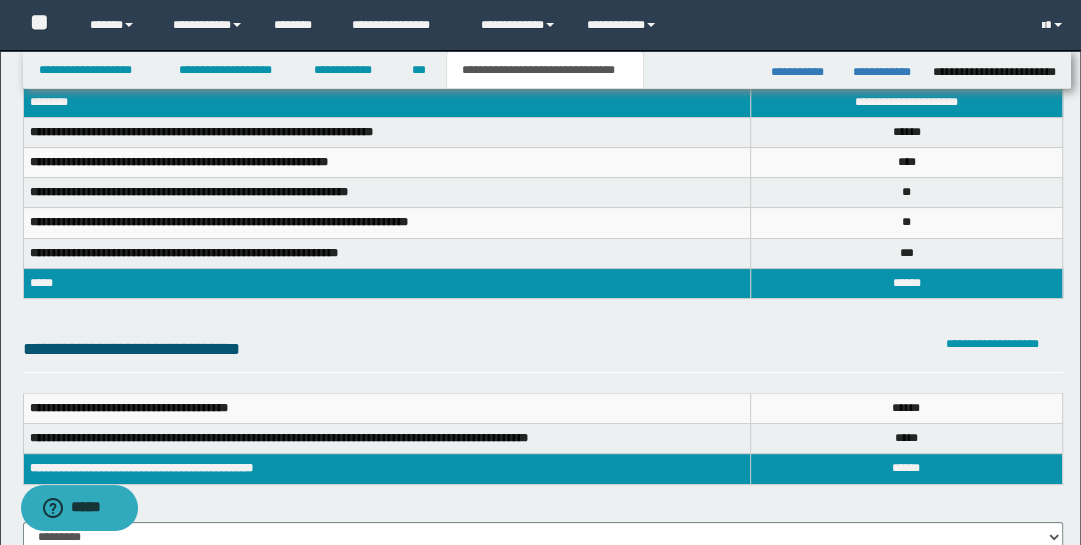 scroll, scrollTop: 85, scrollLeft: 0, axis: vertical 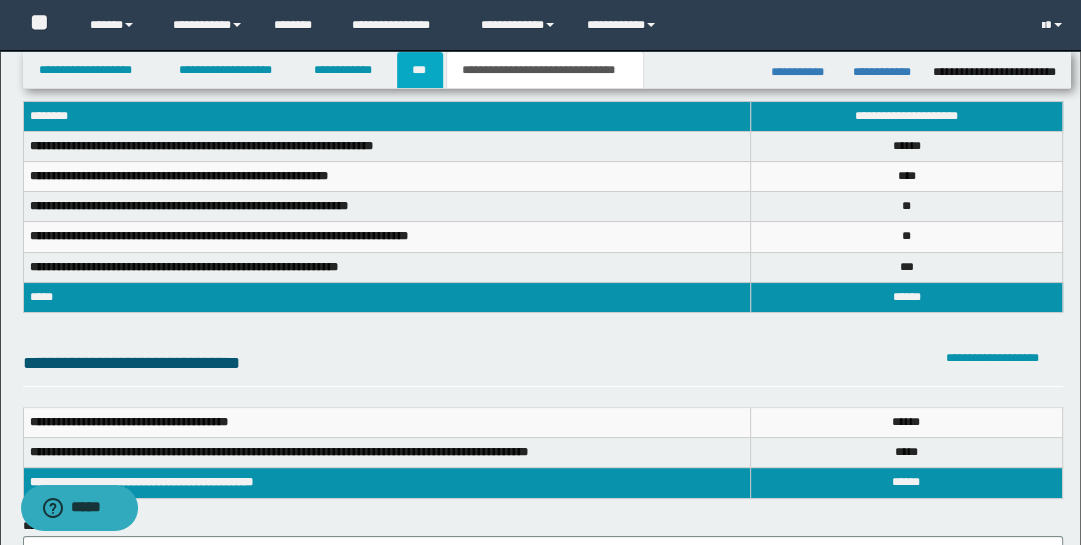 click on "***" at bounding box center [420, 70] 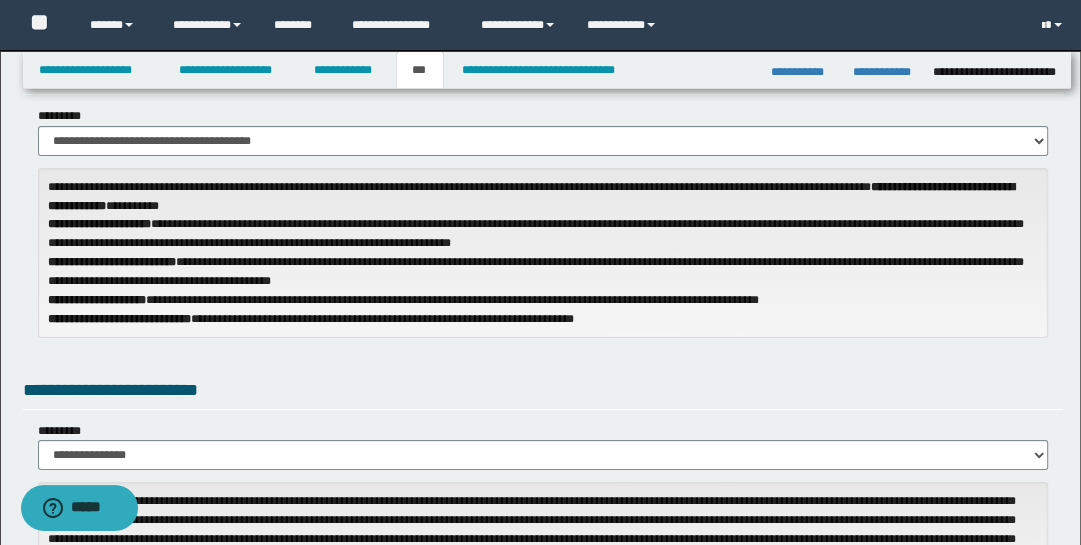 scroll, scrollTop: 497, scrollLeft: 0, axis: vertical 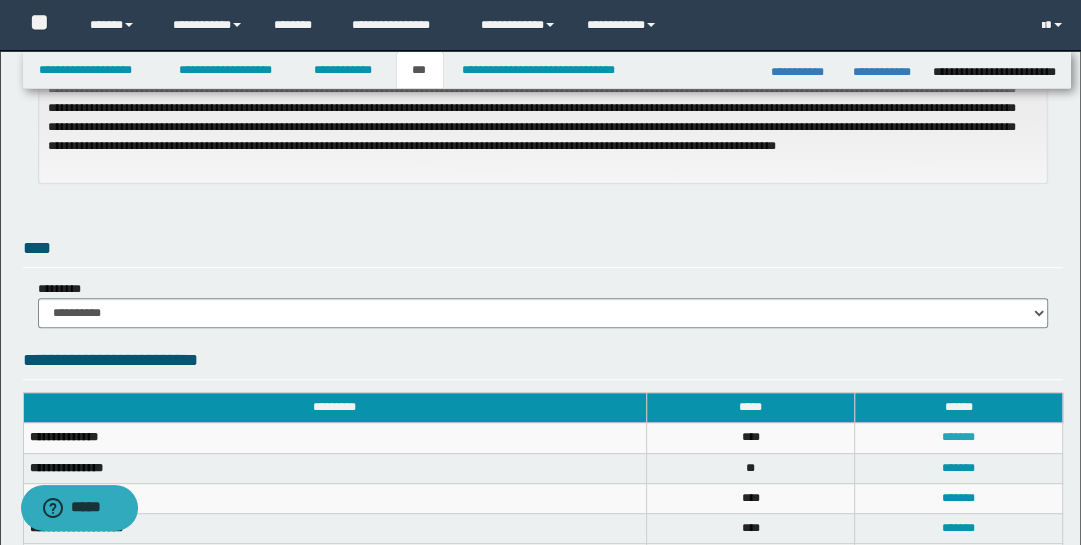 click on "*******" at bounding box center [958, 437] 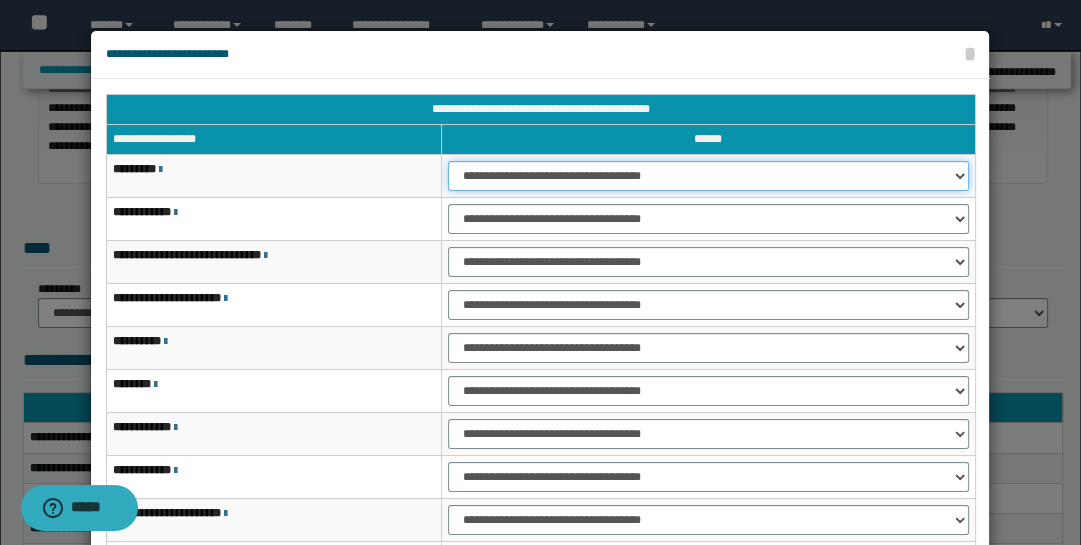 drag, startPoint x: 961, startPoint y: 173, endPoint x: 956, endPoint y: 187, distance: 14.866069 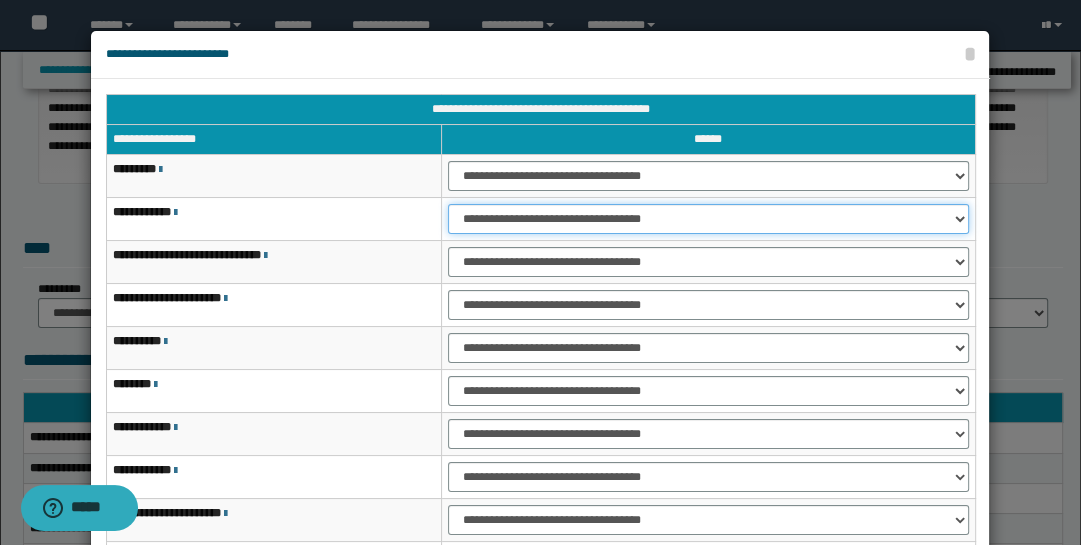 click on "**********" at bounding box center (708, 219) 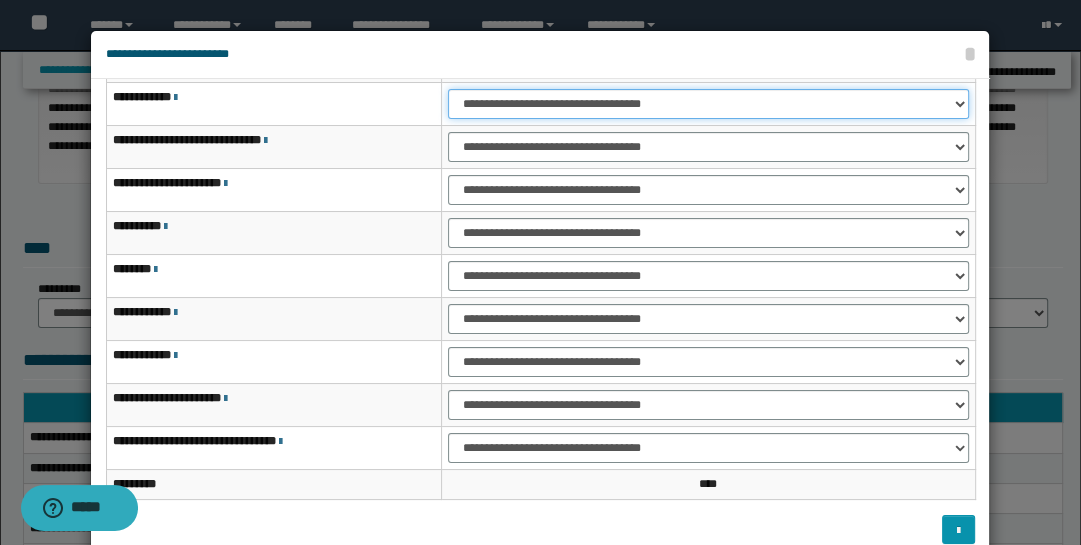 scroll, scrollTop: 115, scrollLeft: 0, axis: vertical 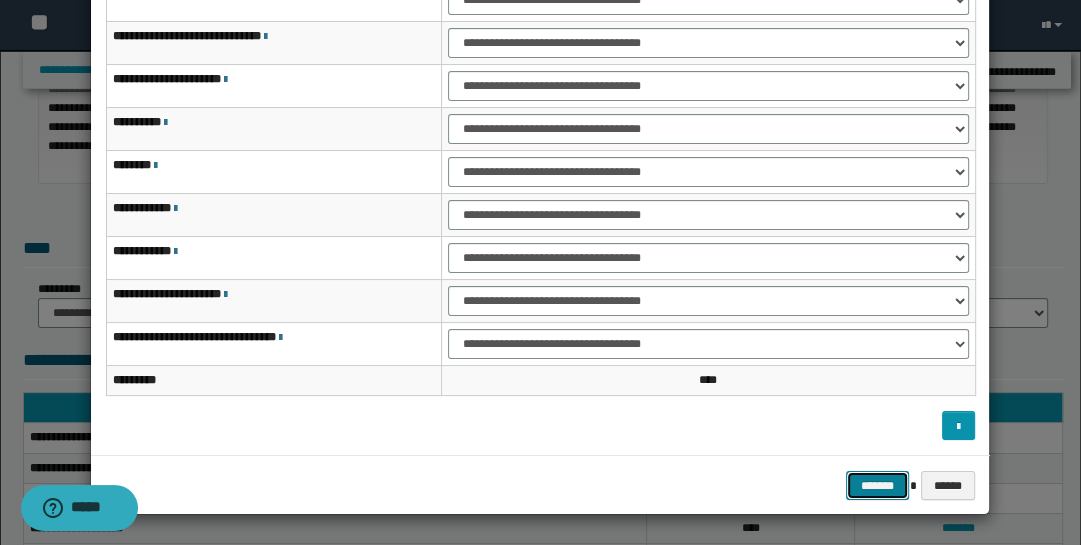 click on "*******" at bounding box center (878, 485) 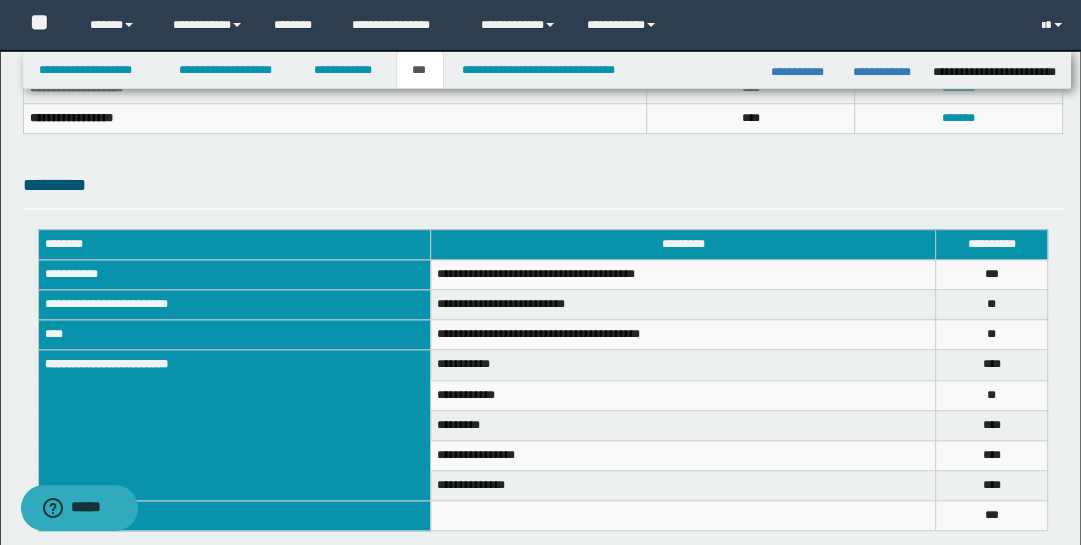 scroll, scrollTop: 1046, scrollLeft: 0, axis: vertical 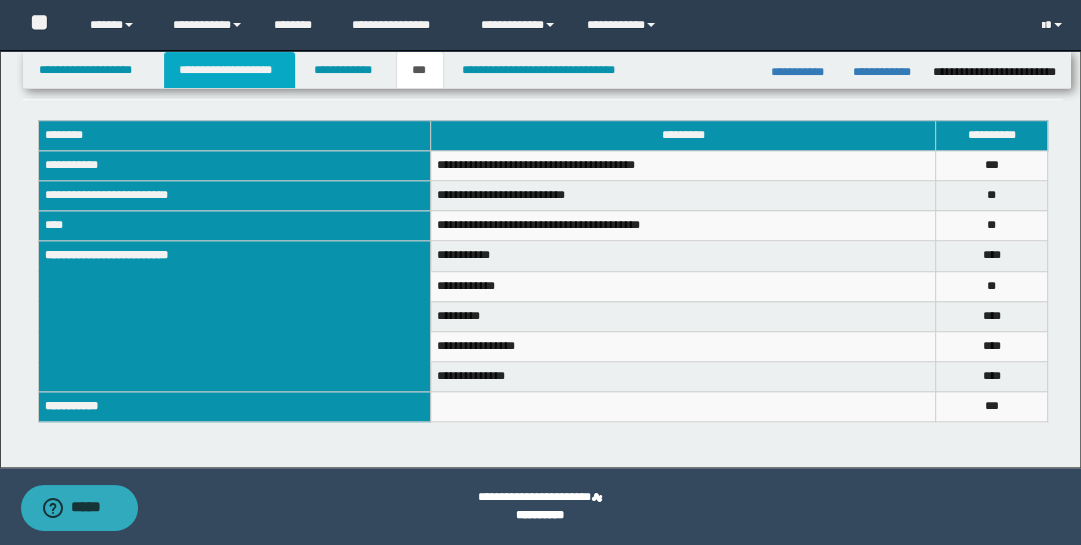 click on "**********" at bounding box center [229, 70] 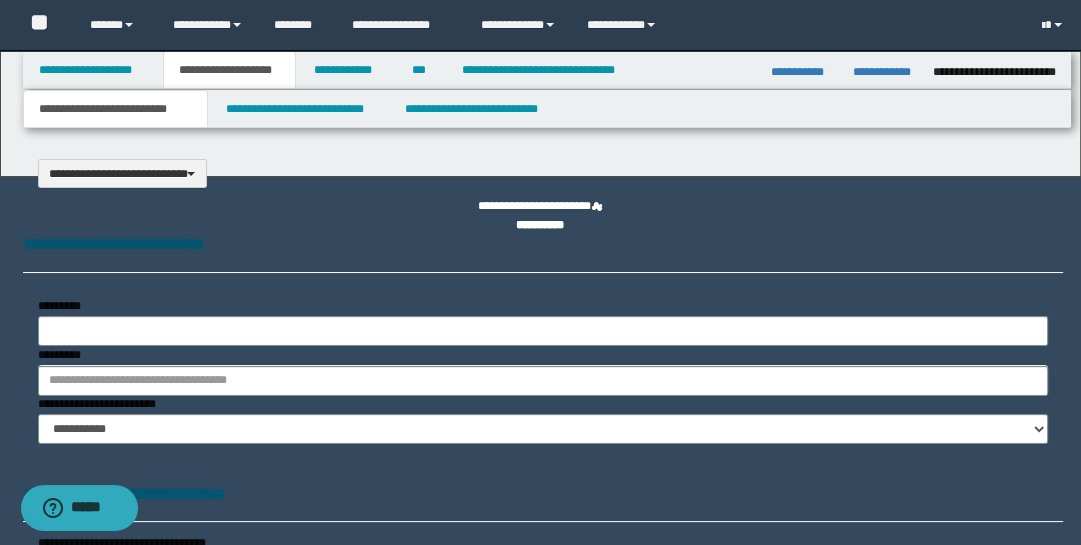 scroll, scrollTop: 0, scrollLeft: 0, axis: both 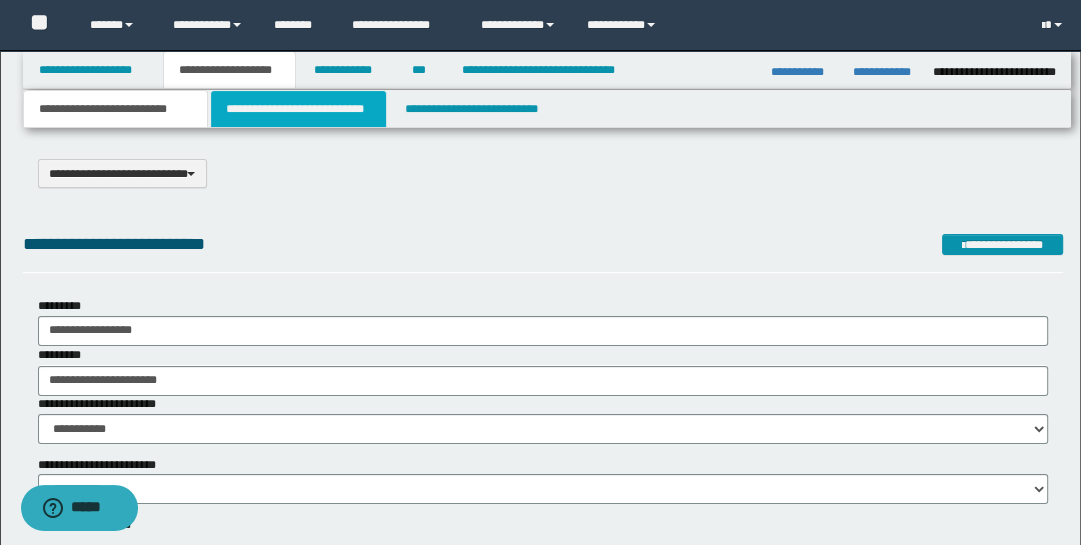 click on "**********" at bounding box center [299, 109] 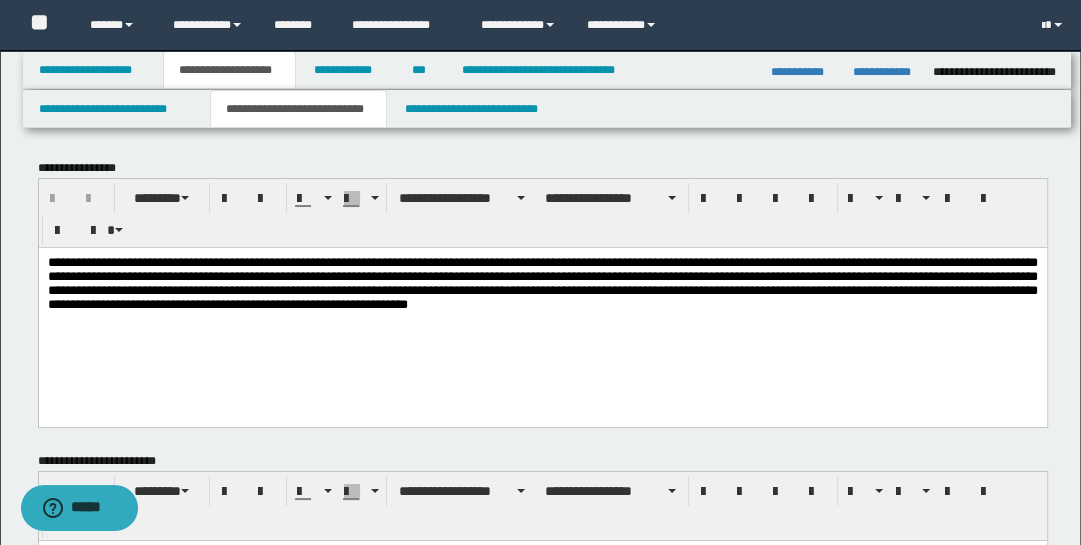 scroll, scrollTop: 0, scrollLeft: 0, axis: both 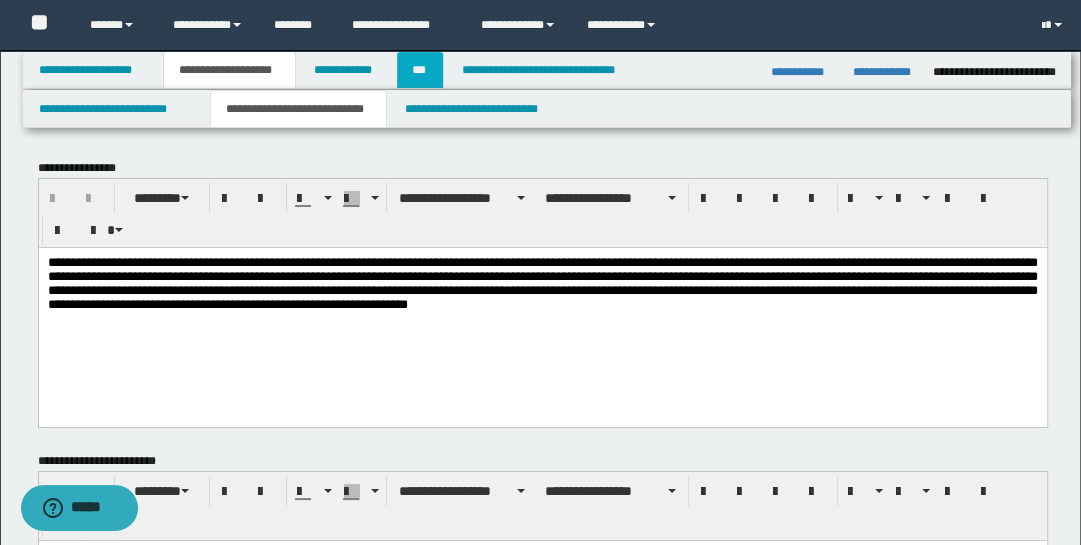 click on "***" at bounding box center [420, 70] 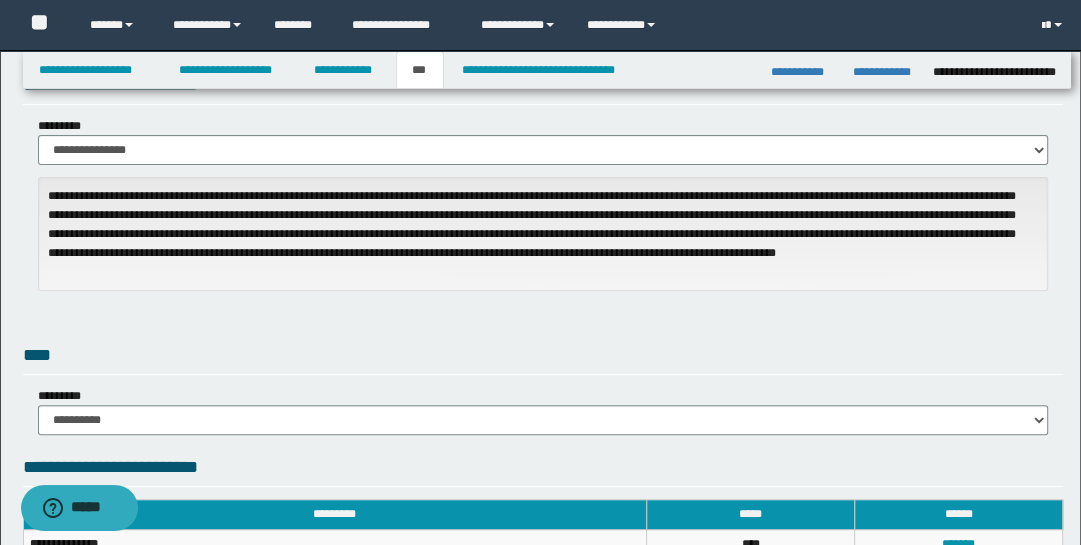 scroll, scrollTop: 695, scrollLeft: 0, axis: vertical 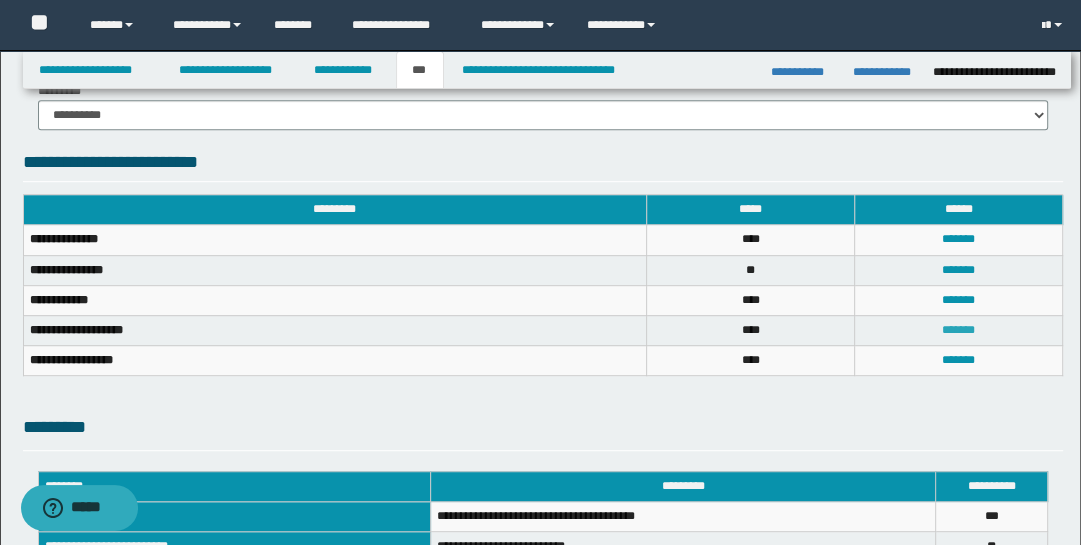 click on "*******" at bounding box center (958, 330) 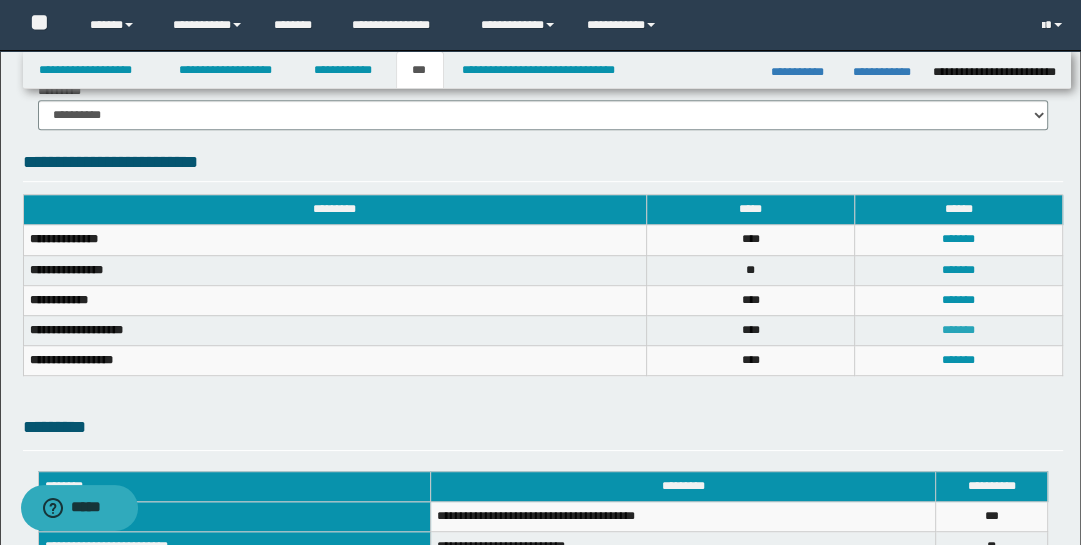 scroll, scrollTop: 0, scrollLeft: 0, axis: both 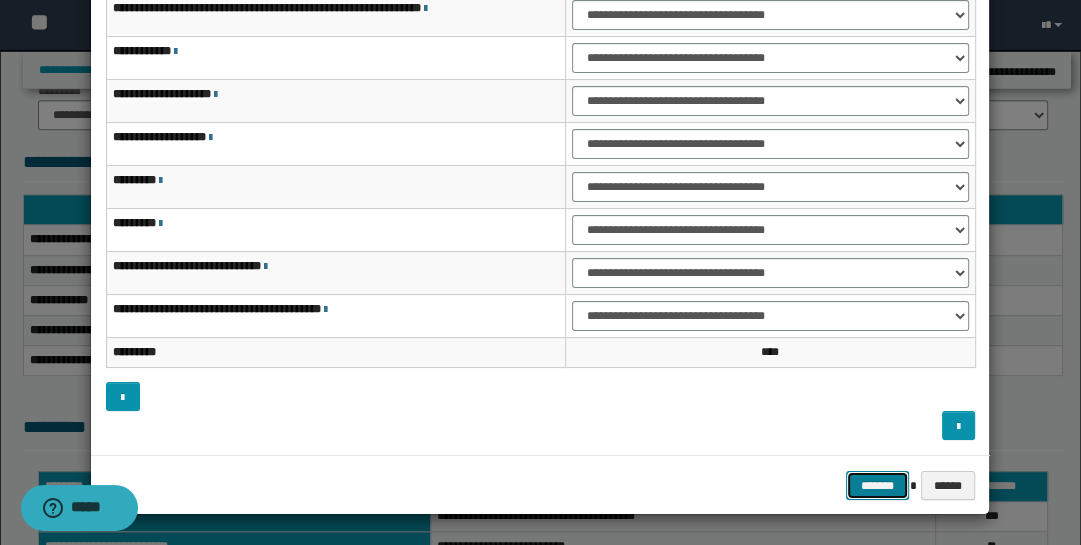 click on "*******" at bounding box center (878, 485) 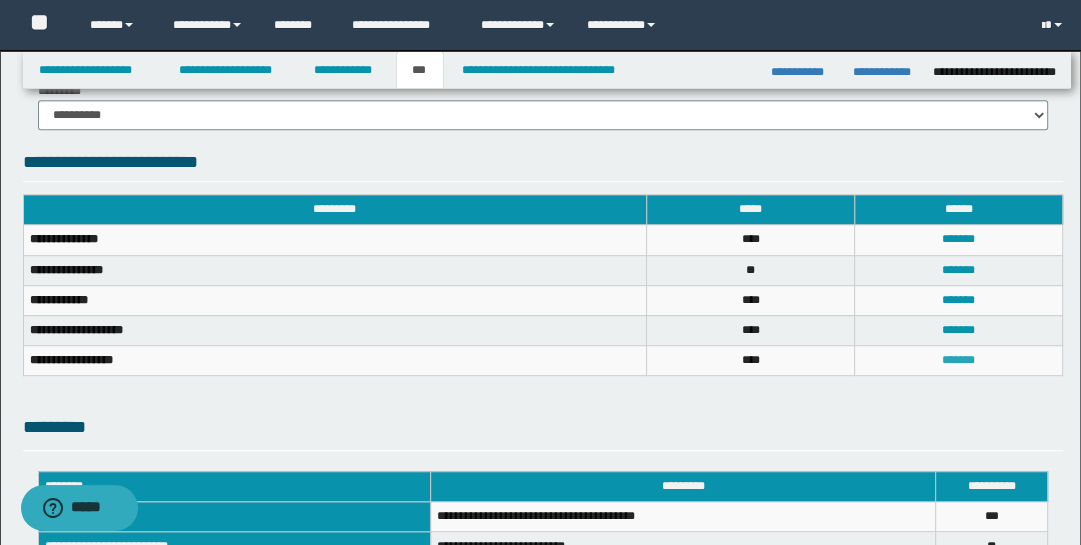 click on "*******" at bounding box center [958, 360] 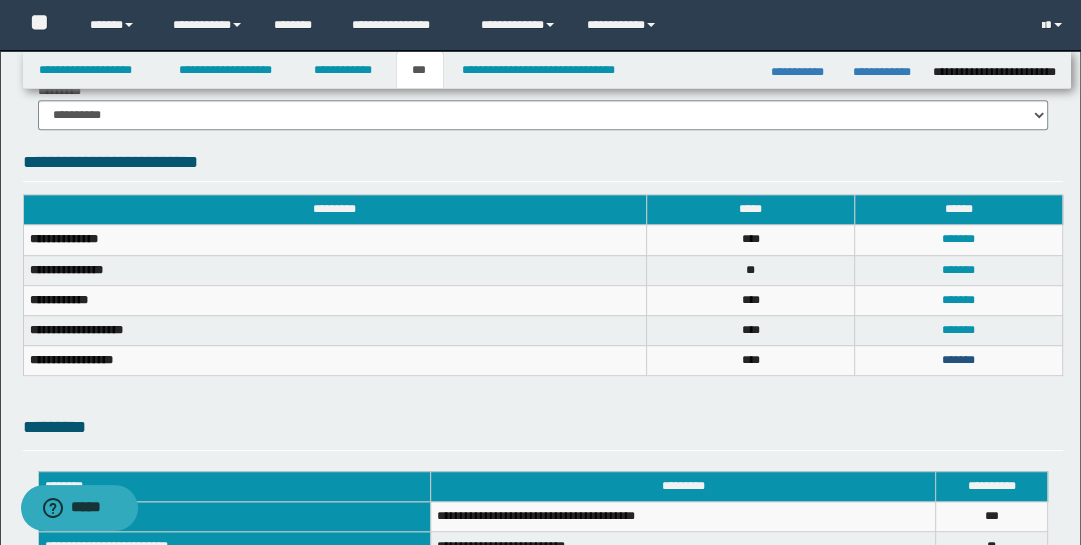 scroll, scrollTop: 0, scrollLeft: 0, axis: both 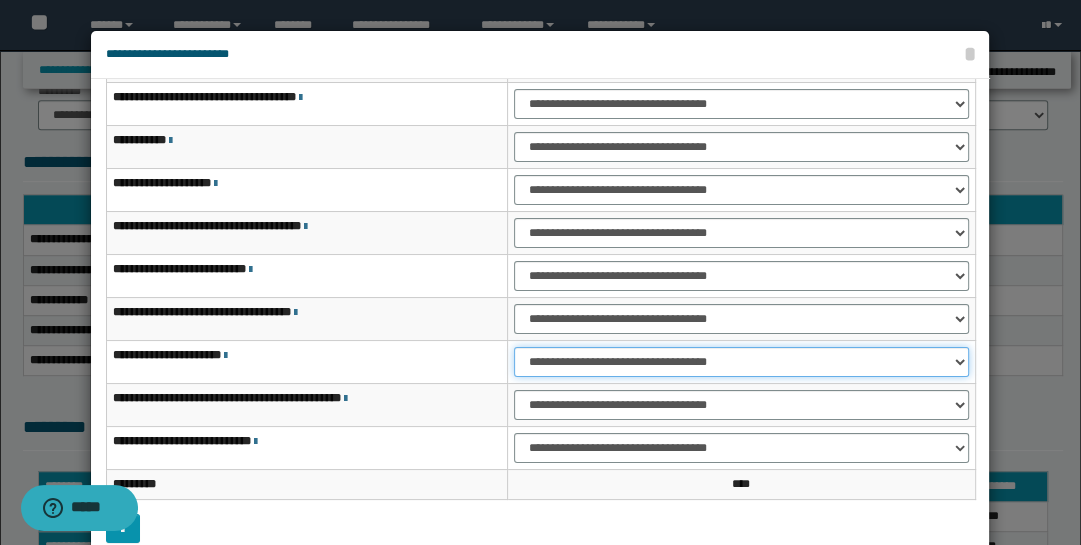 click on "**********" at bounding box center [741, 362] 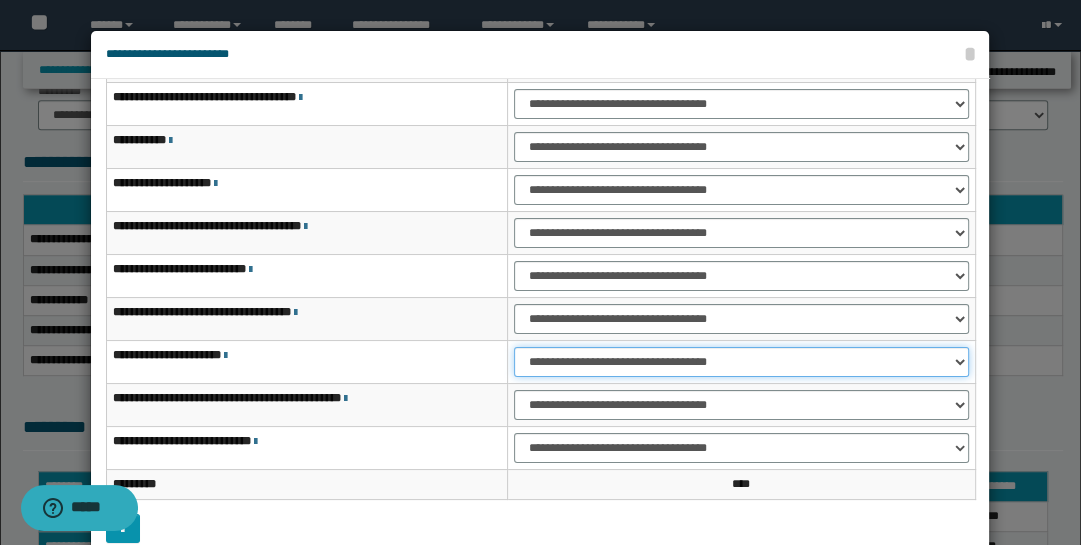 select on "***" 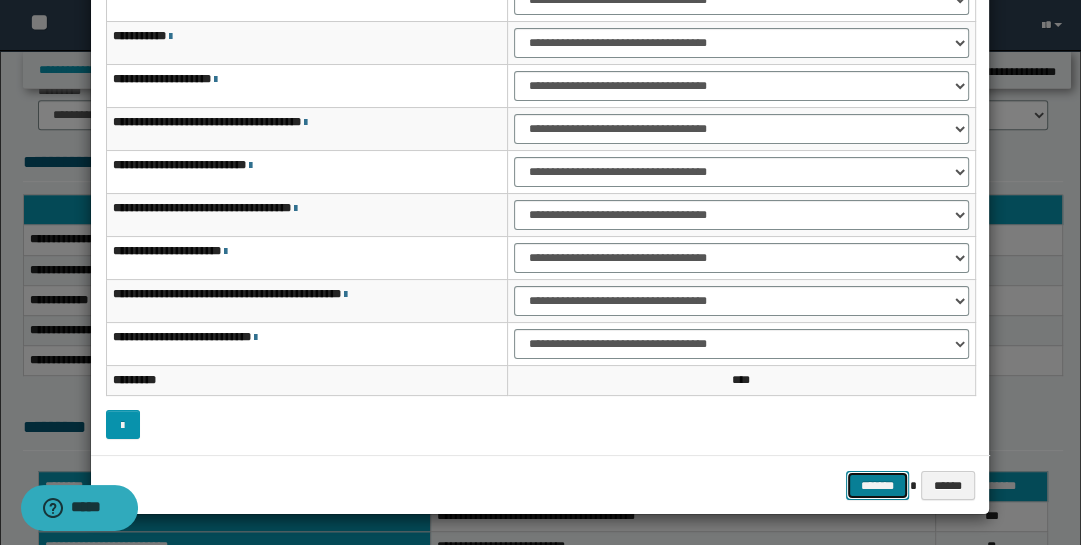 click on "*******" at bounding box center (878, 485) 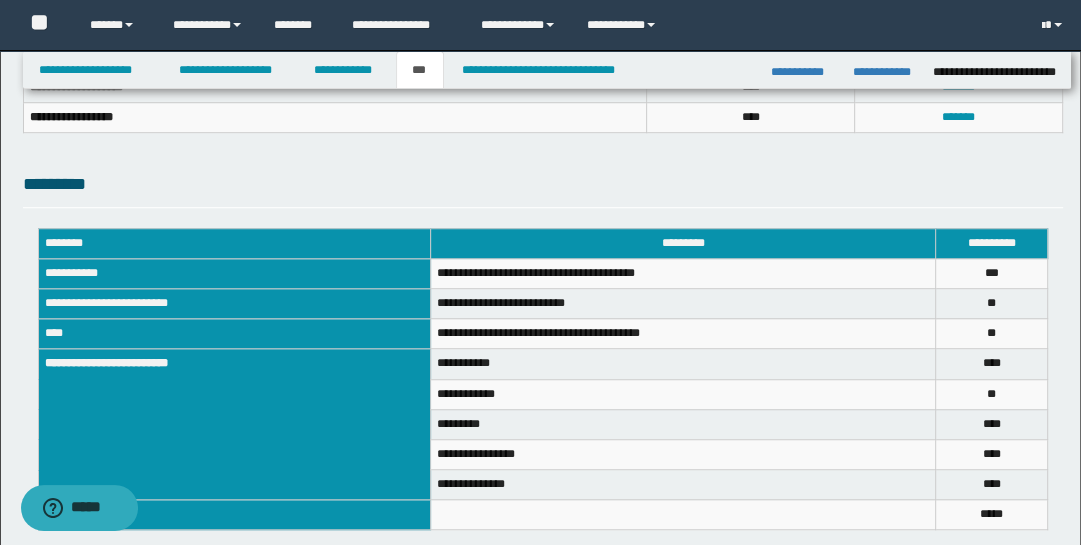 scroll, scrollTop: 1046, scrollLeft: 0, axis: vertical 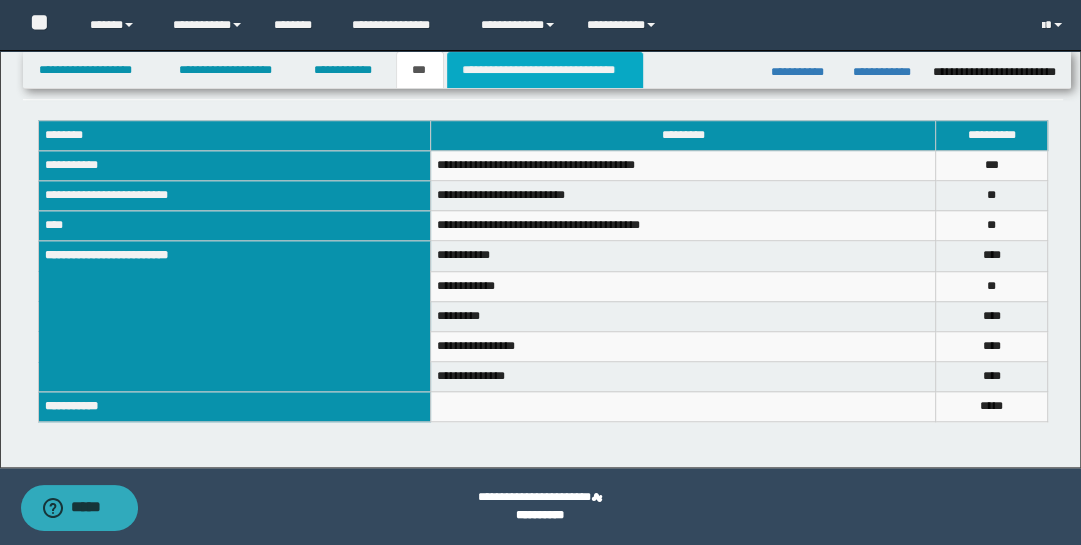 click on "**********" at bounding box center (545, 70) 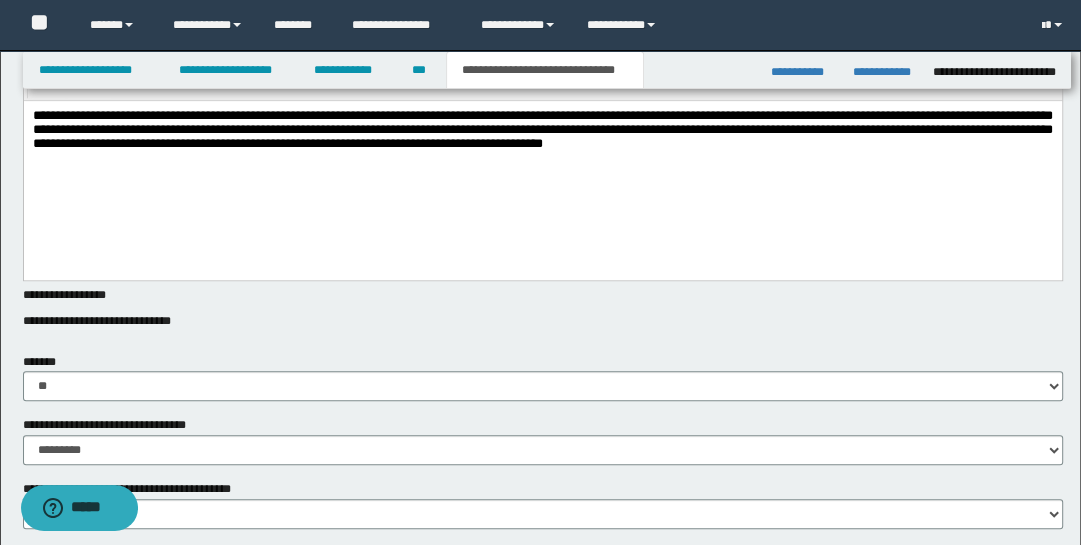scroll, scrollTop: 643, scrollLeft: 0, axis: vertical 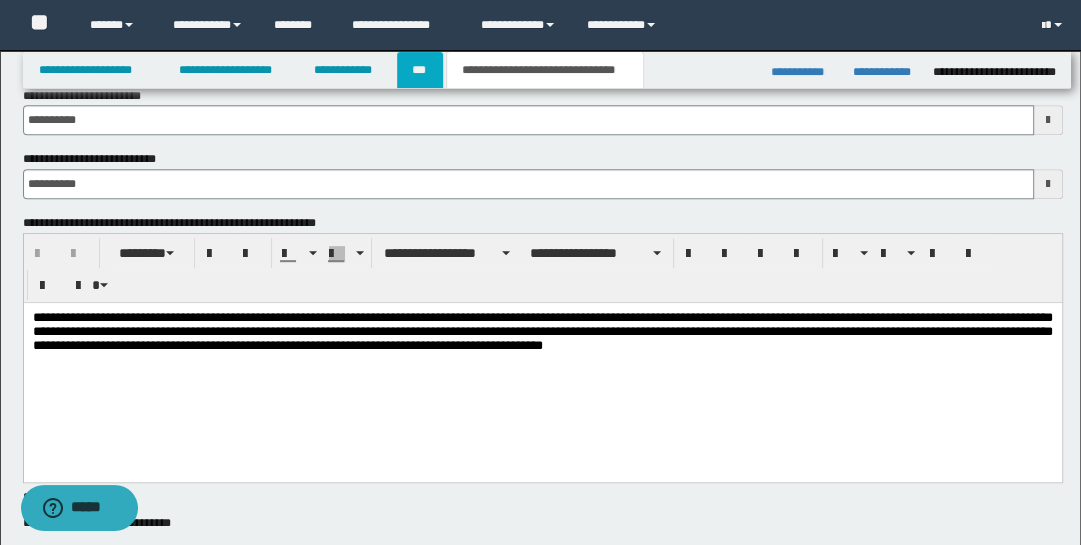 click on "***" at bounding box center (420, 70) 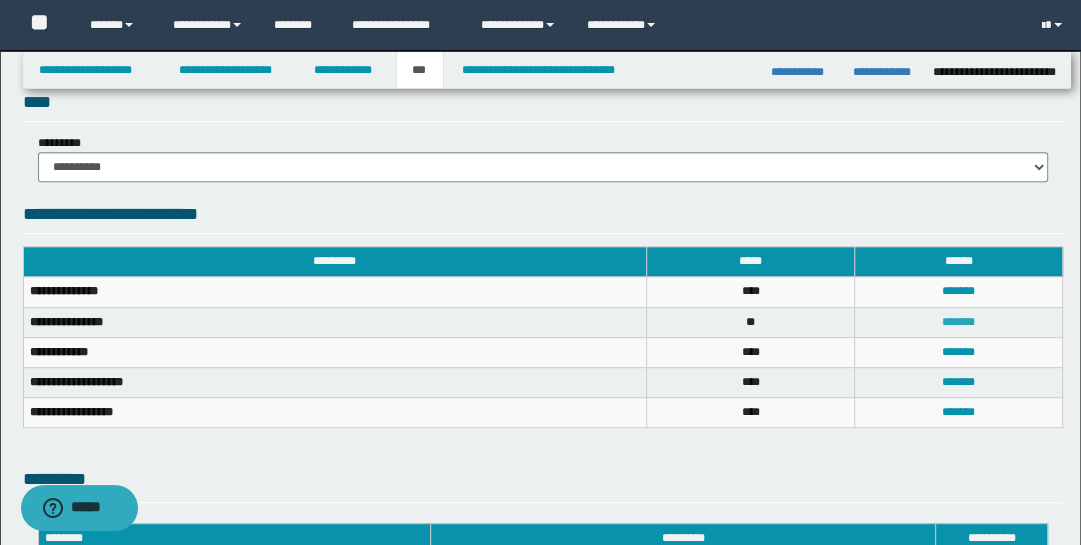 click on "*******" at bounding box center (958, 322) 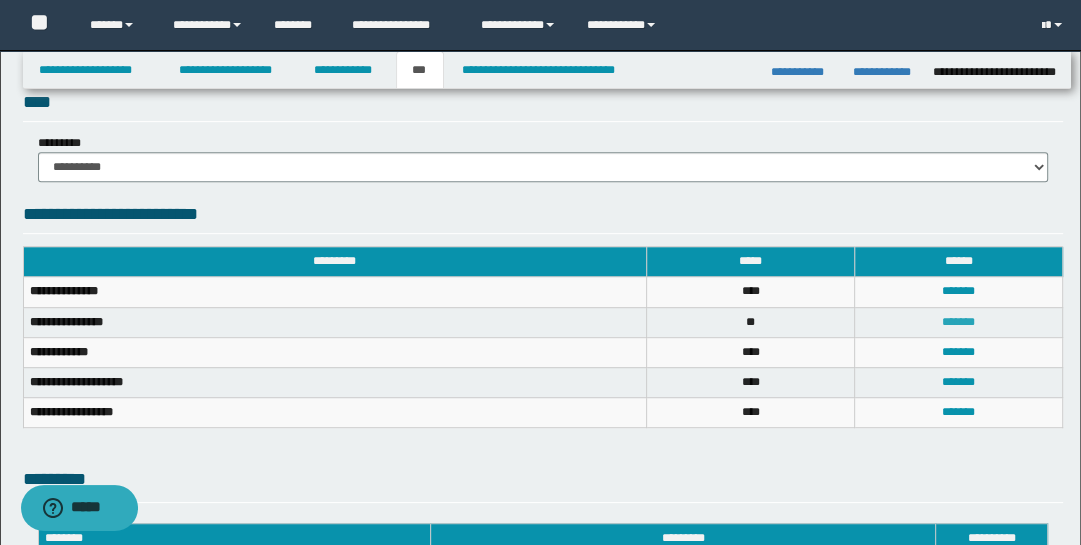 scroll, scrollTop: 0, scrollLeft: 0, axis: both 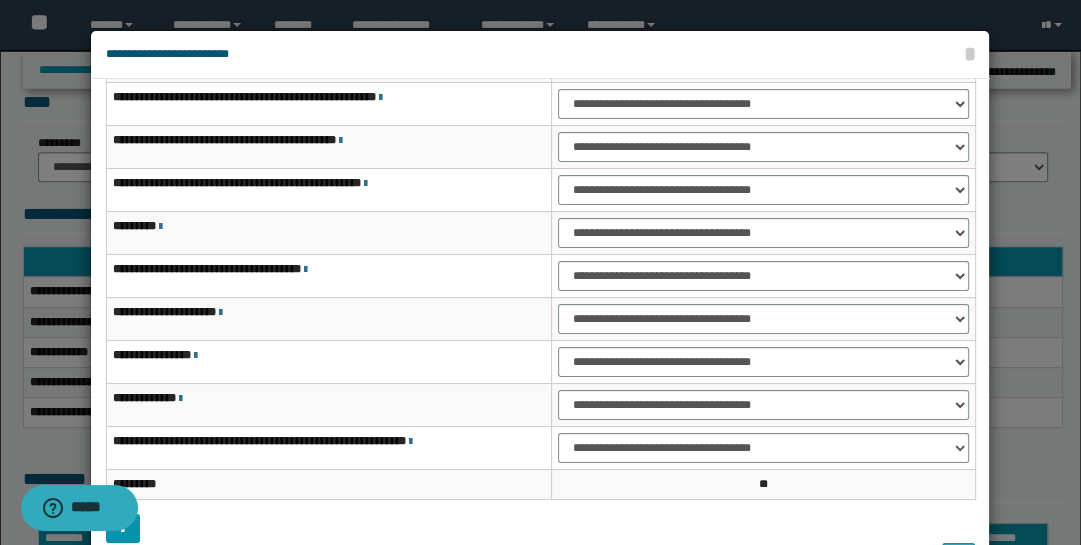 click on "**********" at bounding box center (540, 54) 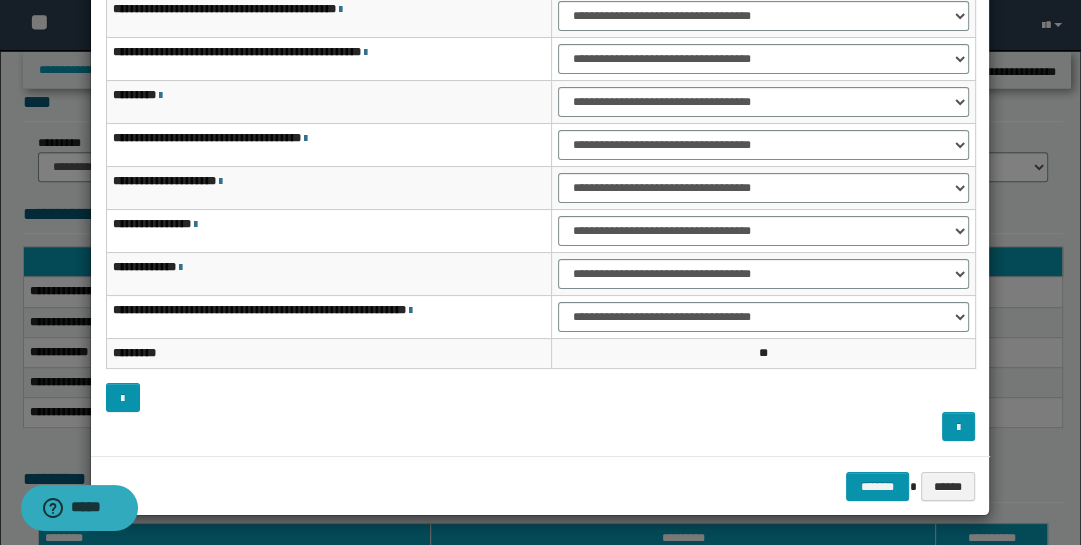 scroll, scrollTop: 104, scrollLeft: 0, axis: vertical 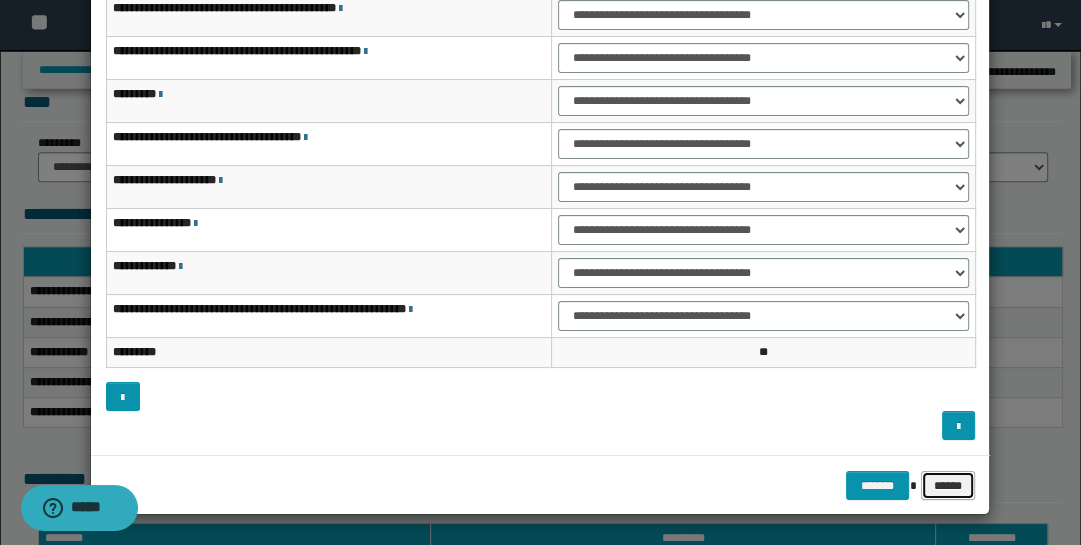 click on "******" at bounding box center (948, 485) 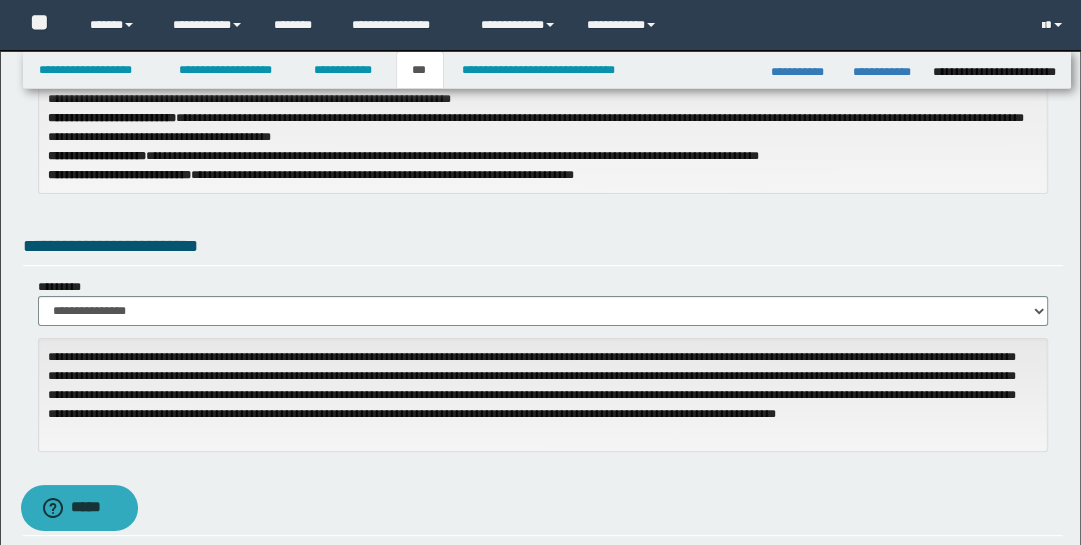 scroll, scrollTop: 17, scrollLeft: 0, axis: vertical 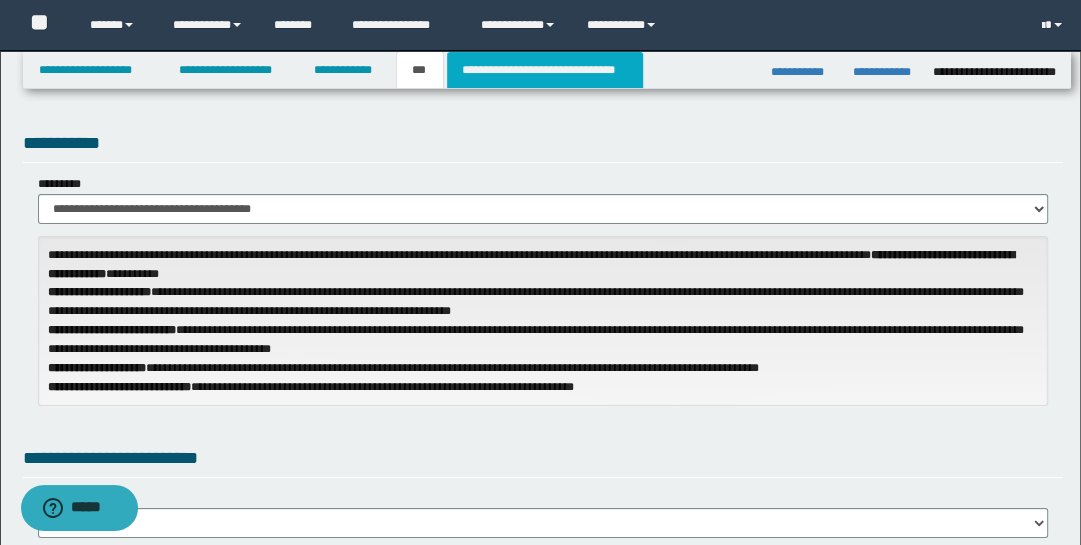 click on "**********" at bounding box center (545, 70) 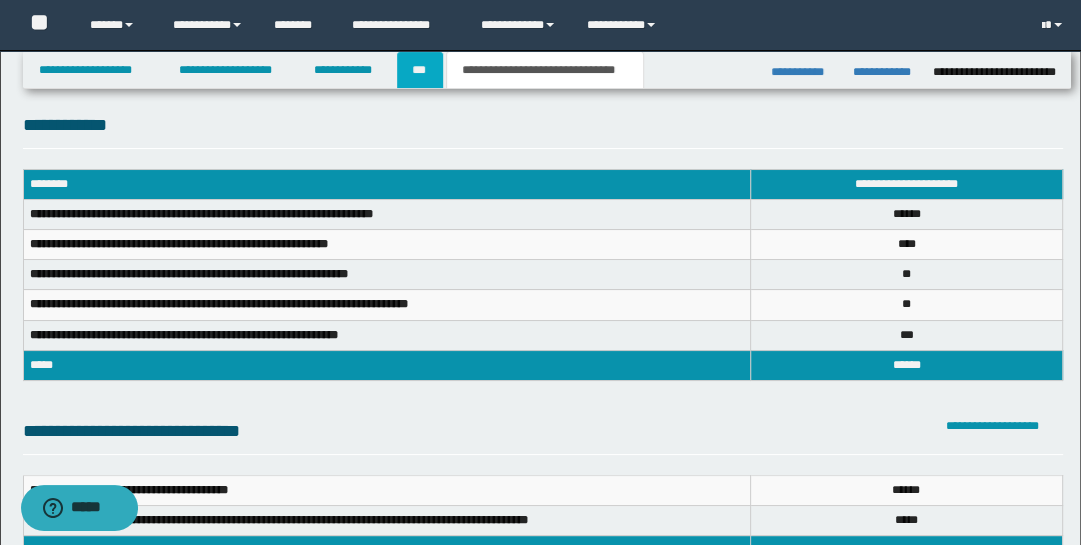 click on "***" at bounding box center (420, 70) 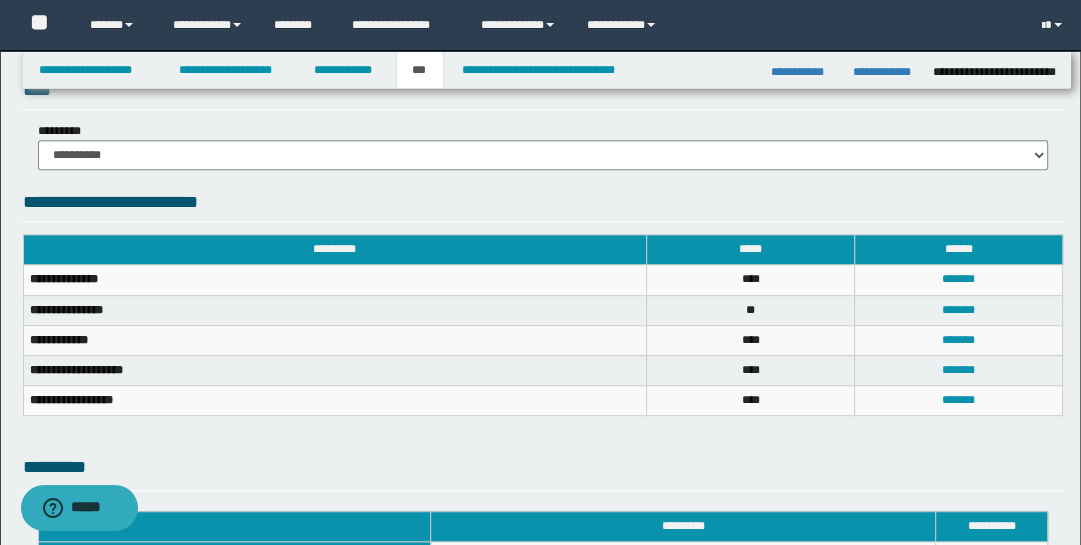 scroll, scrollTop: 671, scrollLeft: 0, axis: vertical 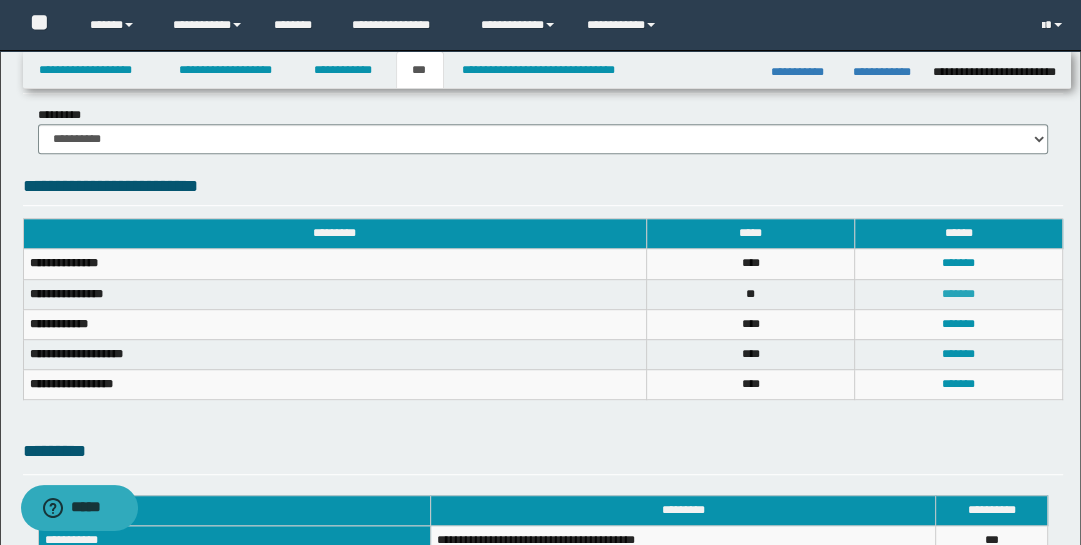 click on "*******" at bounding box center (958, 294) 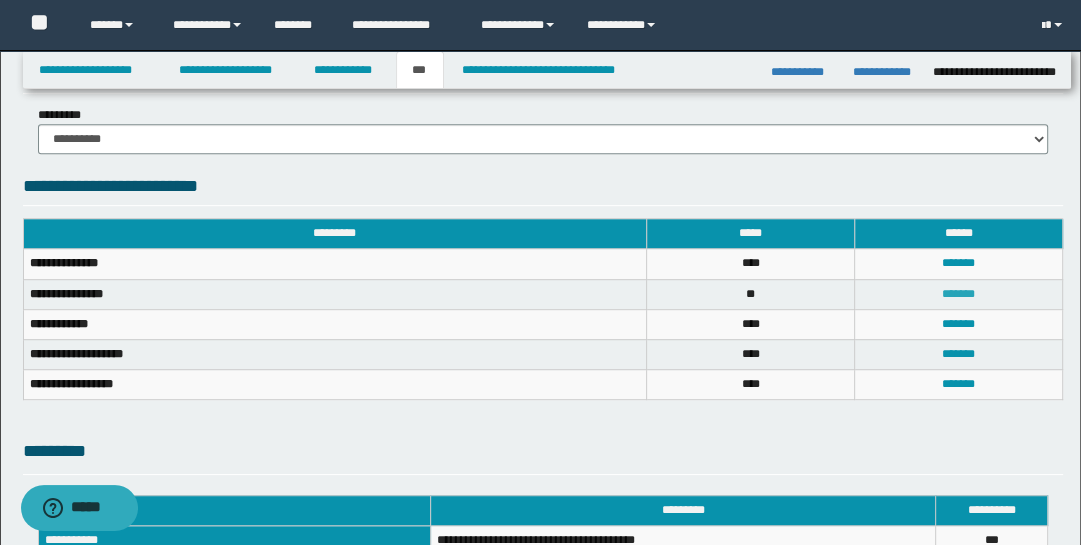 scroll, scrollTop: 0, scrollLeft: 0, axis: both 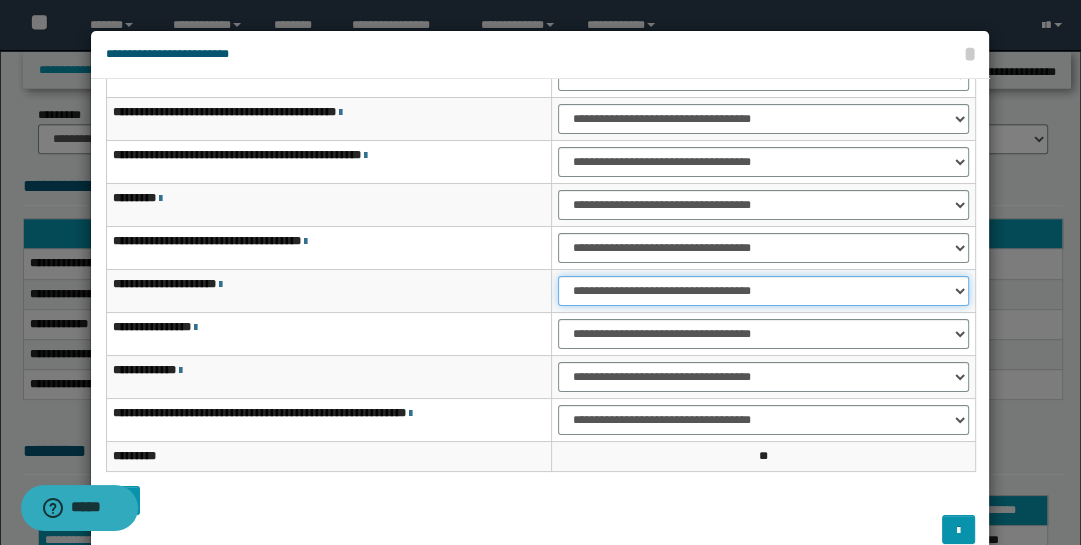 click on "**********" at bounding box center [763, 291] 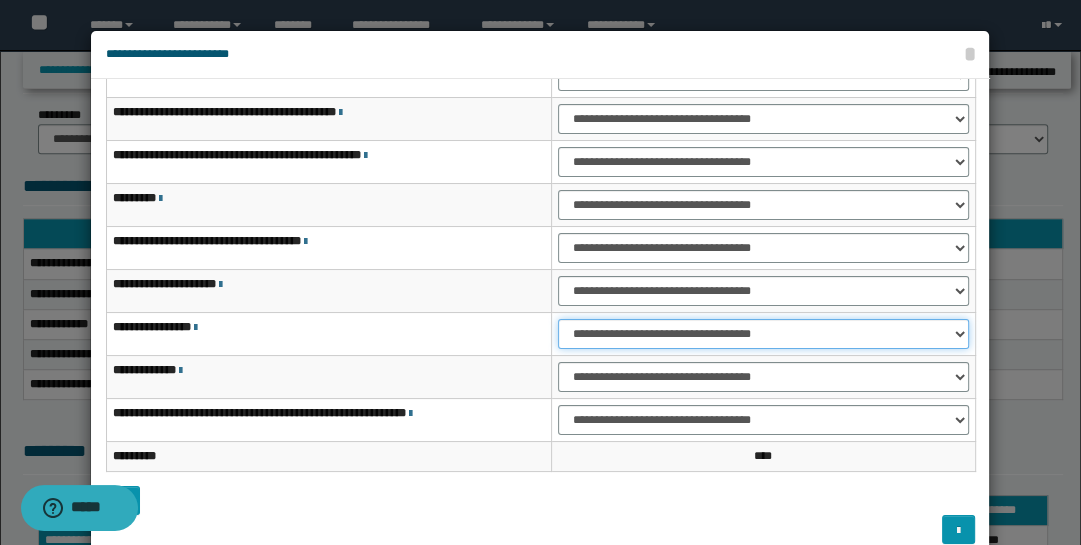 click on "**********" at bounding box center [763, 334] 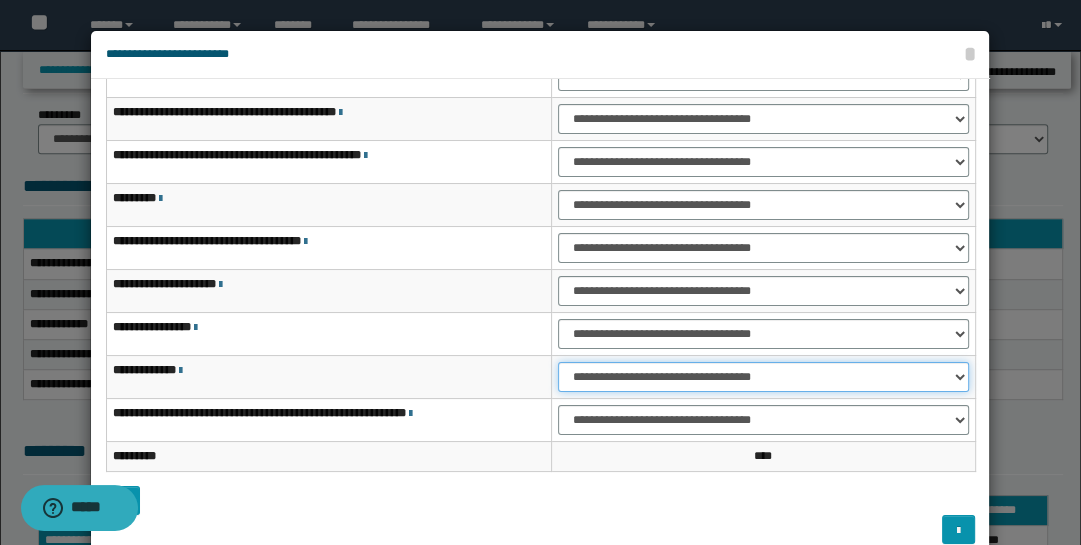 click on "**********" at bounding box center [763, 376] 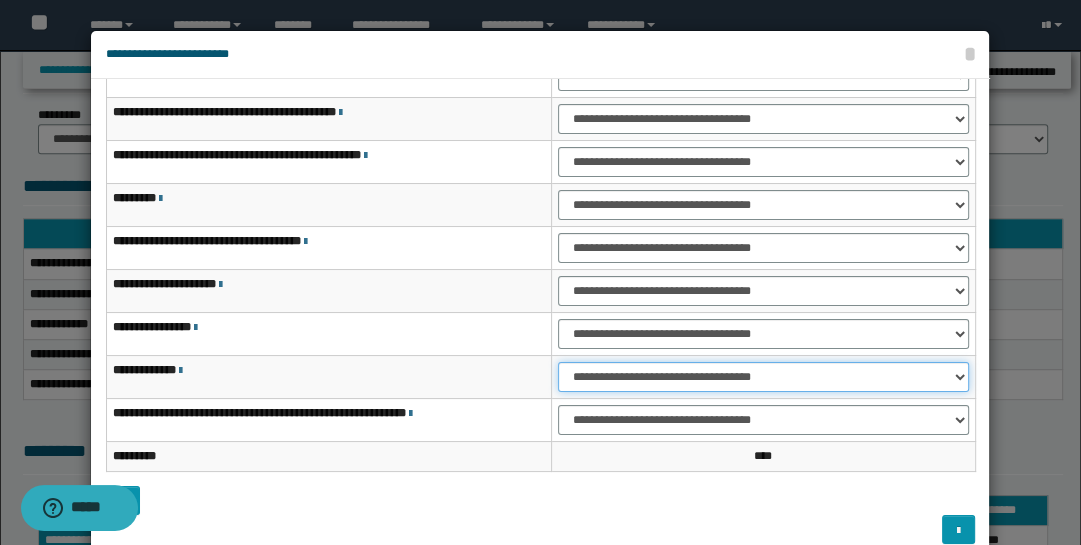 click on "**********" at bounding box center (763, 377) 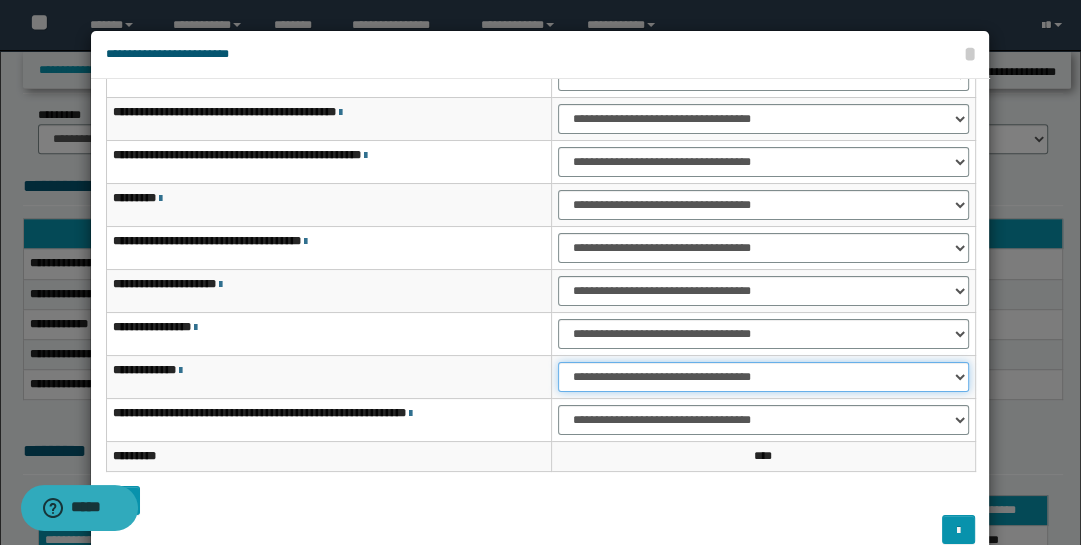 click on "**********" at bounding box center [763, 377] 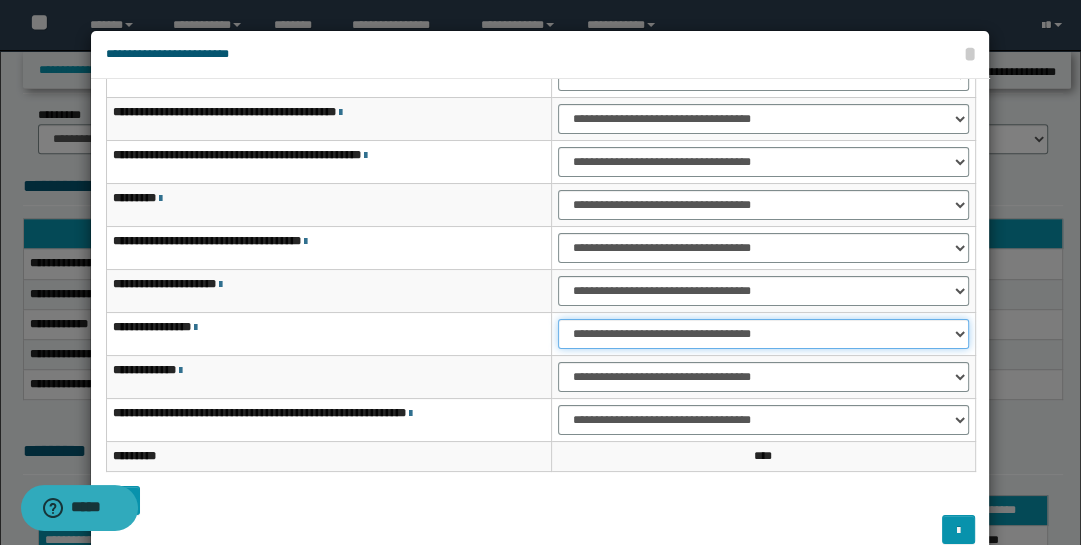 click on "**********" at bounding box center (763, 334) 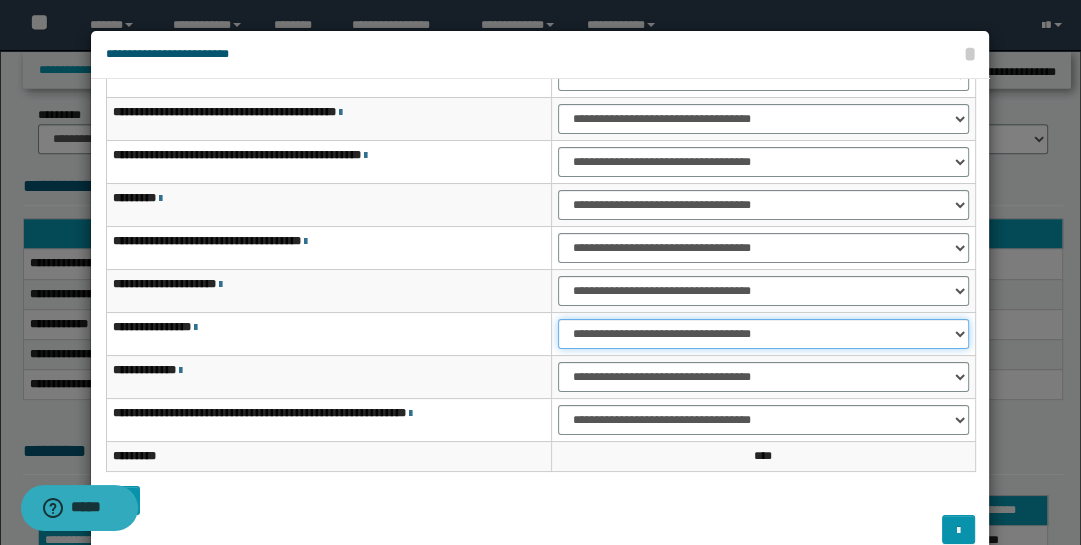 select on "***" 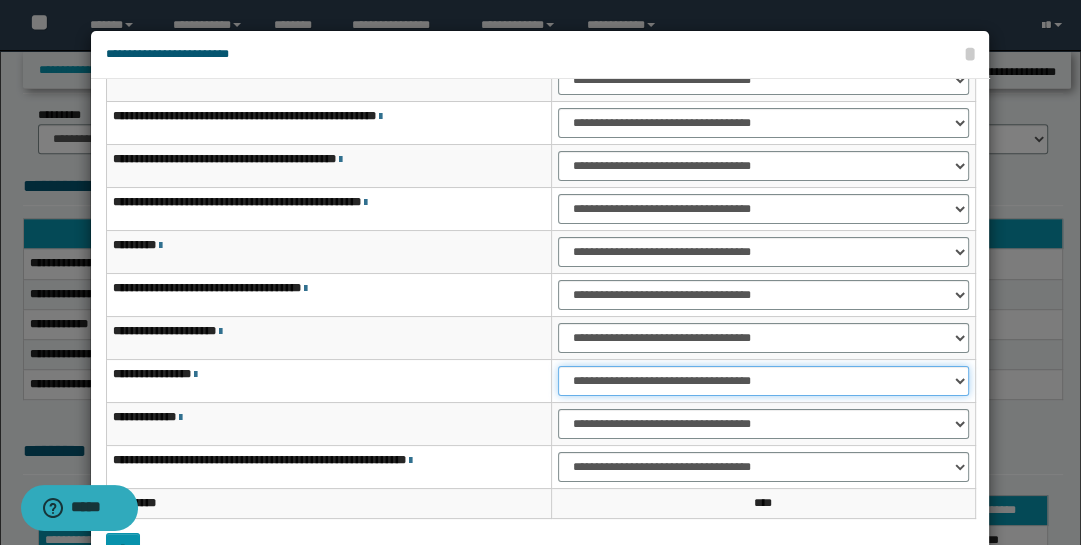 scroll, scrollTop: 0, scrollLeft: 0, axis: both 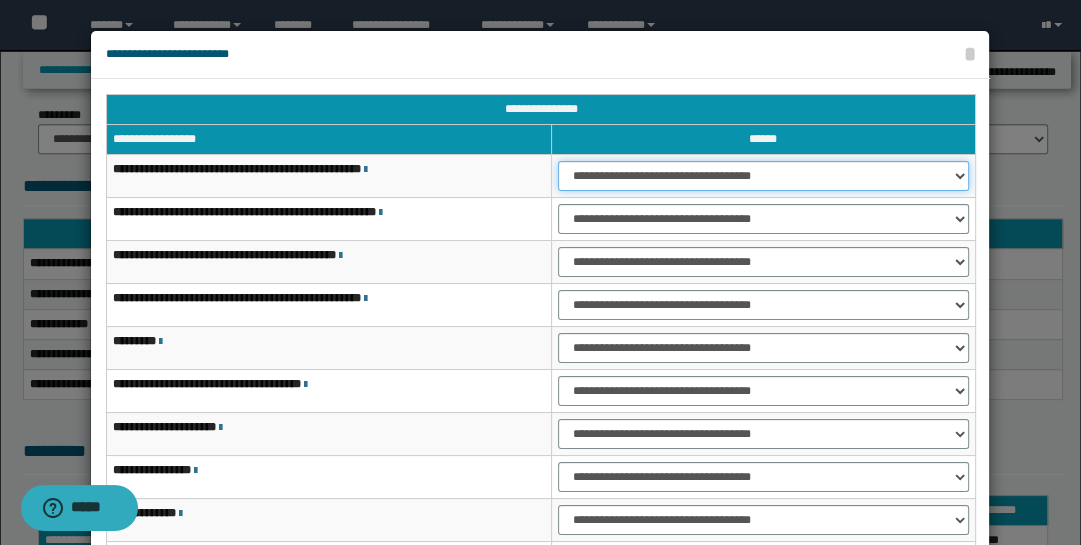 click on "**********" at bounding box center (763, 176) 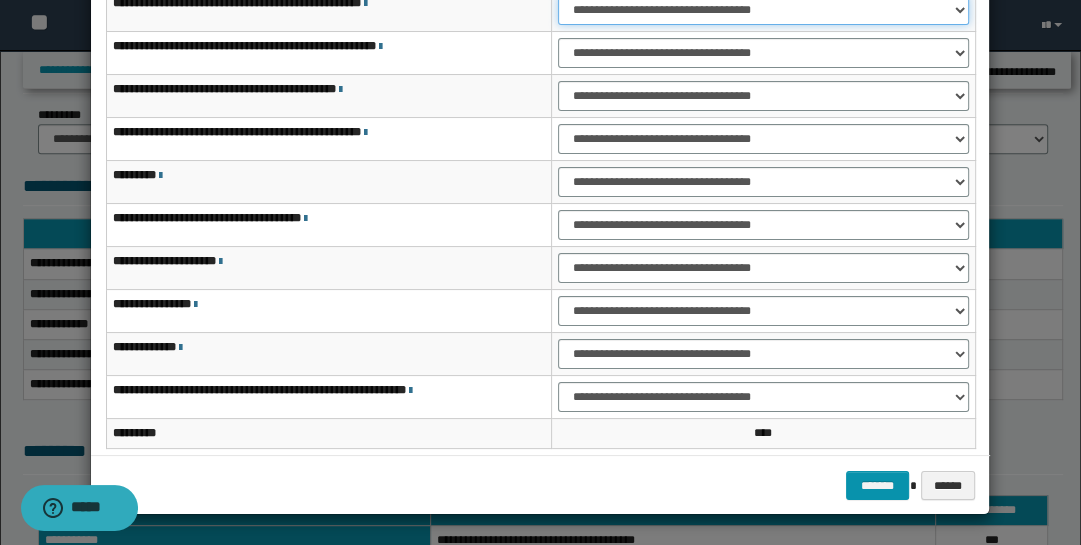 scroll, scrollTop: 143, scrollLeft: 0, axis: vertical 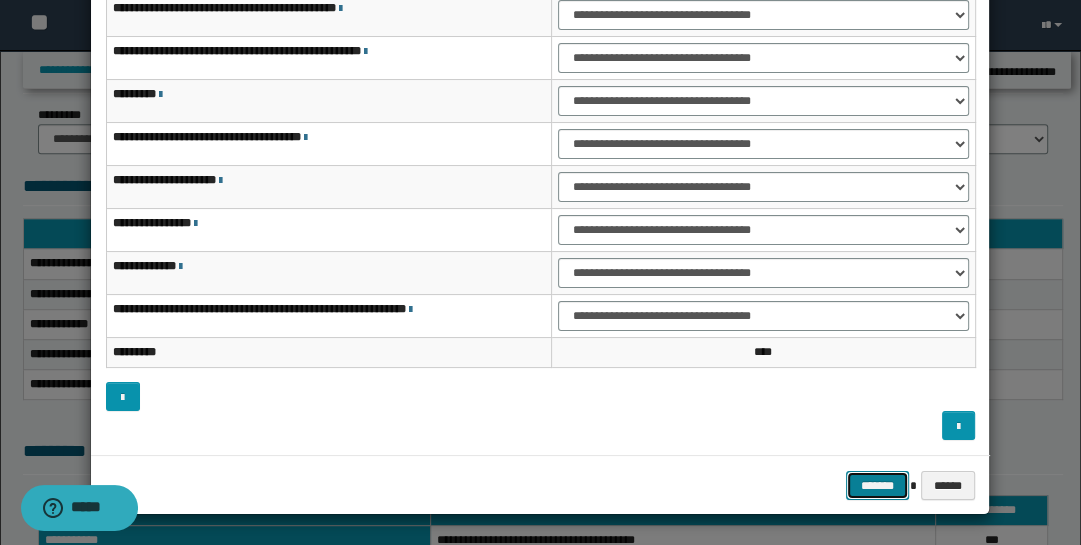 click on "*******" at bounding box center (878, 485) 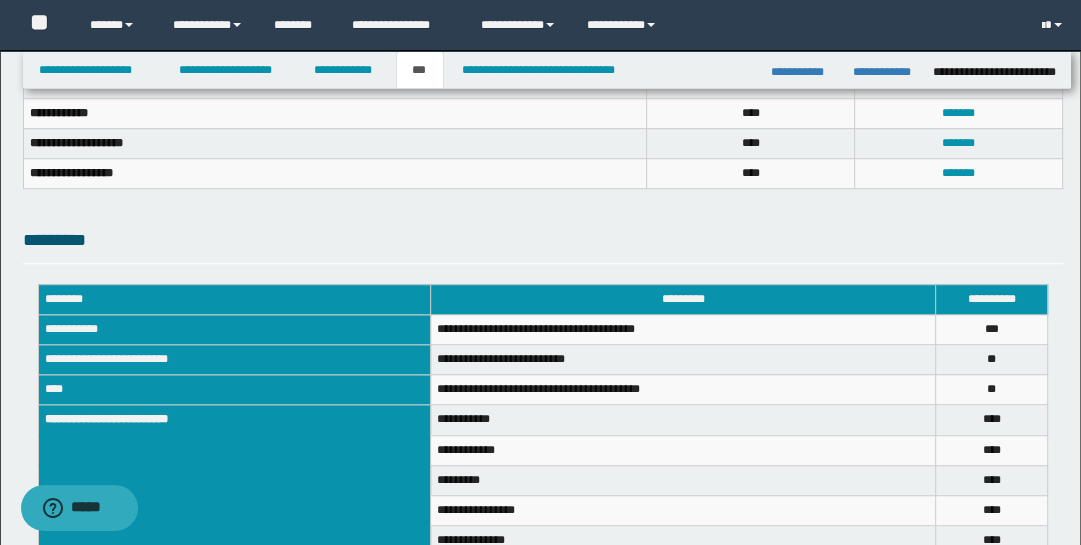 scroll, scrollTop: 1046, scrollLeft: 0, axis: vertical 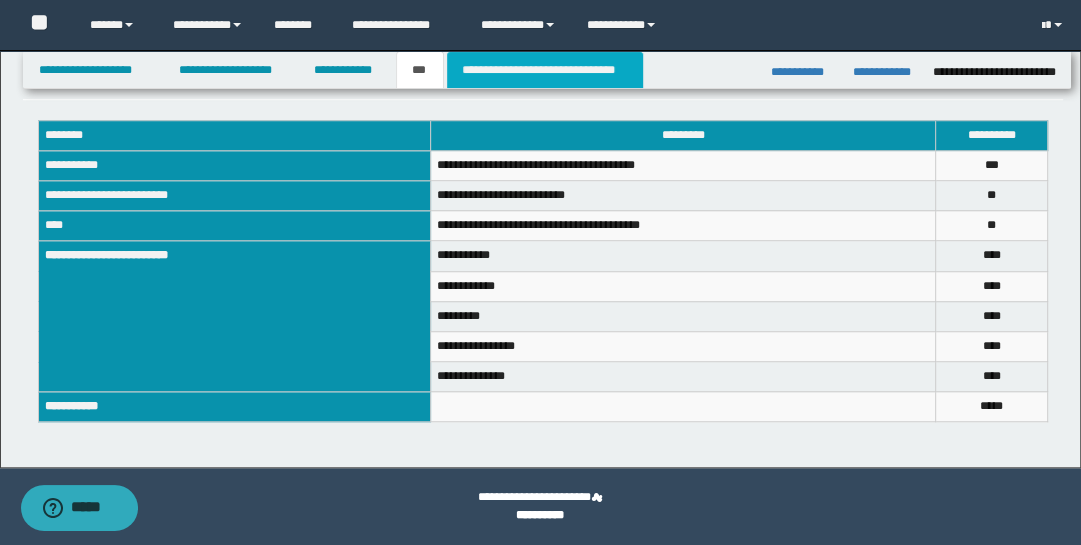 click on "**********" at bounding box center (545, 70) 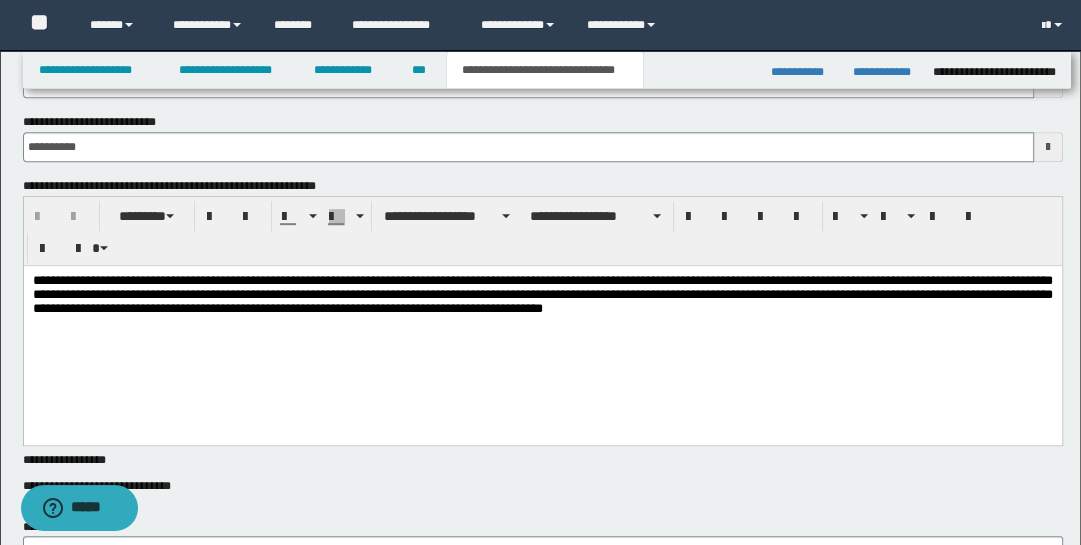 scroll, scrollTop: 678, scrollLeft: 0, axis: vertical 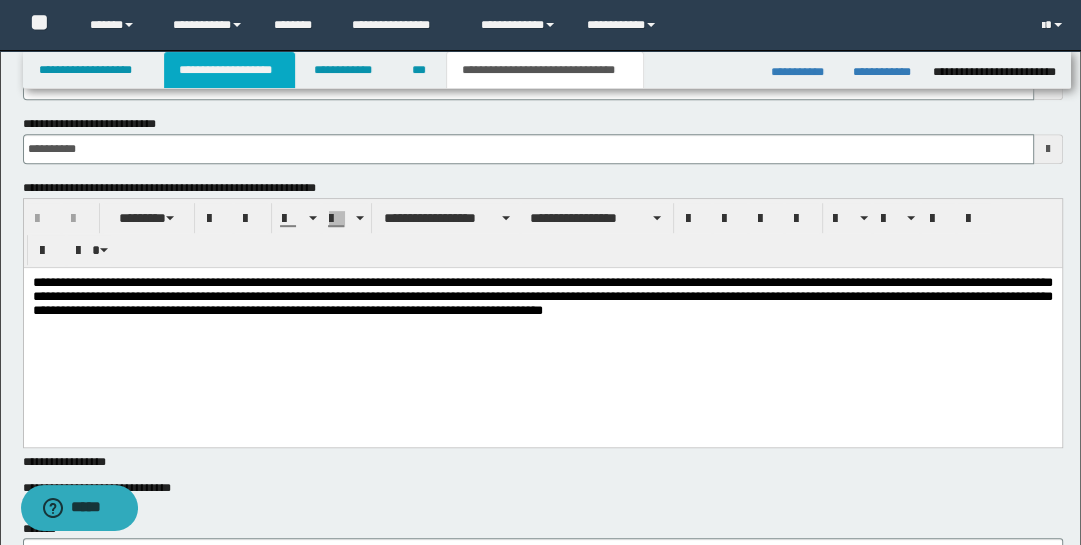 click on "**********" at bounding box center (229, 70) 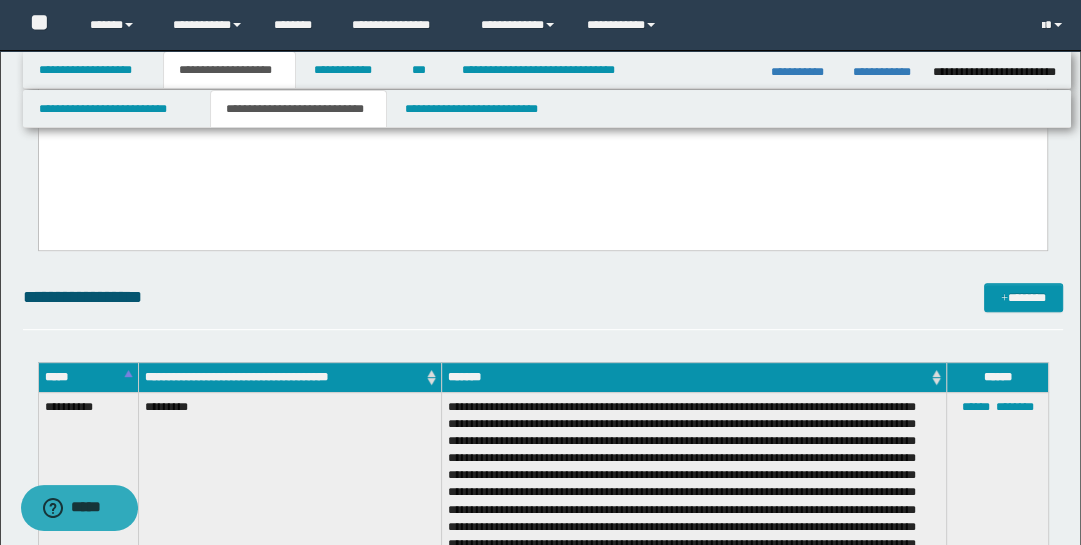 scroll, scrollTop: 389, scrollLeft: 0, axis: vertical 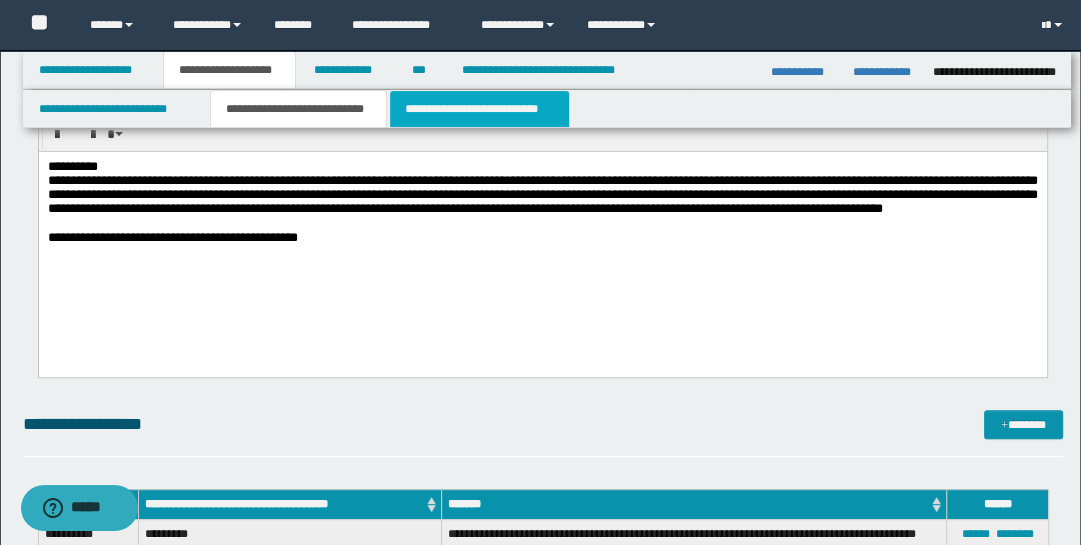 click on "**********" at bounding box center [479, 109] 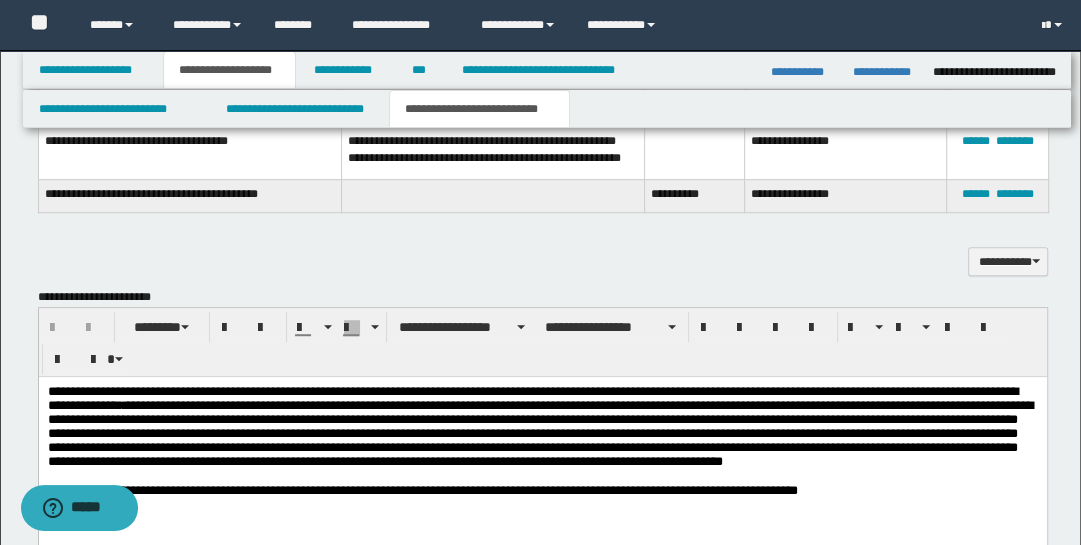 scroll, scrollTop: 910, scrollLeft: 0, axis: vertical 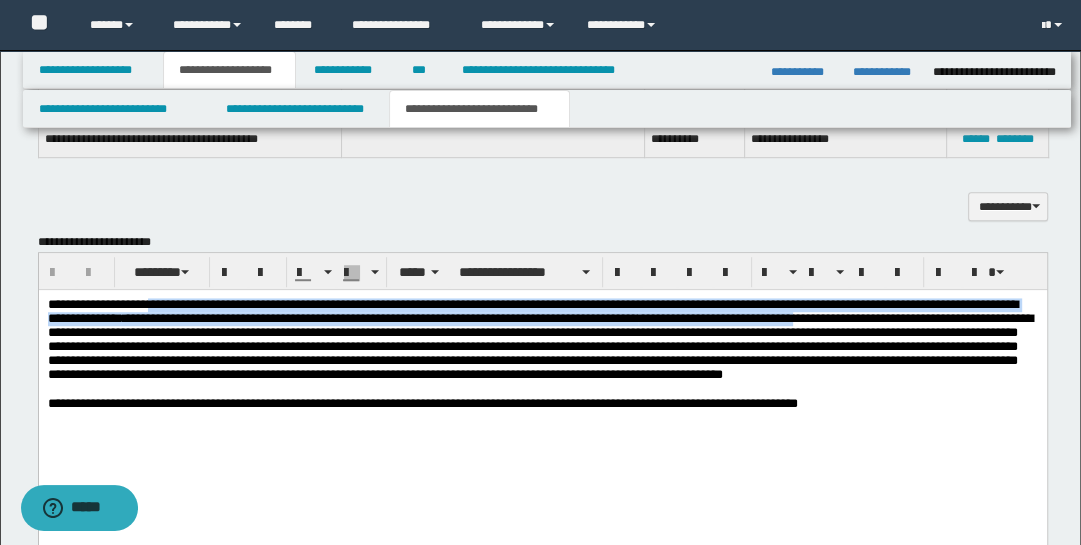 drag, startPoint x: 175, startPoint y: 305, endPoint x: 175, endPoint y: 338, distance: 33 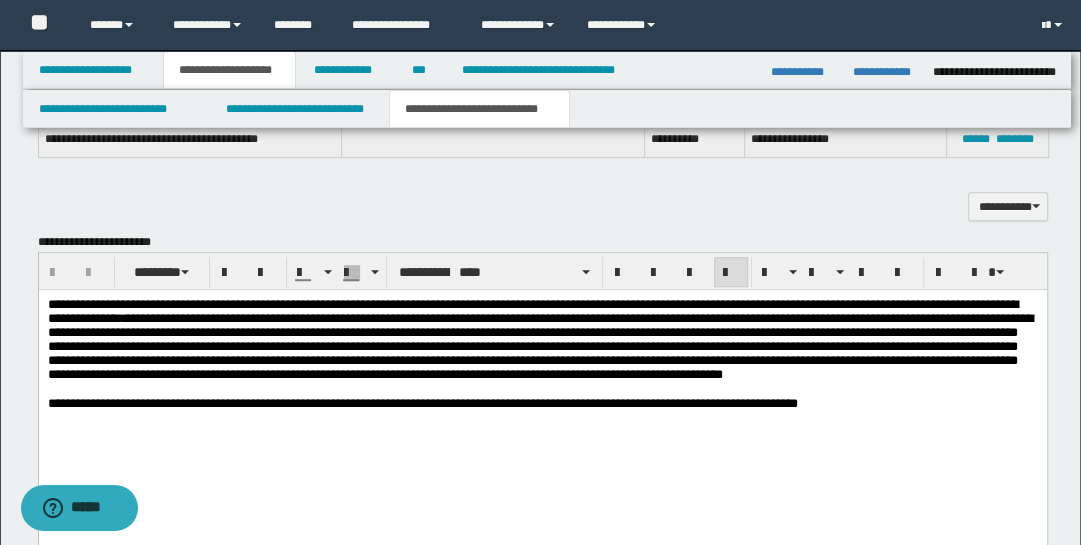 click on "**********" at bounding box center (542, 378) 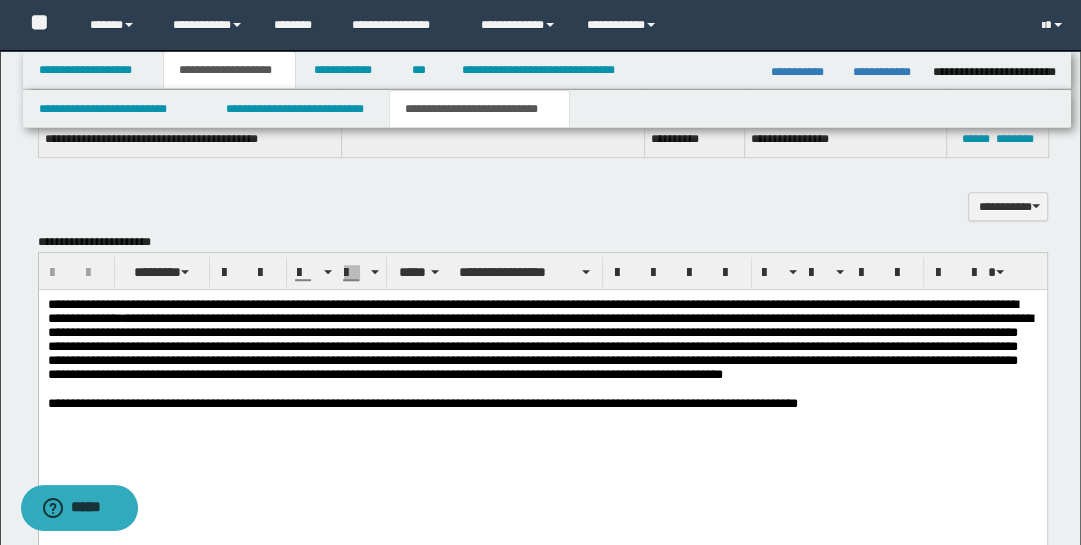 click on "**********" at bounding box center (539, 338) 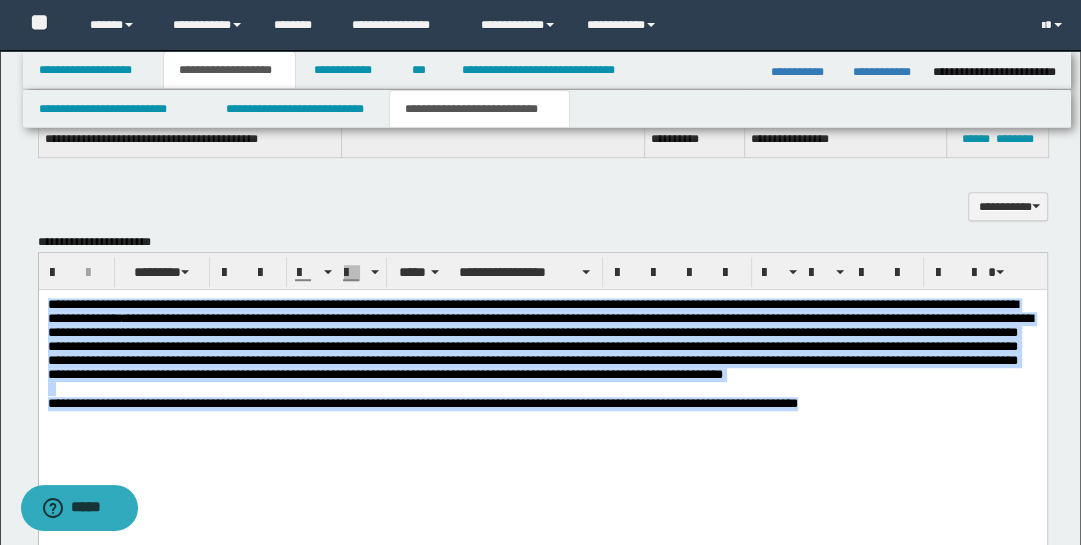 drag, startPoint x: 47, startPoint y: 298, endPoint x: 954, endPoint y: 479, distance: 924.8838 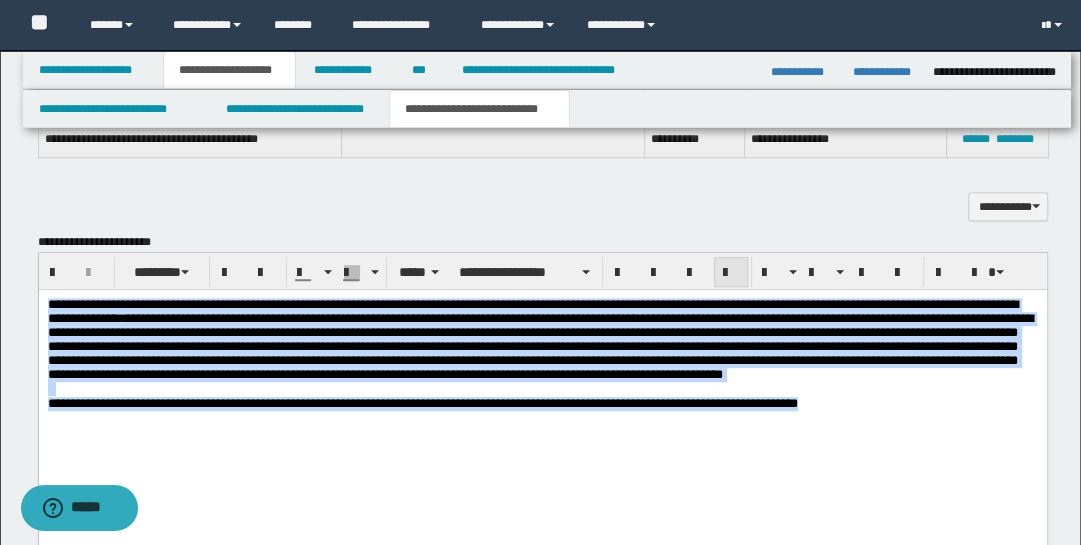 click at bounding box center [731, 273] 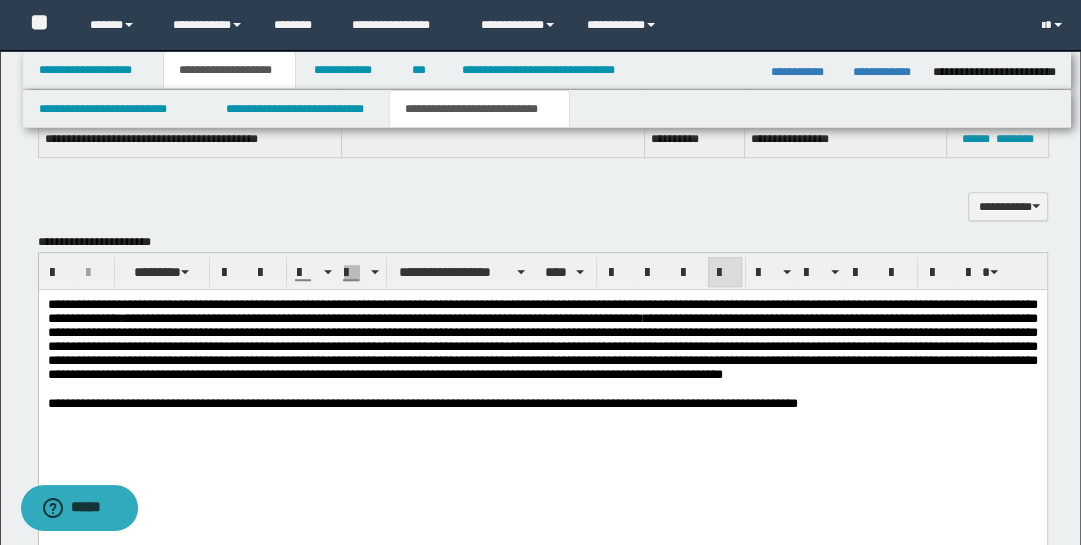 click on "**********" at bounding box center (542, 378) 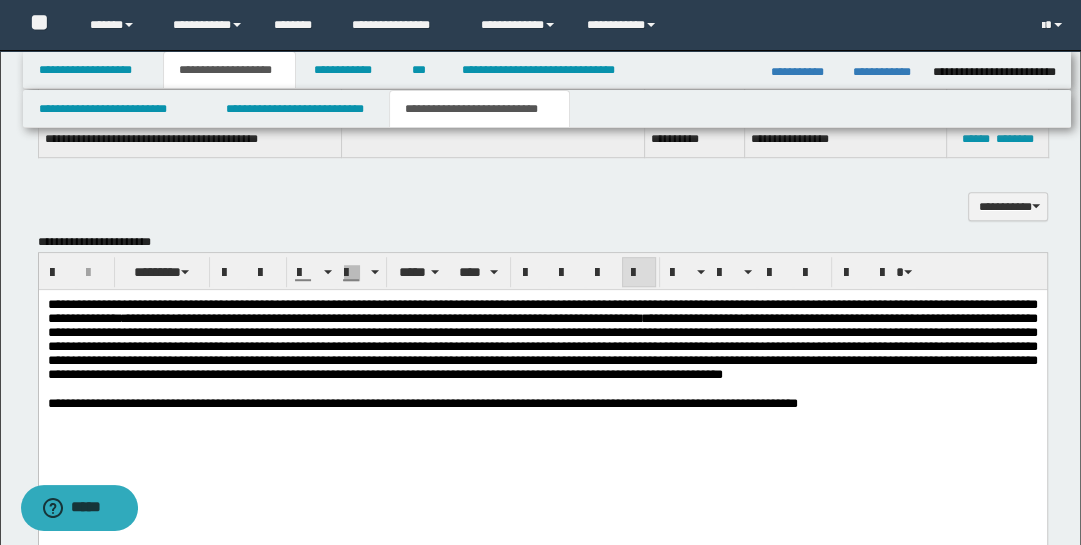 click on "**********" at bounding box center [542, 345] 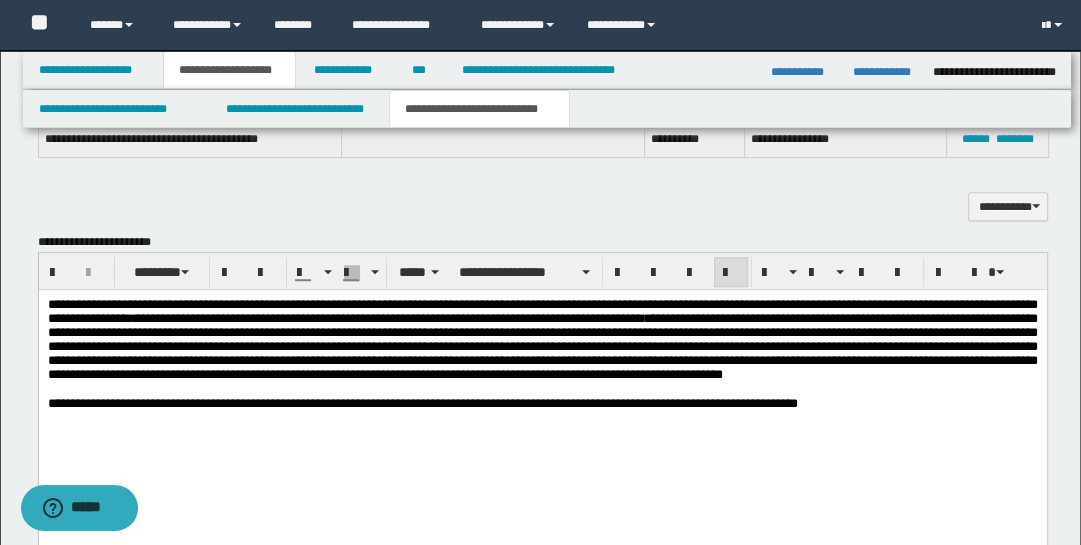 click on "**********" at bounding box center [542, 338] 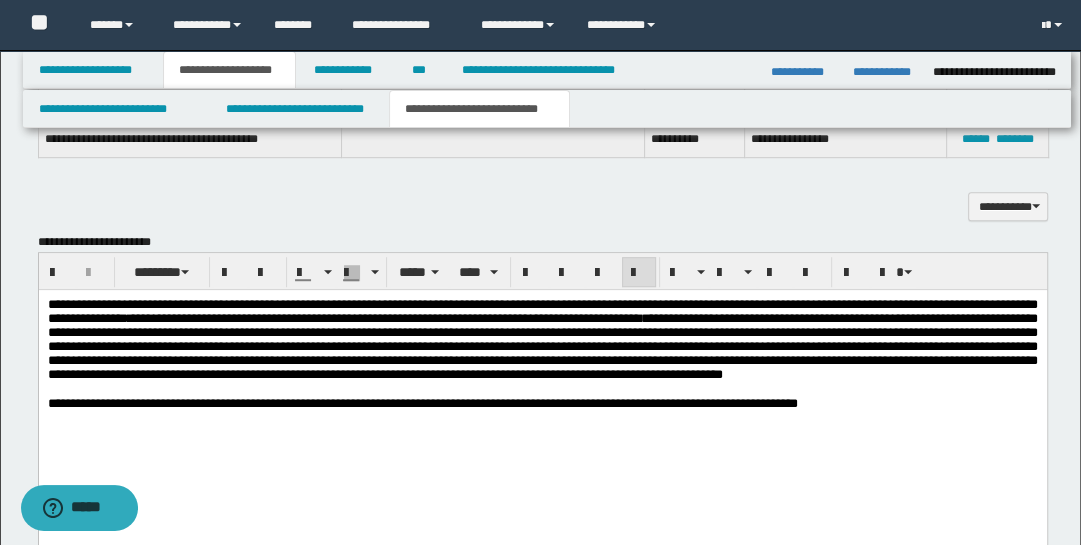 click on "**********" at bounding box center (542, 345) 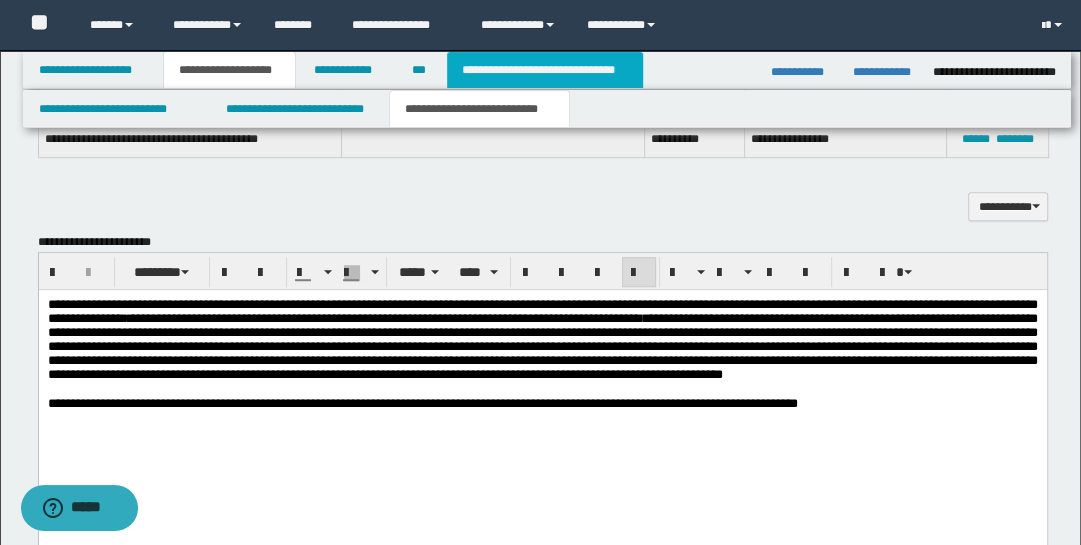 click on "**********" at bounding box center [545, 70] 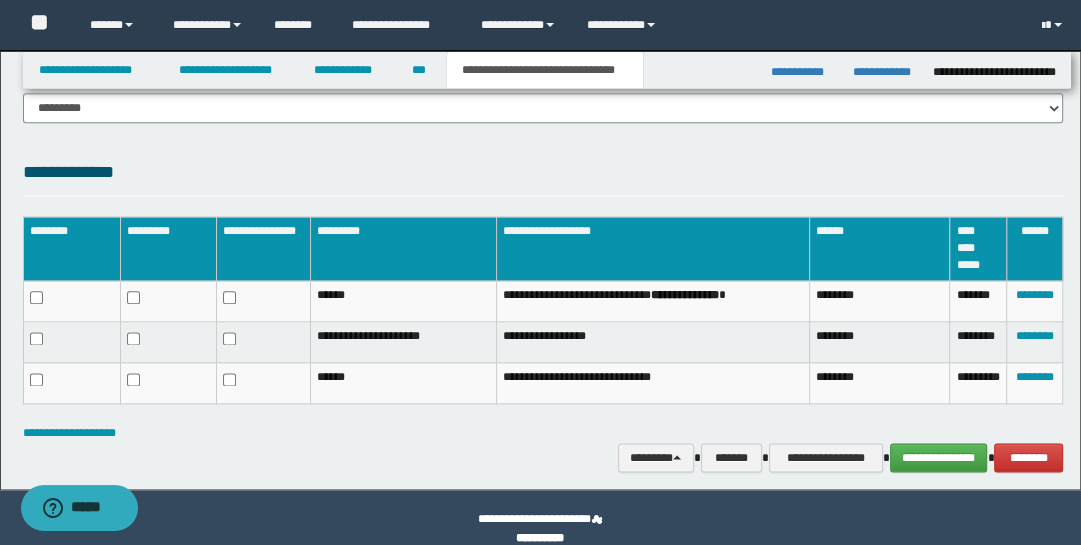 scroll, scrollTop: 1656, scrollLeft: 0, axis: vertical 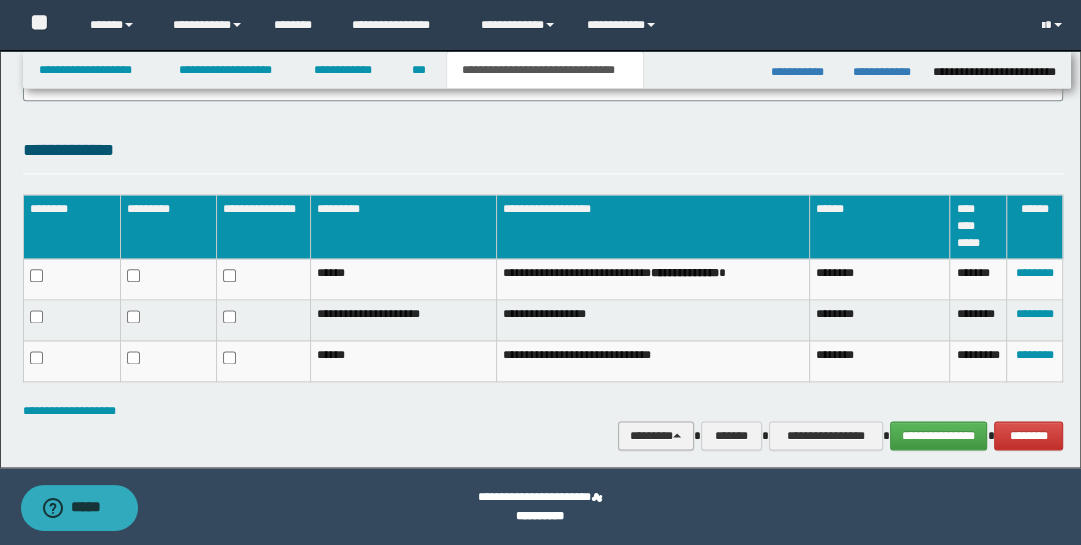 click on "********" at bounding box center (656, 435) 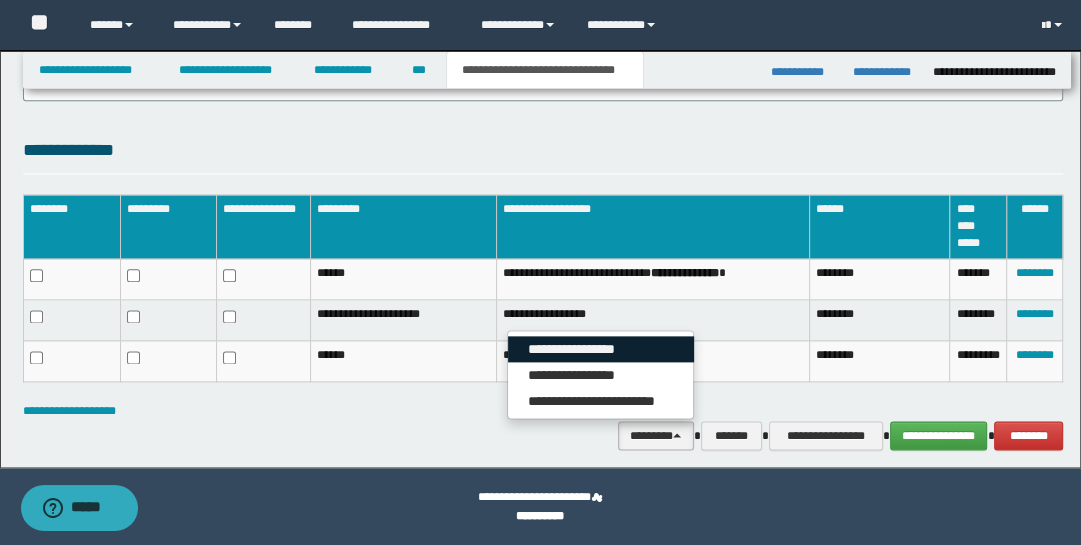 click on "**********" at bounding box center (601, 349) 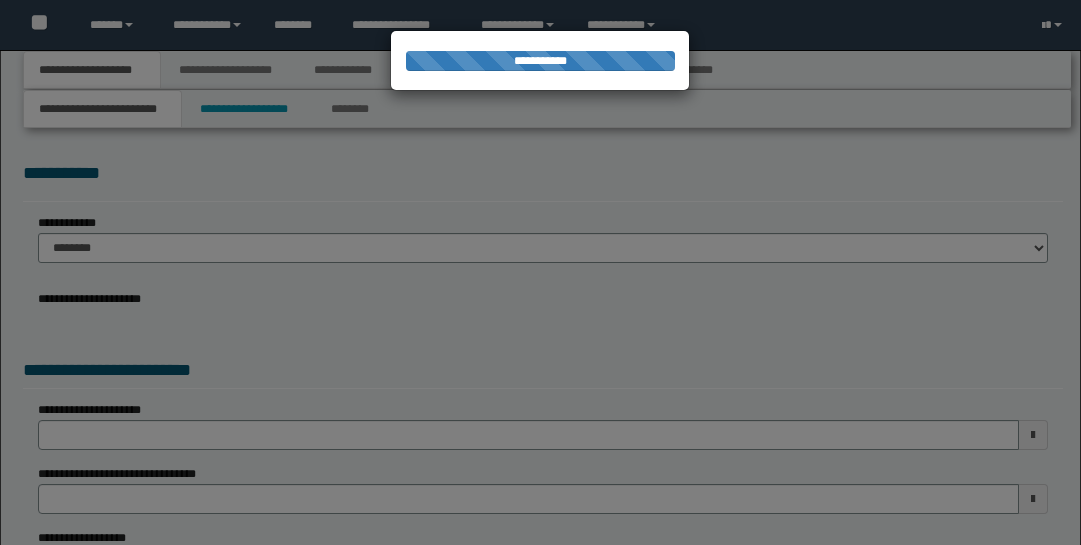 scroll, scrollTop: 0, scrollLeft: 0, axis: both 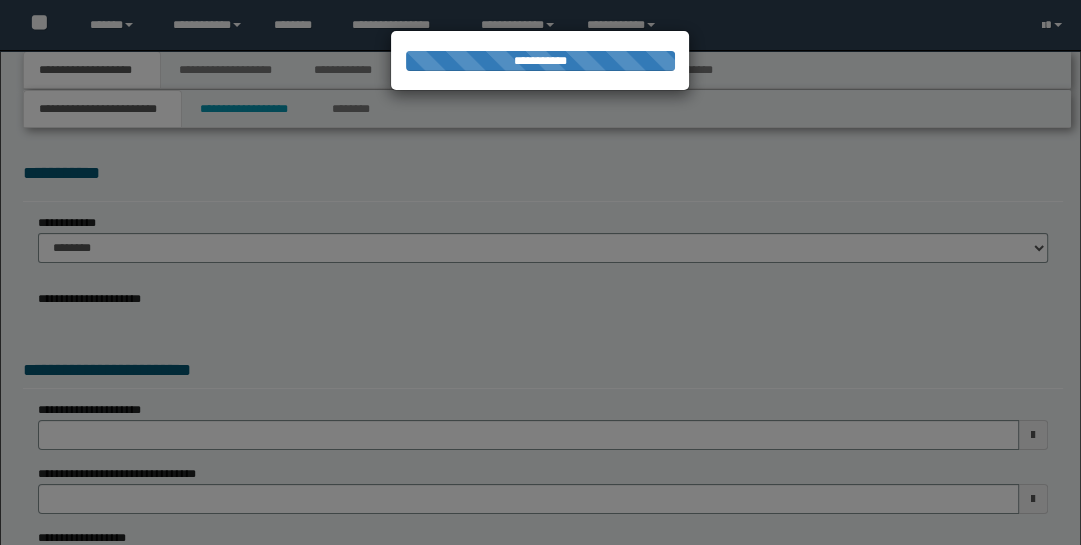 type on "**********" 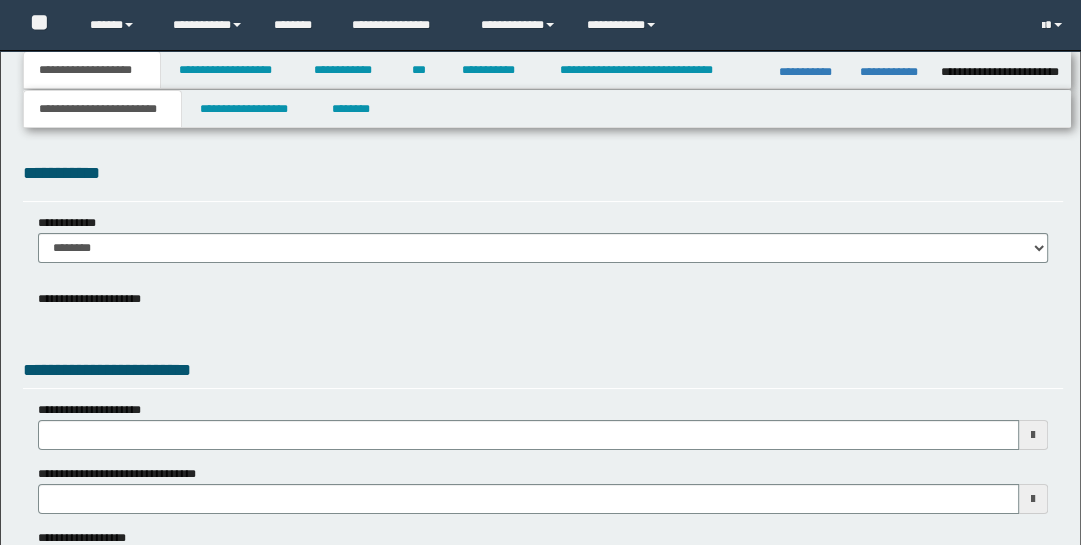 scroll, scrollTop: 0, scrollLeft: 0, axis: both 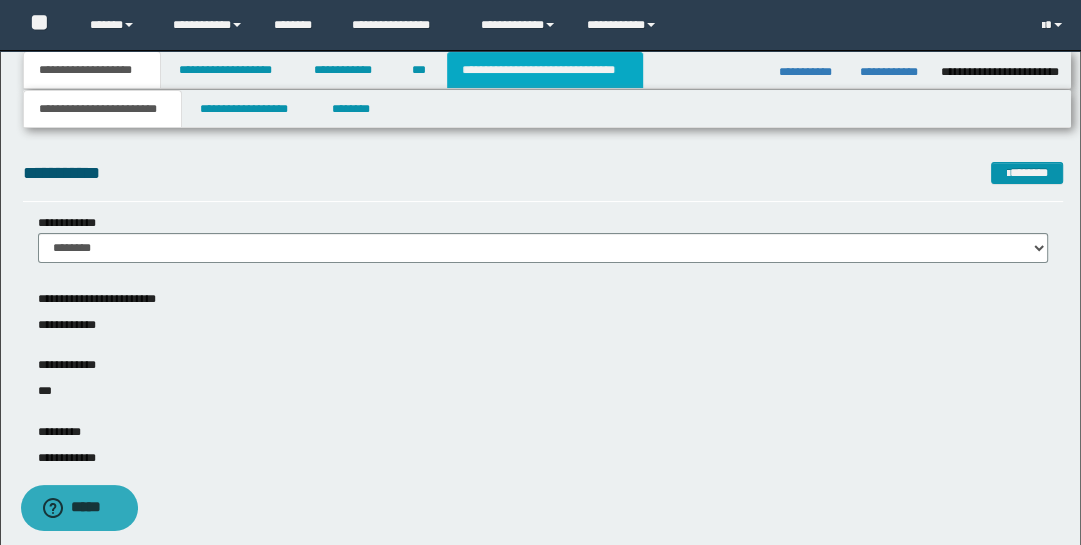click on "**********" at bounding box center (545, 70) 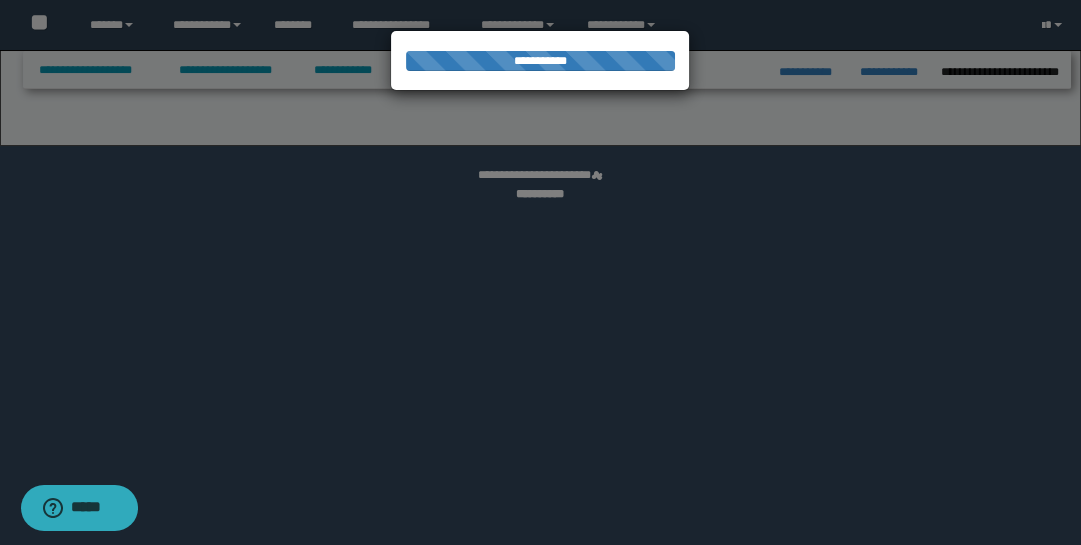 select on "*" 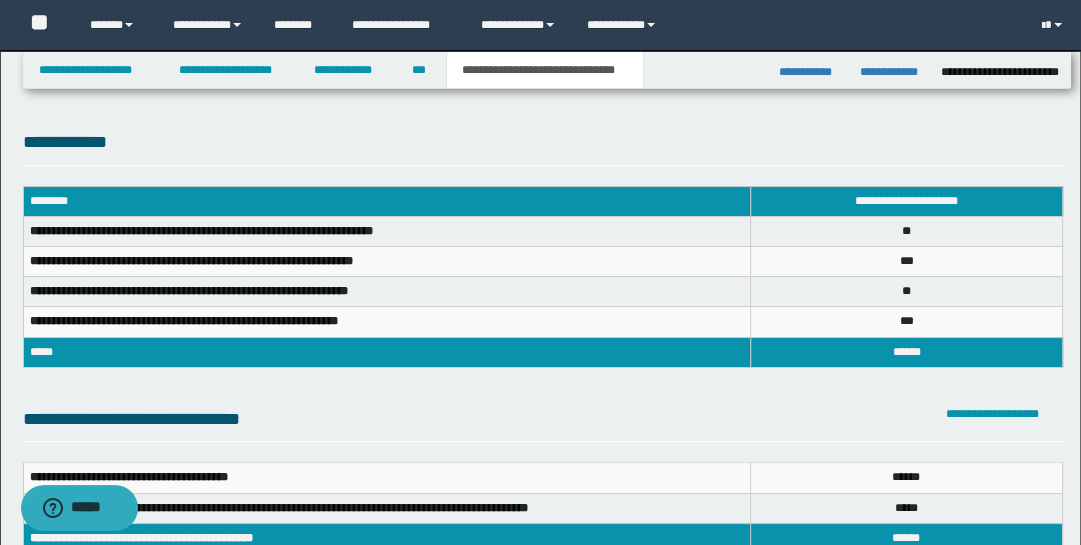 scroll, scrollTop: 0, scrollLeft: 0, axis: both 